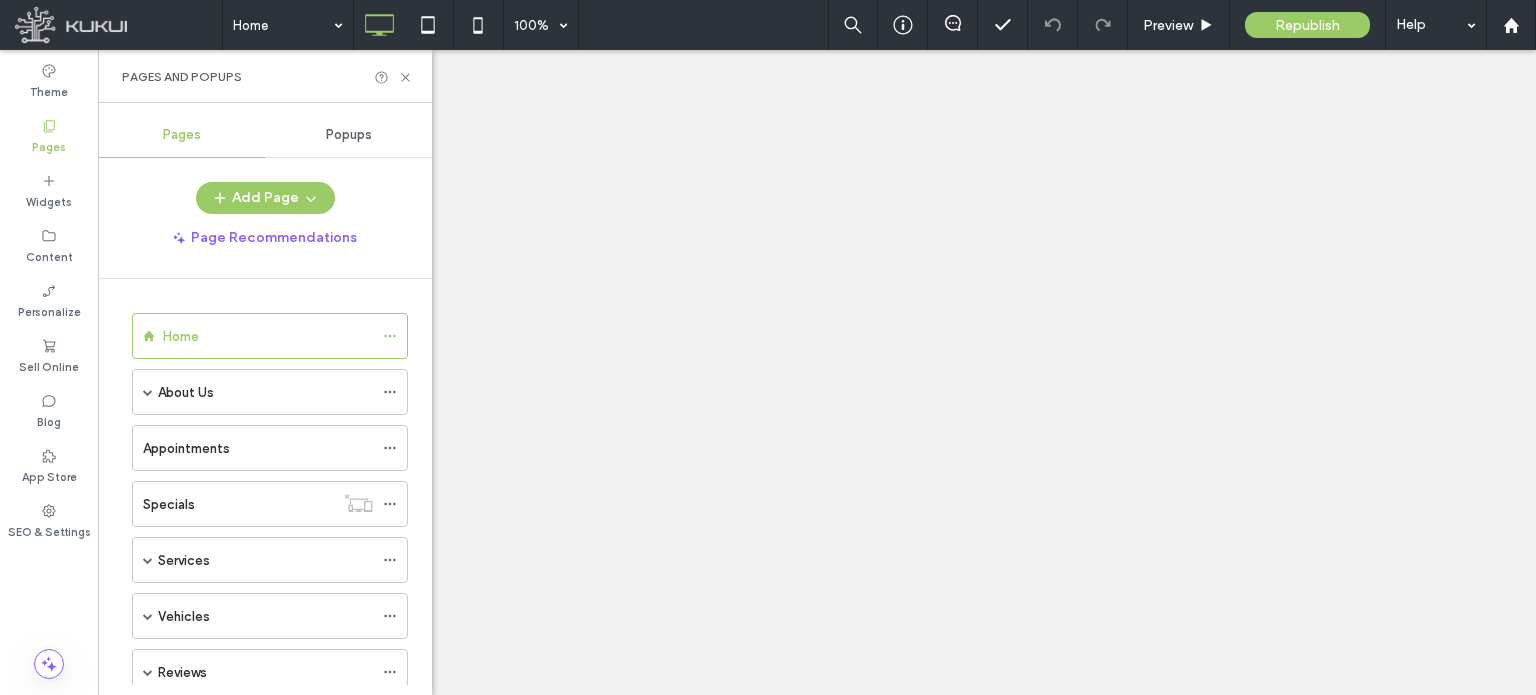 click 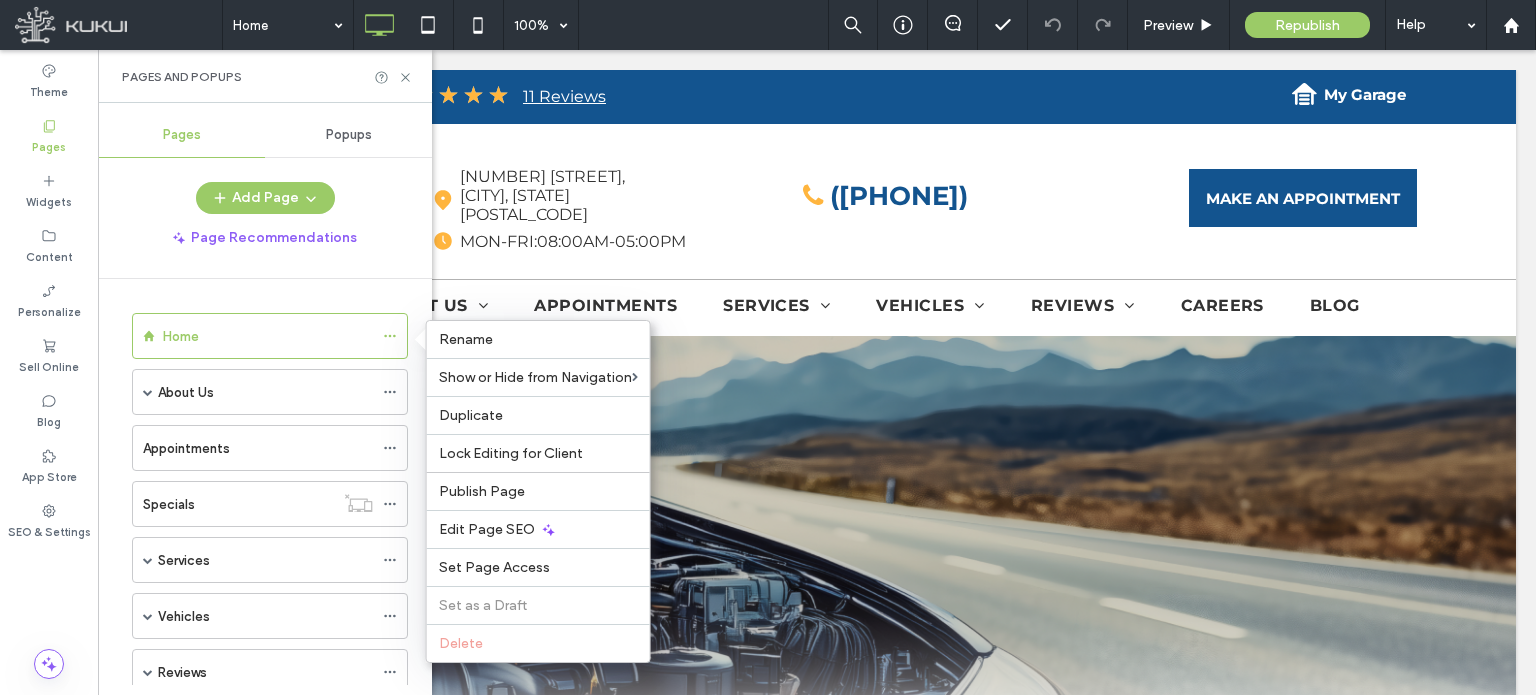 scroll, scrollTop: 0, scrollLeft: 0, axis: both 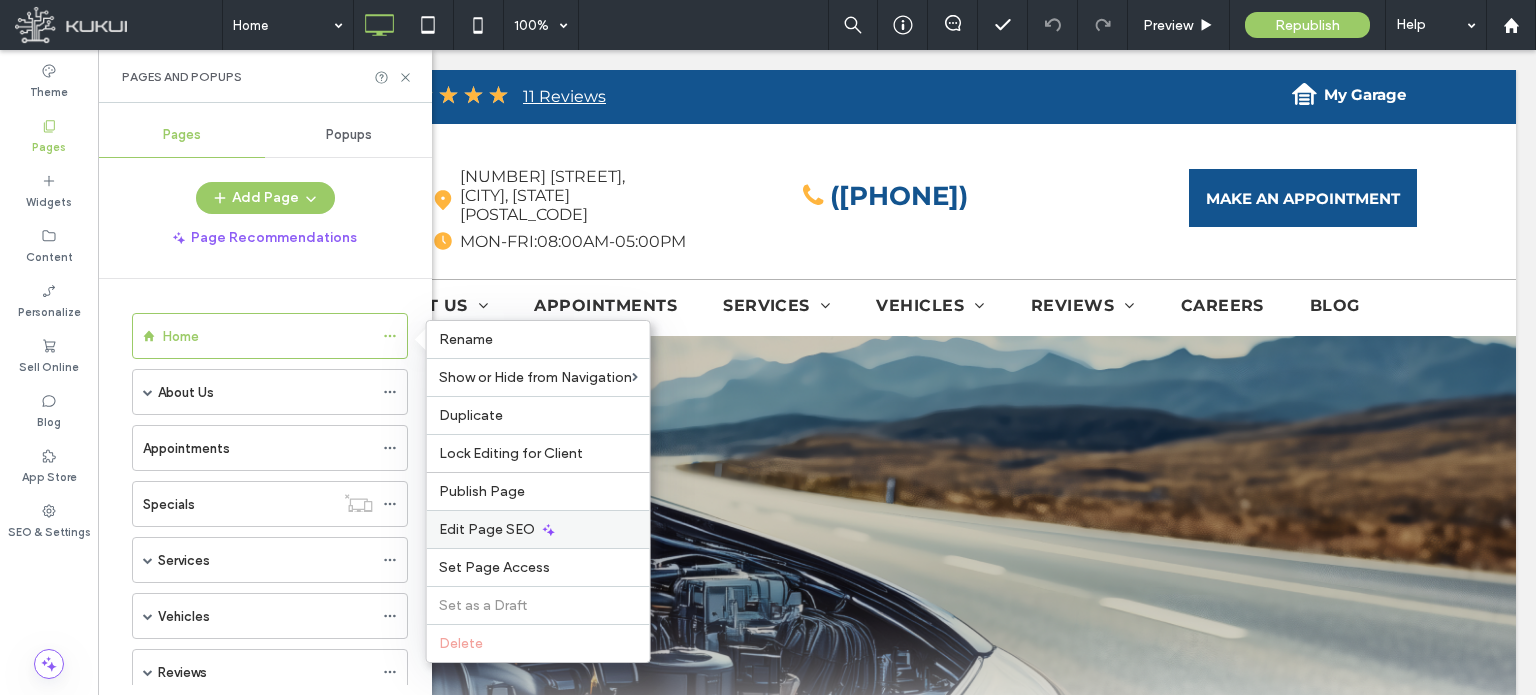 click on "Edit Page SEO" at bounding box center [538, 529] 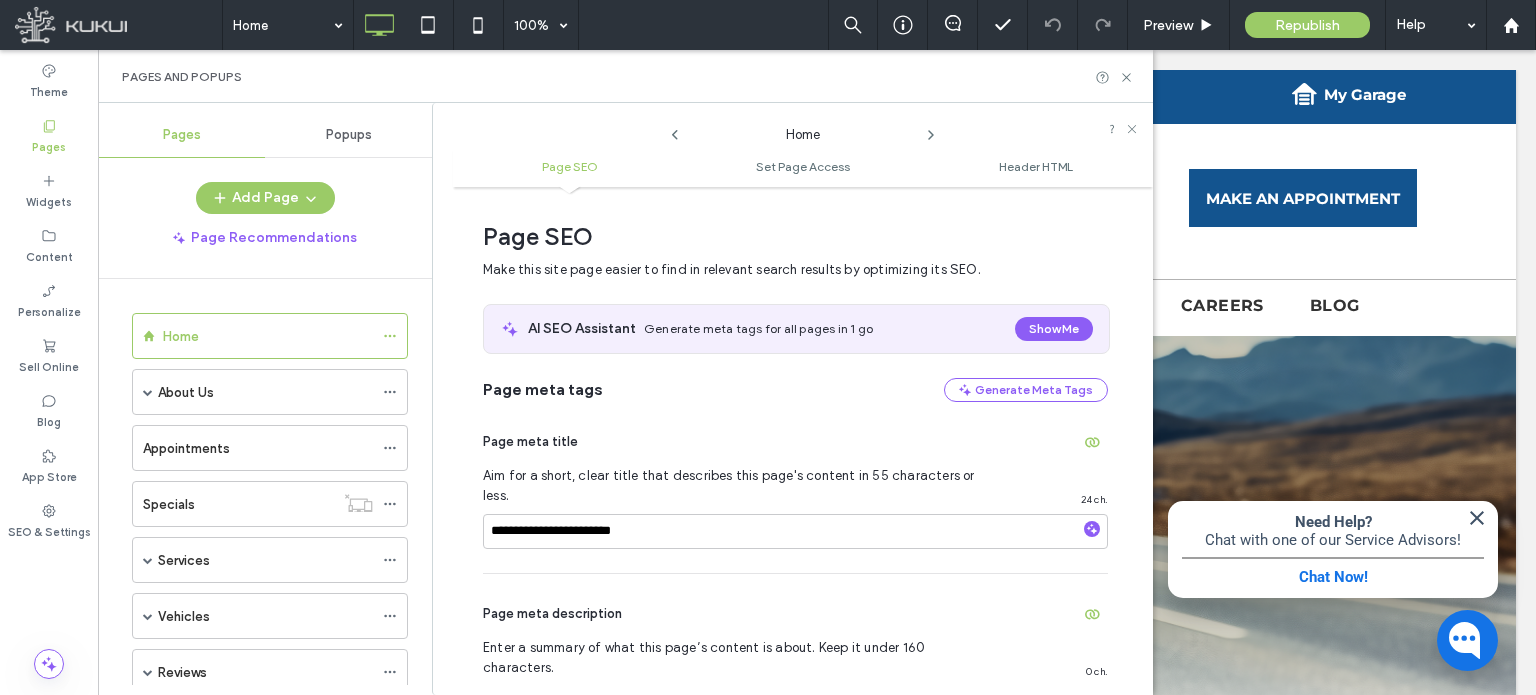 scroll, scrollTop: 10, scrollLeft: 0, axis: vertical 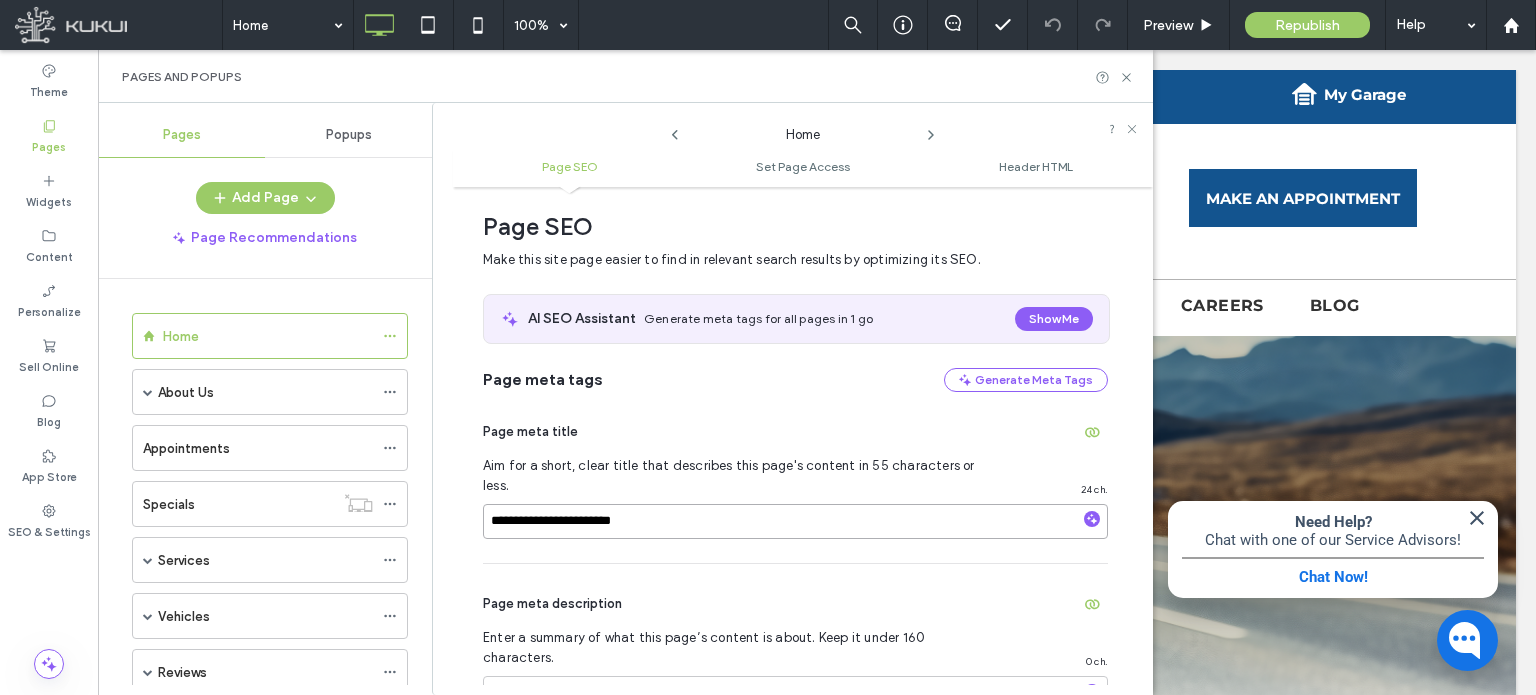 drag, startPoint x: 533, startPoint y: 496, endPoint x: 433, endPoint y: 499, distance: 100.04499 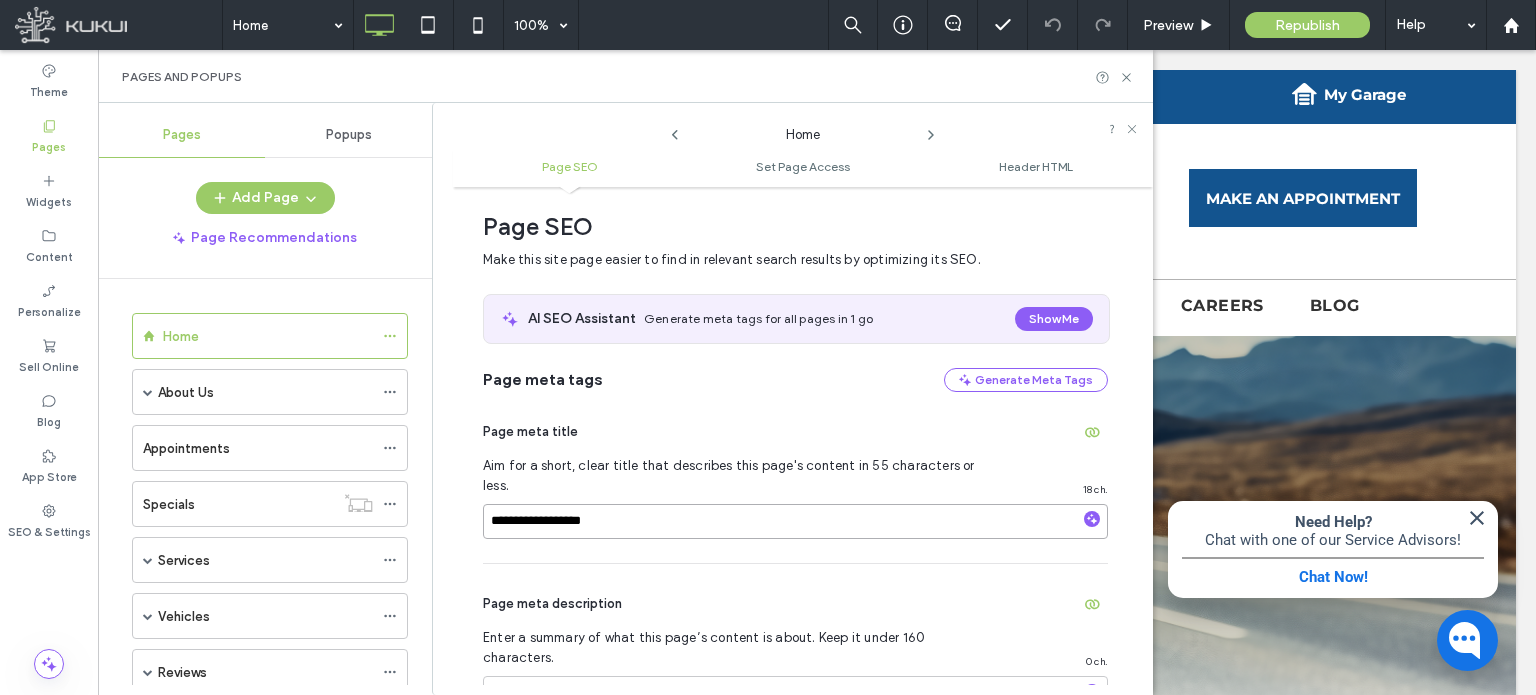 click on "**********" at bounding box center [795, 521] 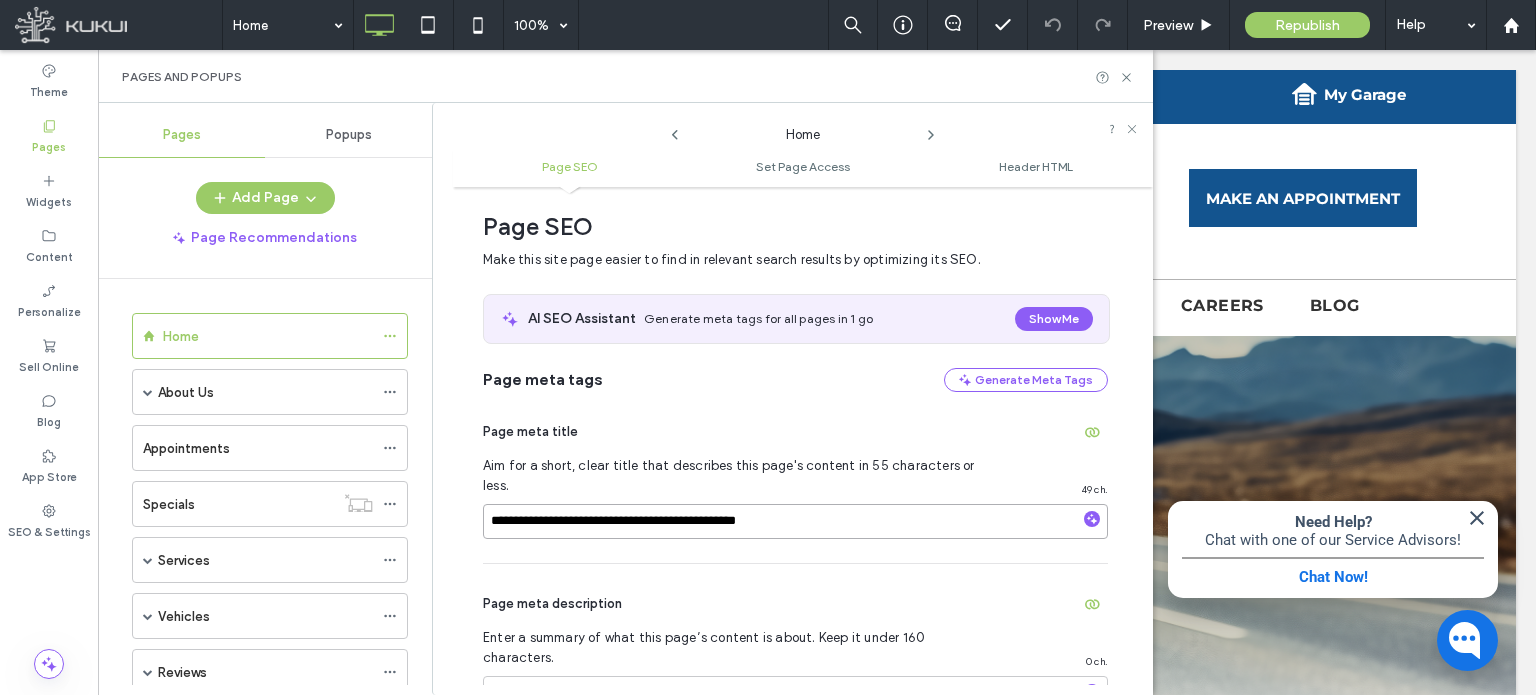click on "**********" at bounding box center [795, 521] 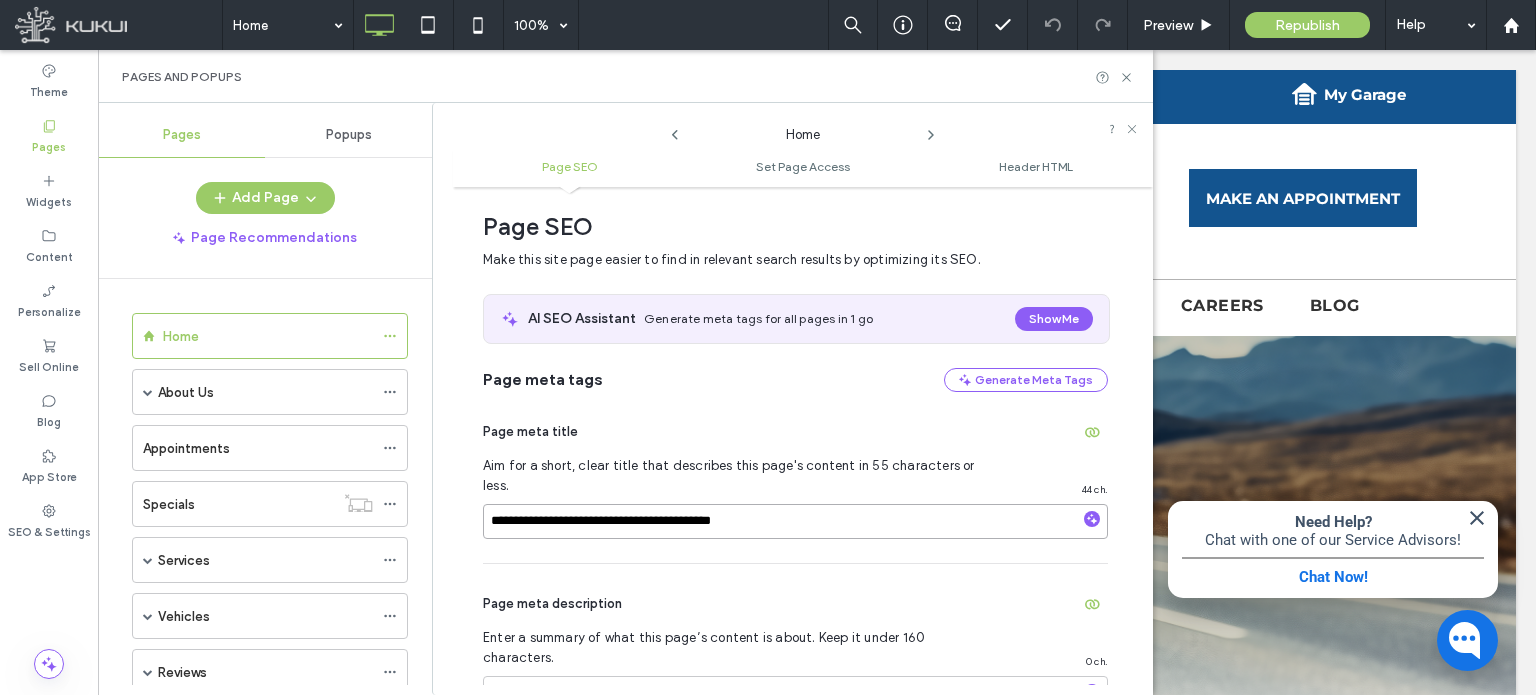 click on "**********" at bounding box center [795, 521] 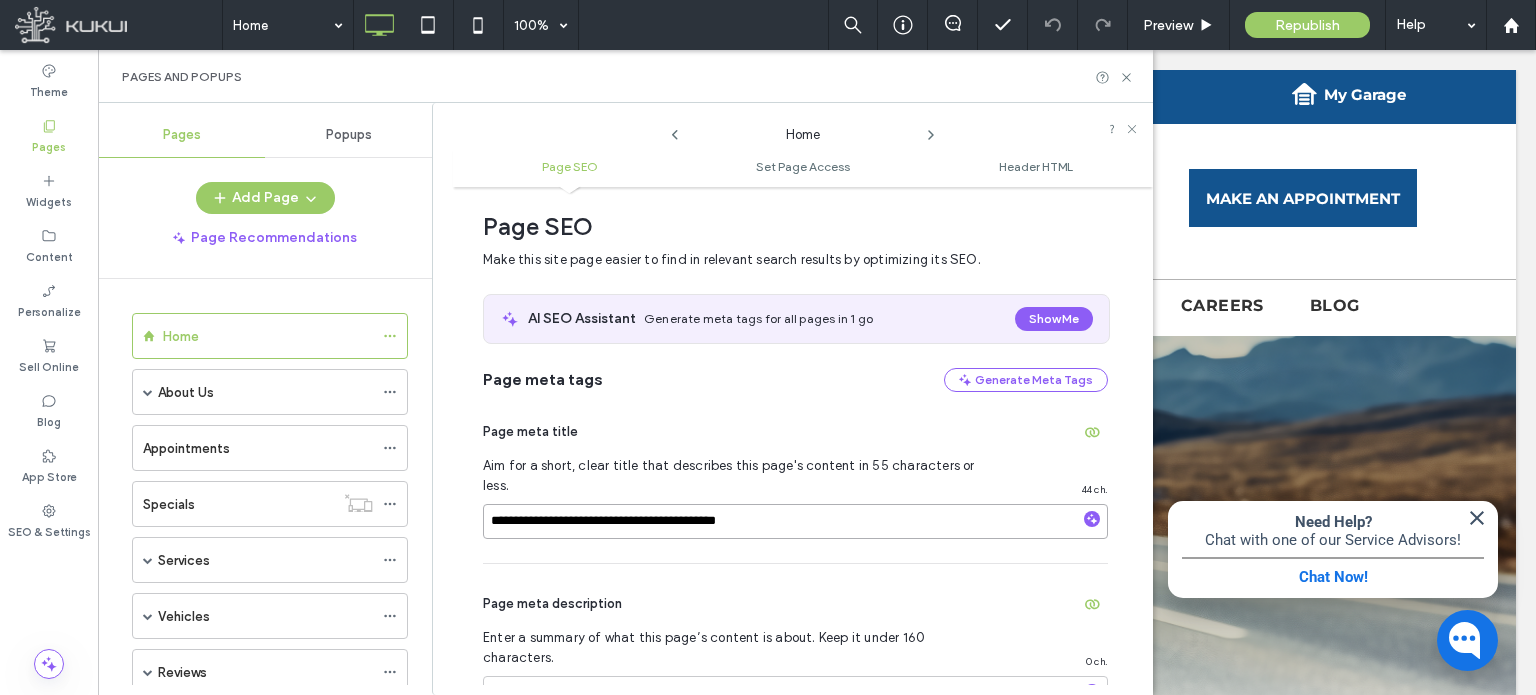 type on "**********" 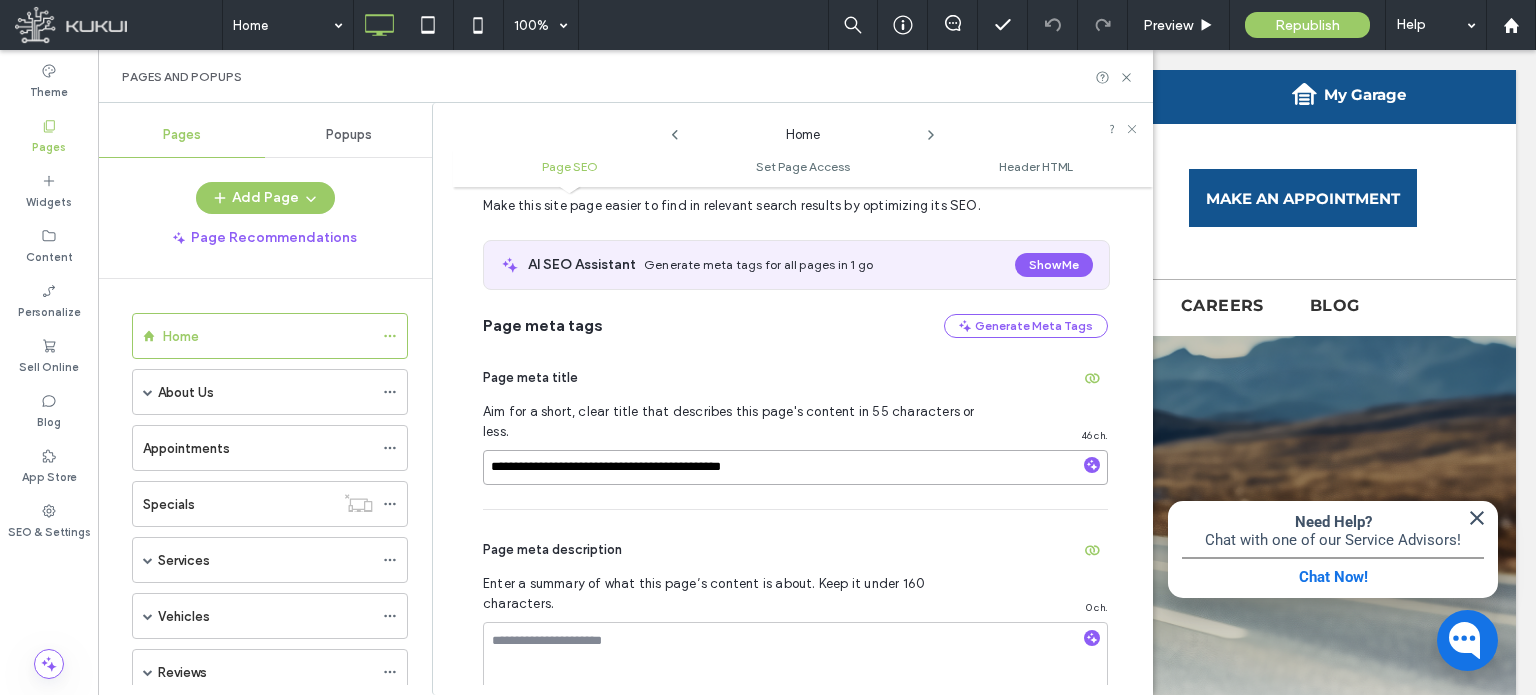 scroll, scrollTop: 210, scrollLeft: 0, axis: vertical 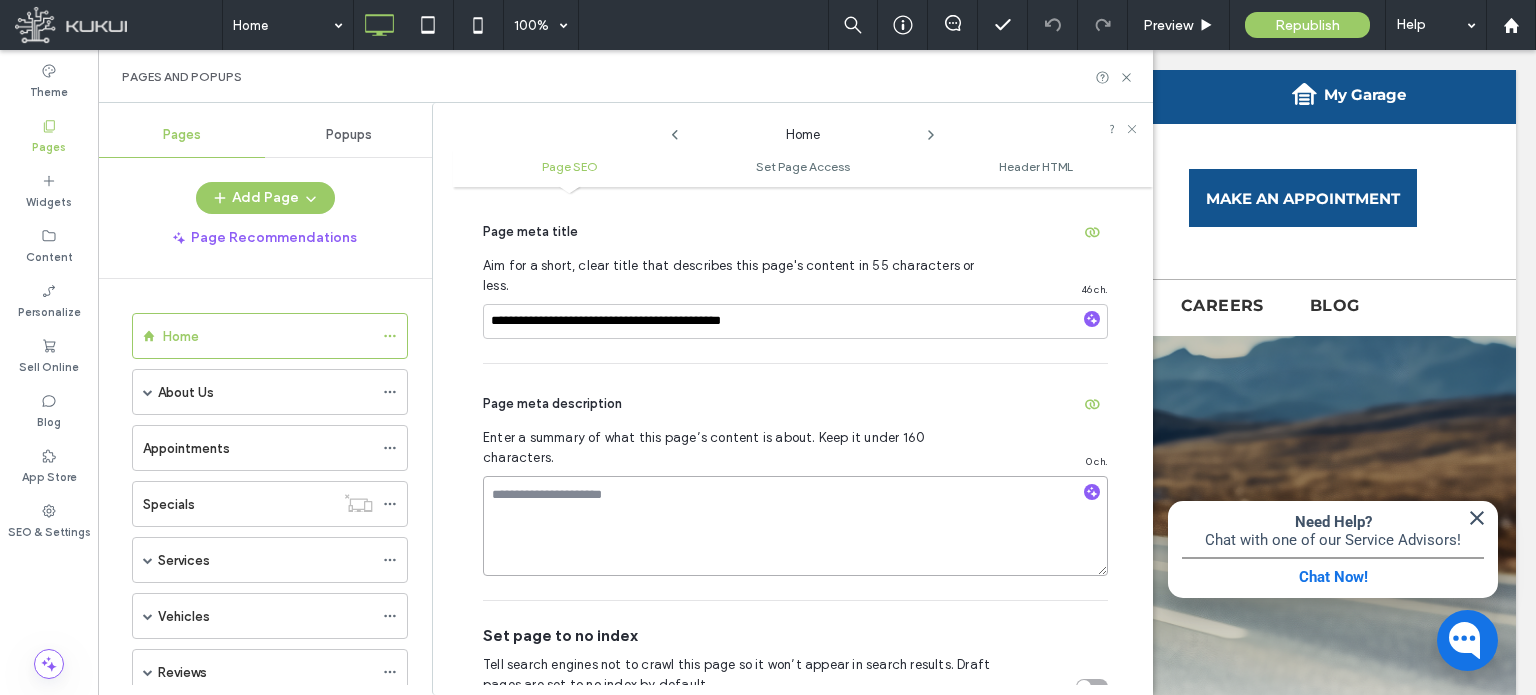 click at bounding box center [795, 526] 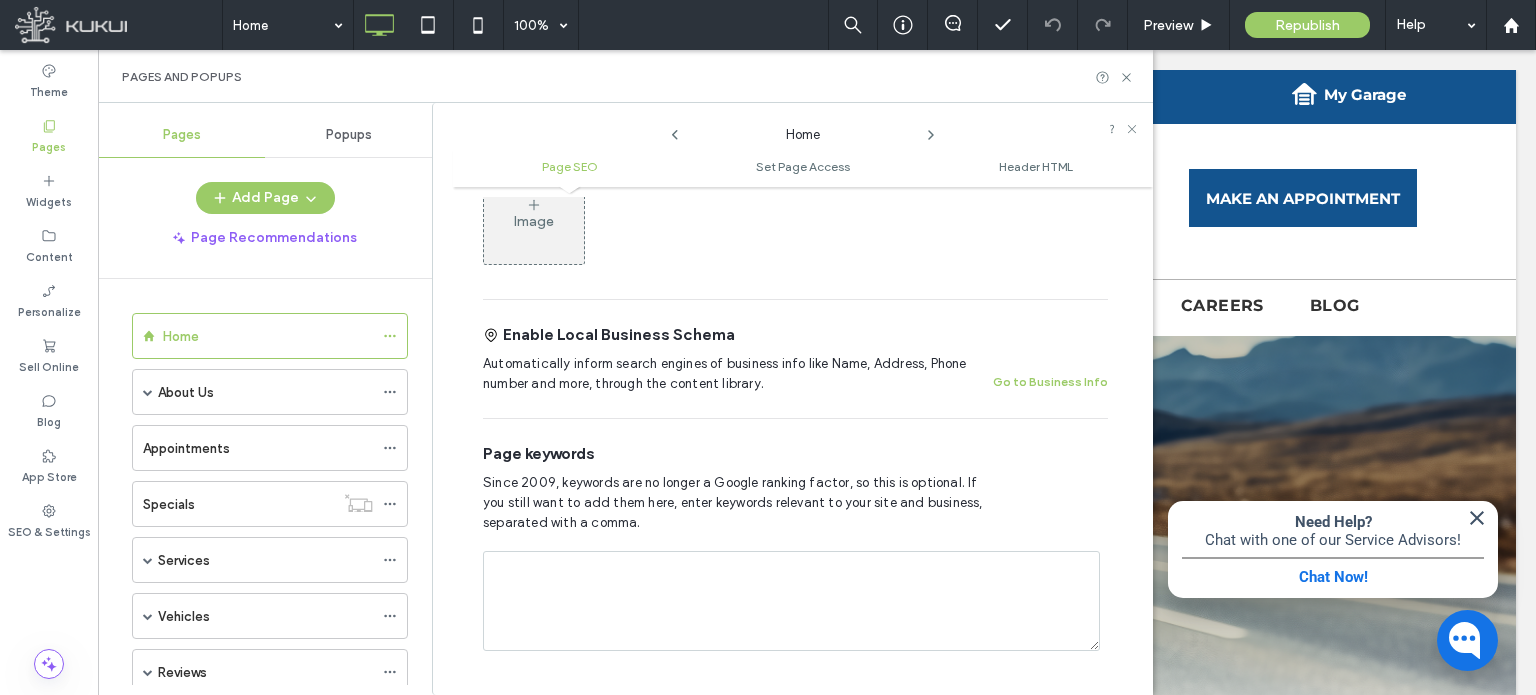 scroll, scrollTop: 1010, scrollLeft: 0, axis: vertical 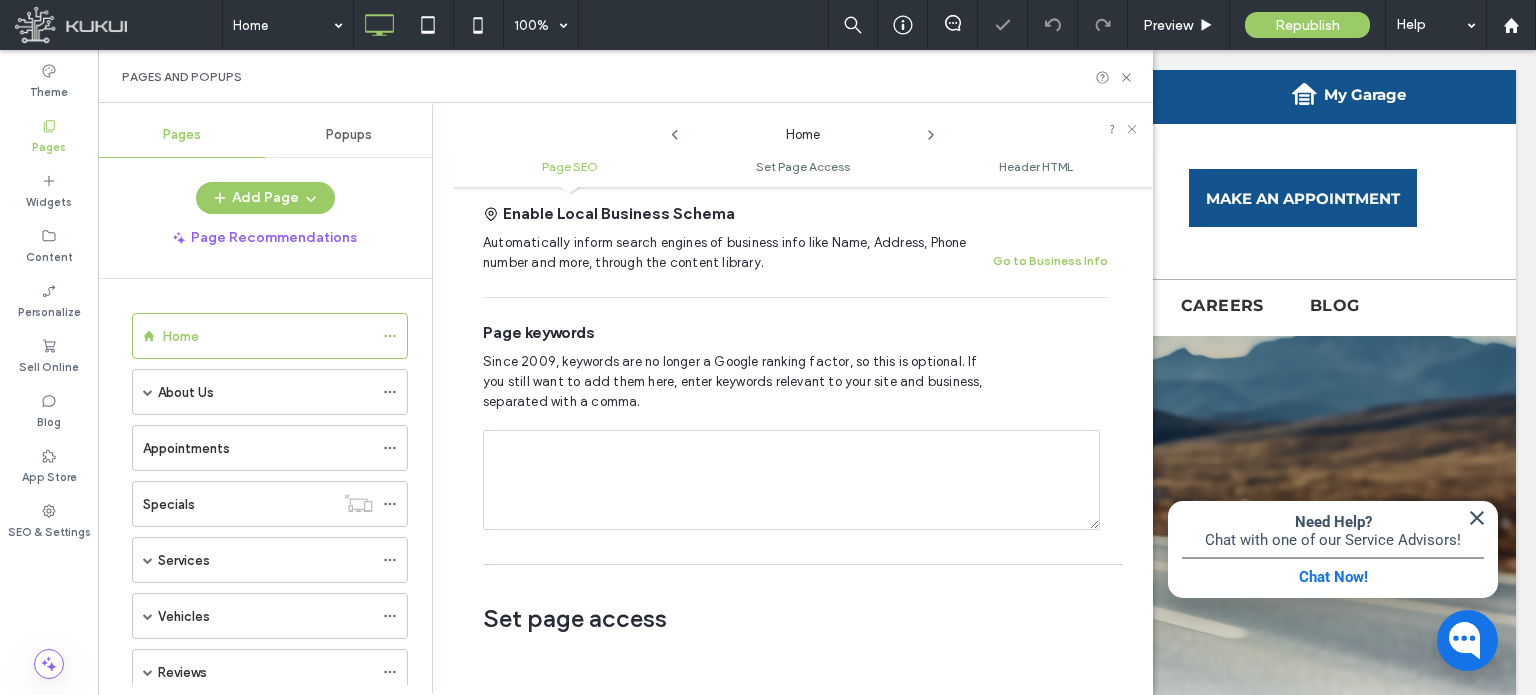 click at bounding box center [791, 480] 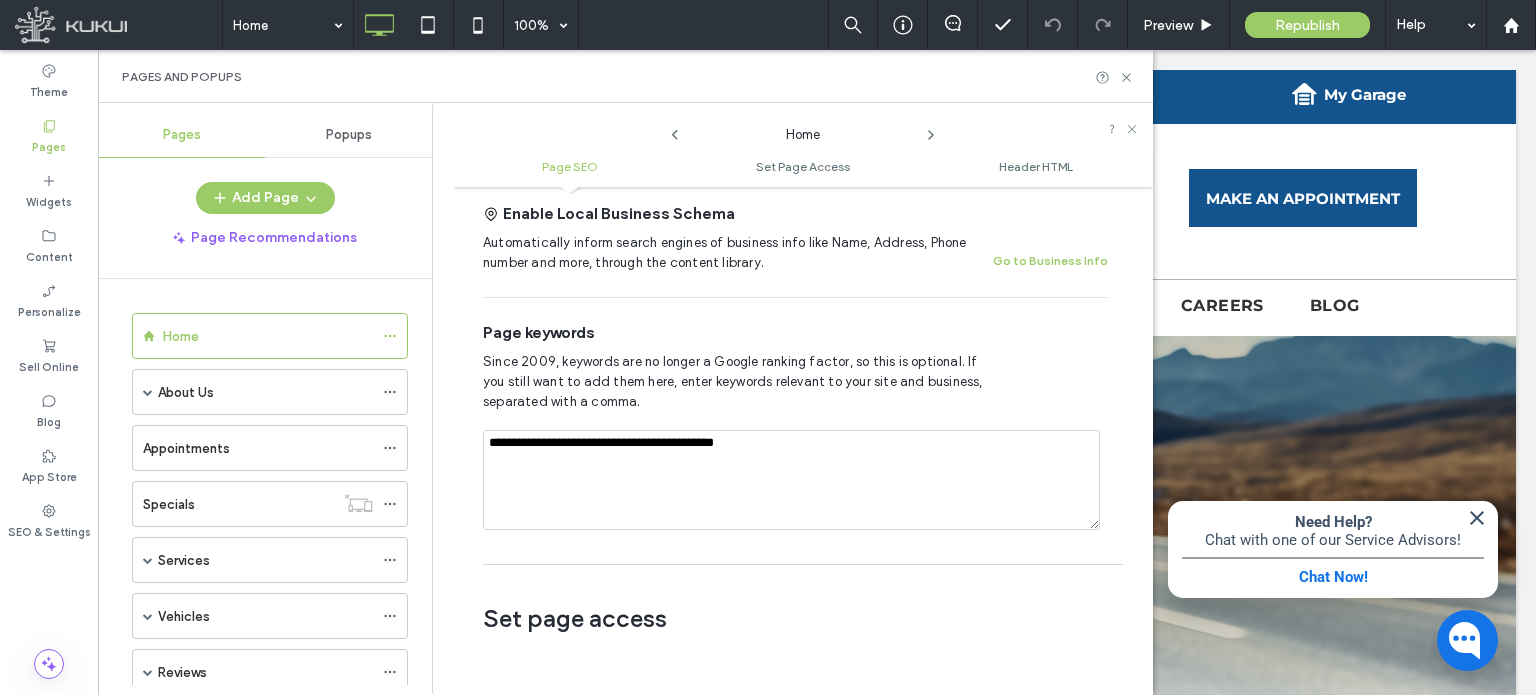 type on "**********" 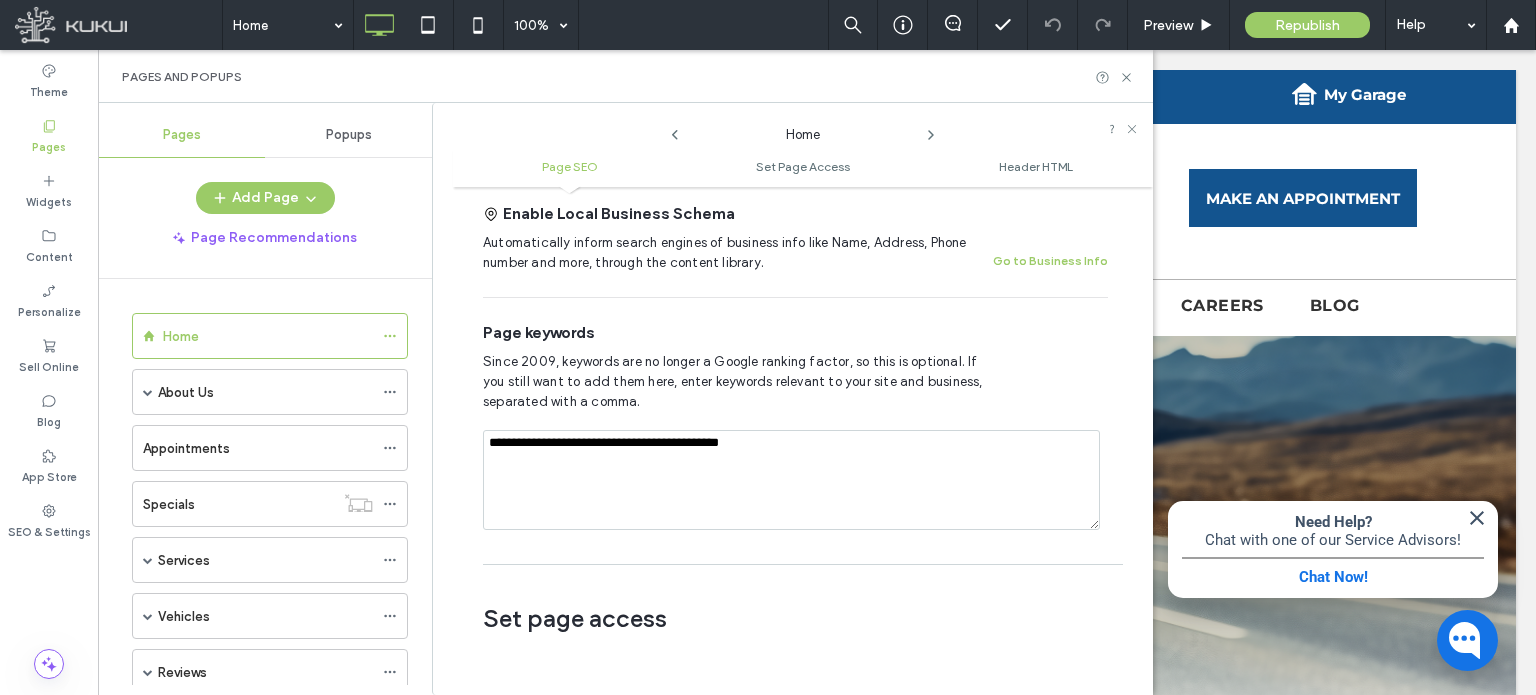 click 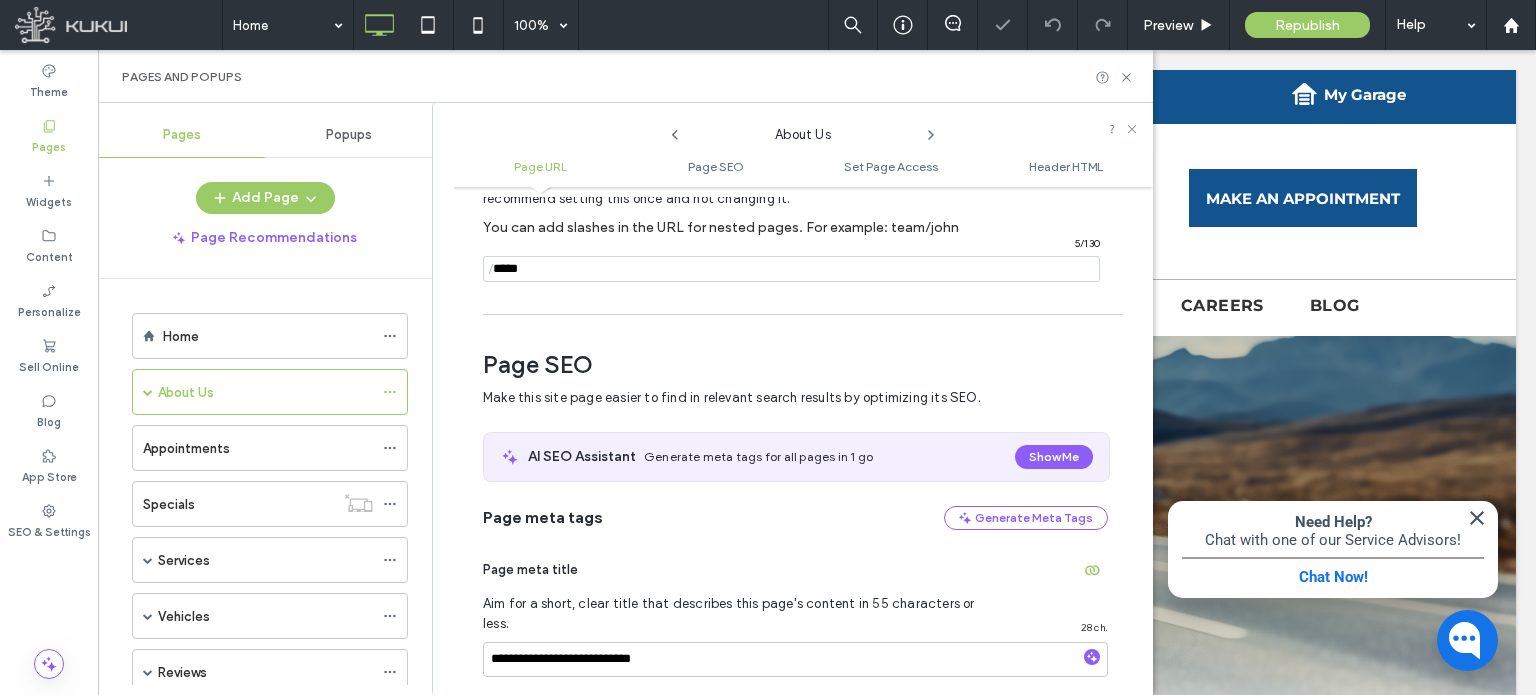scroll, scrollTop: 274, scrollLeft: 0, axis: vertical 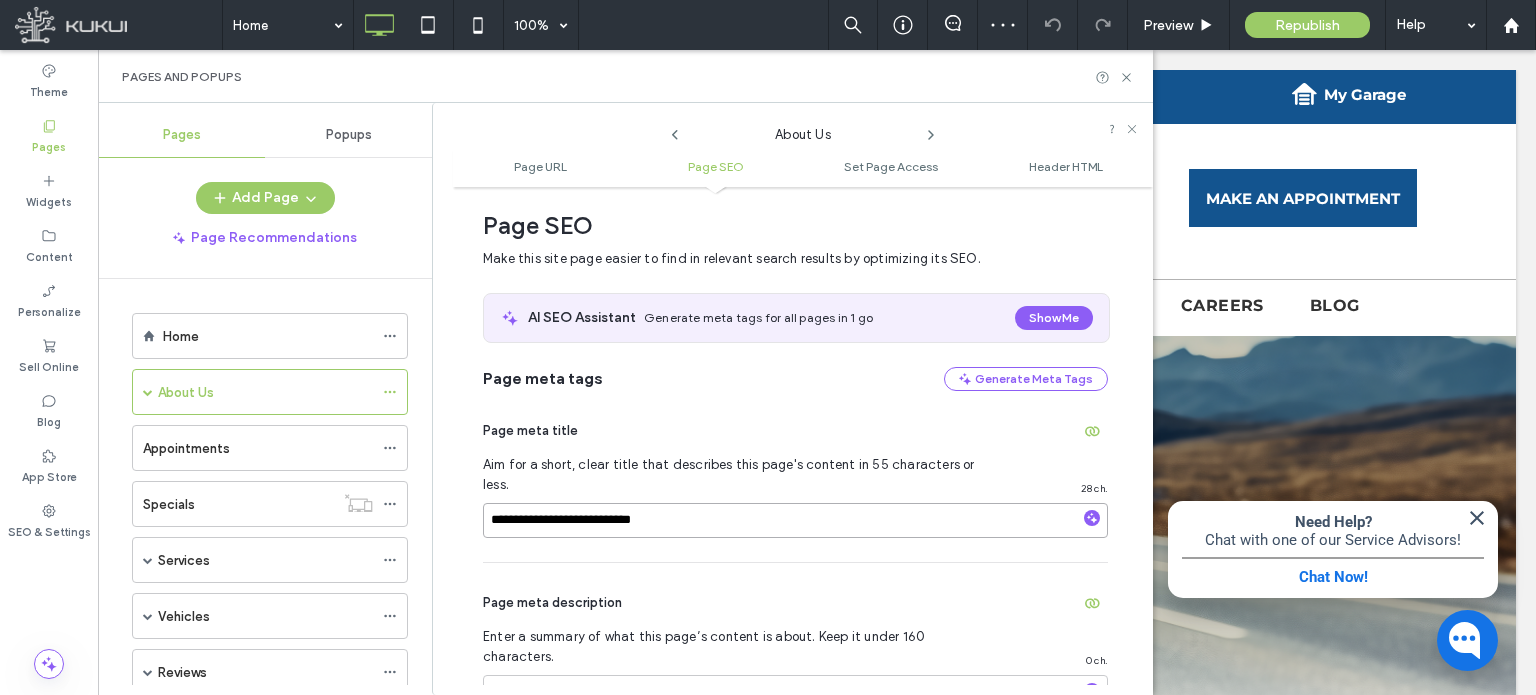 click on "**********" at bounding box center (795, 520) 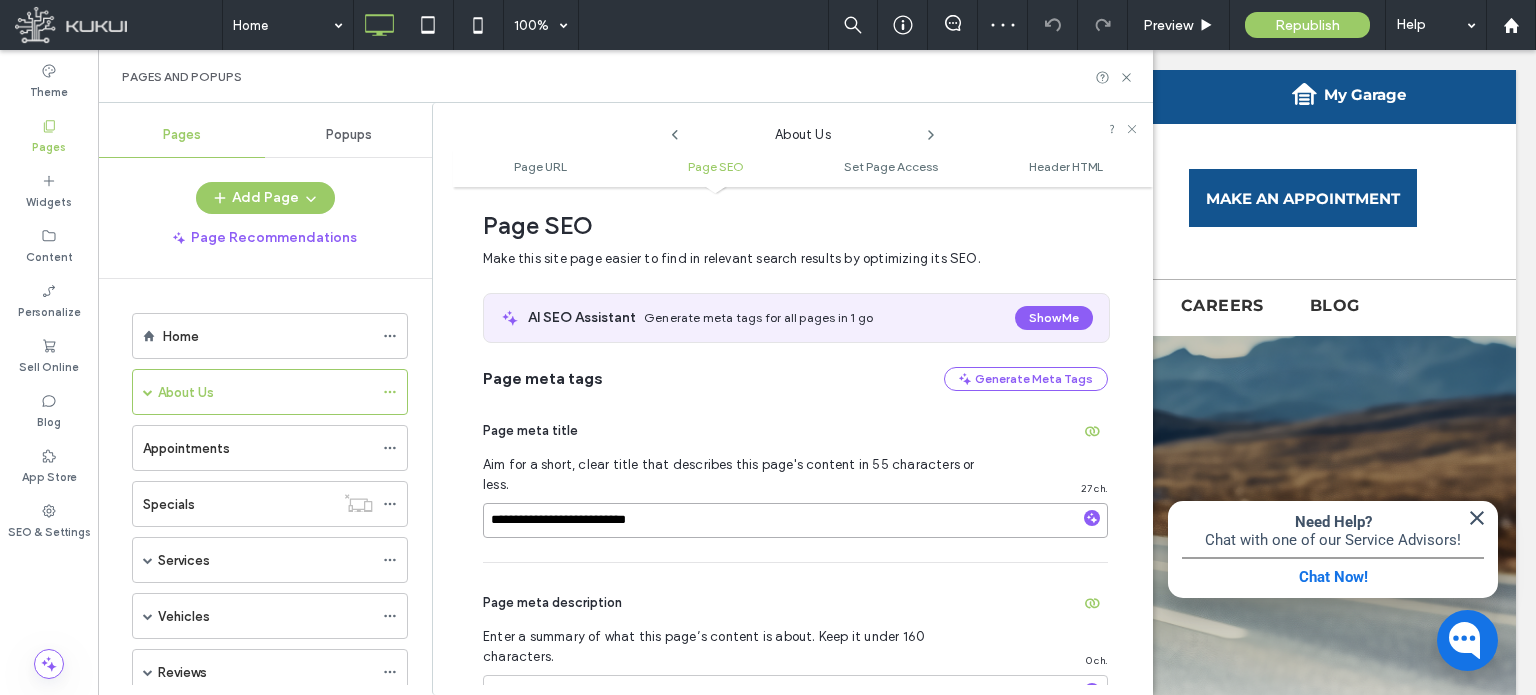 type on "**********" 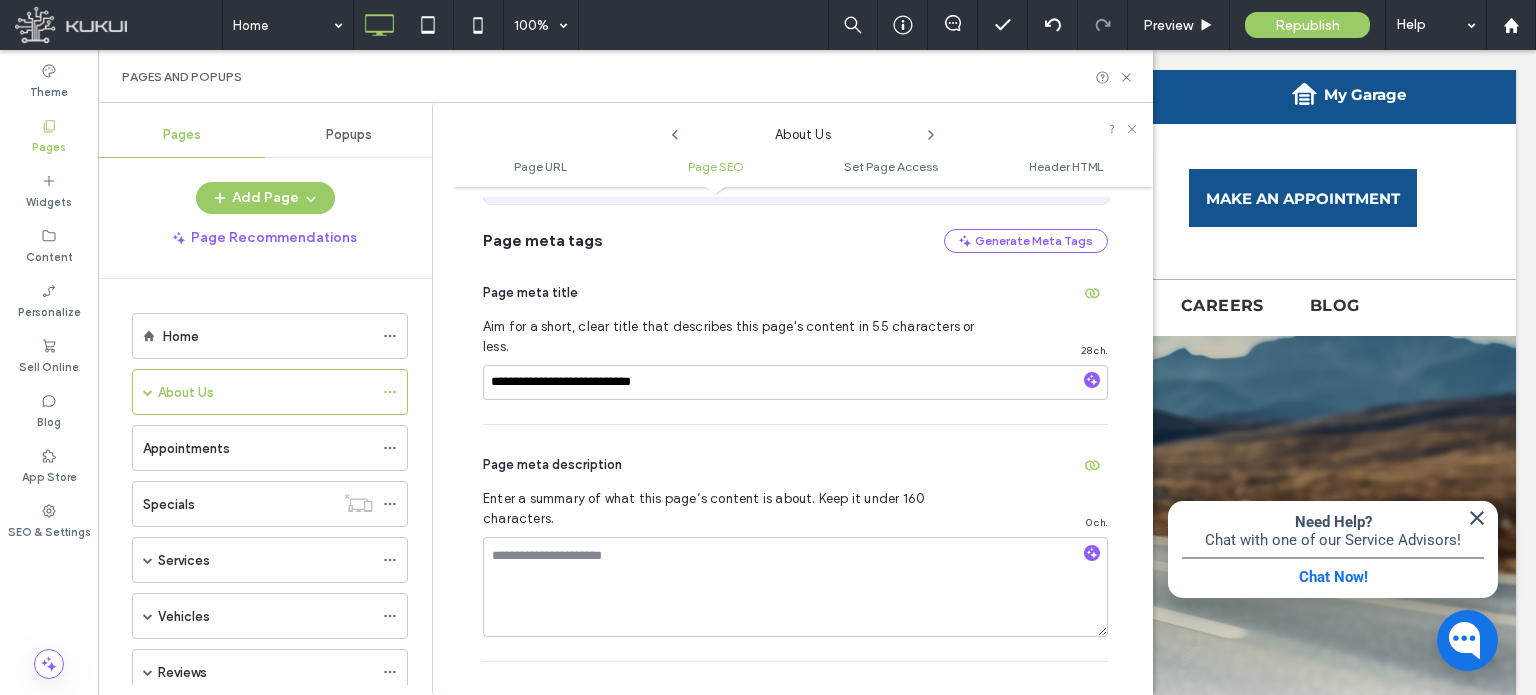scroll, scrollTop: 474, scrollLeft: 0, axis: vertical 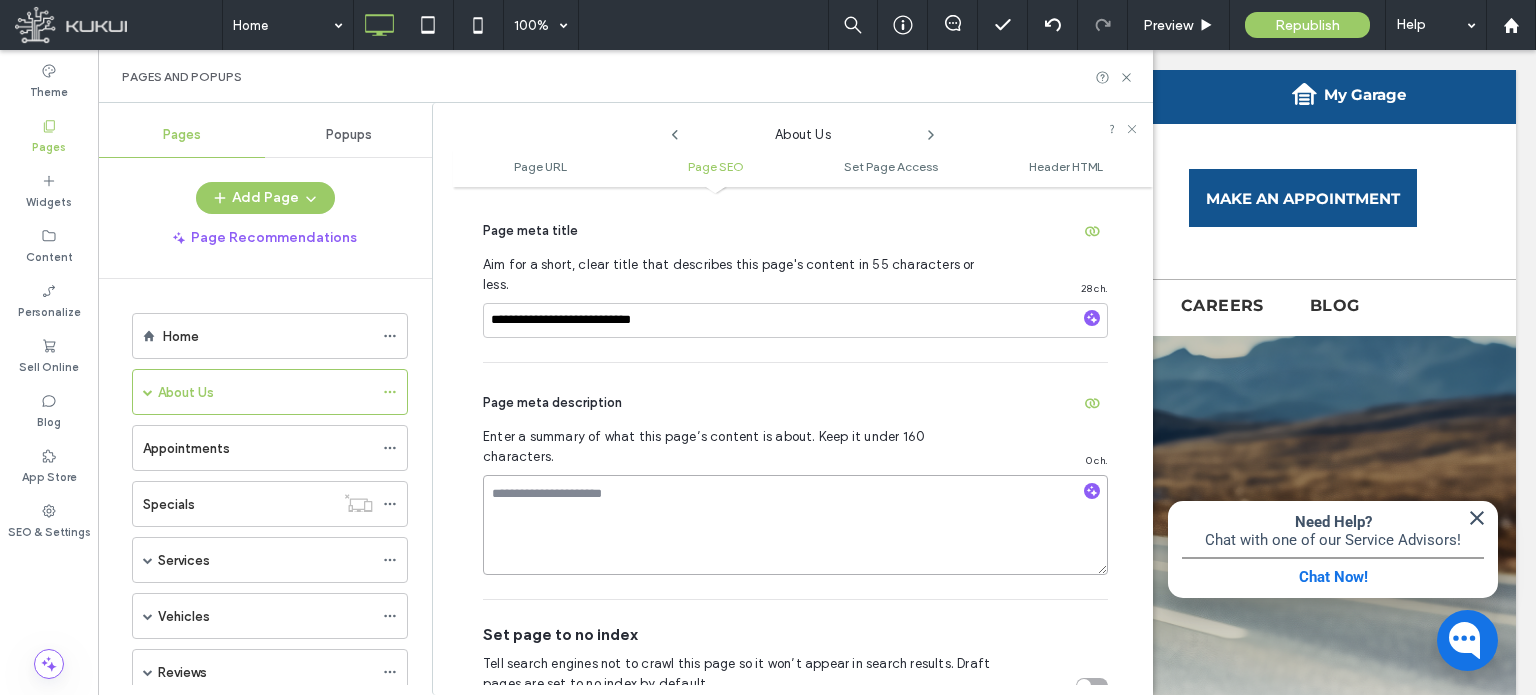 click at bounding box center [795, 525] 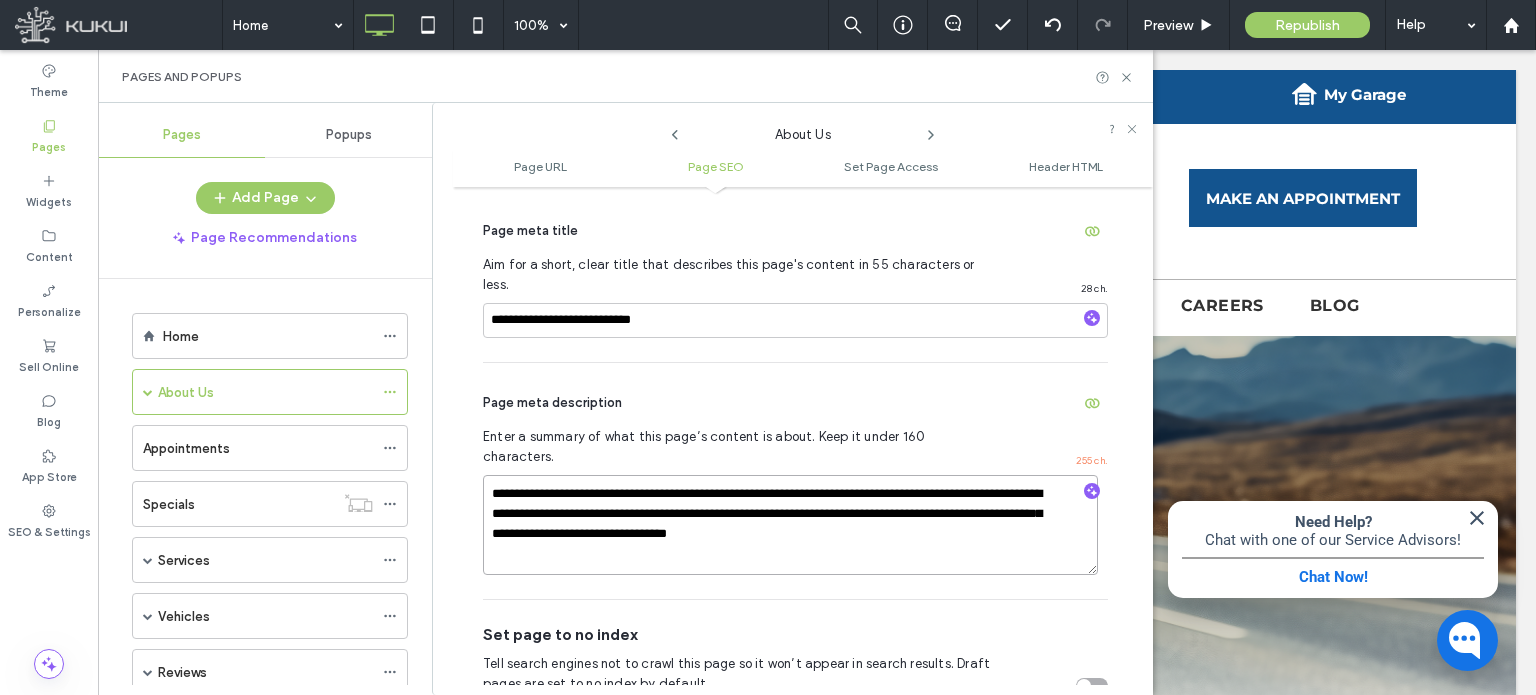 drag, startPoint x: 936, startPoint y: 486, endPoint x: 468, endPoint y: 455, distance: 469.02557 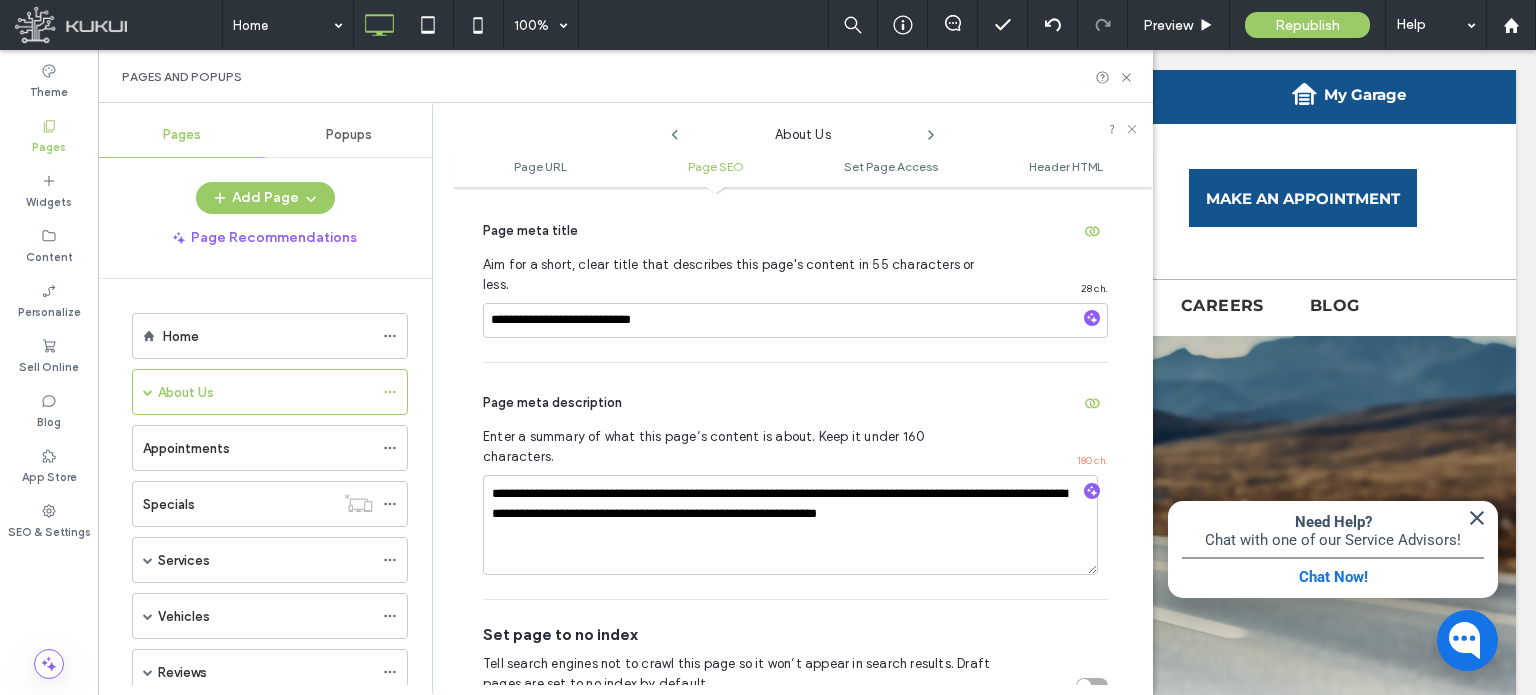 click on "**********" at bounding box center (795, 481) 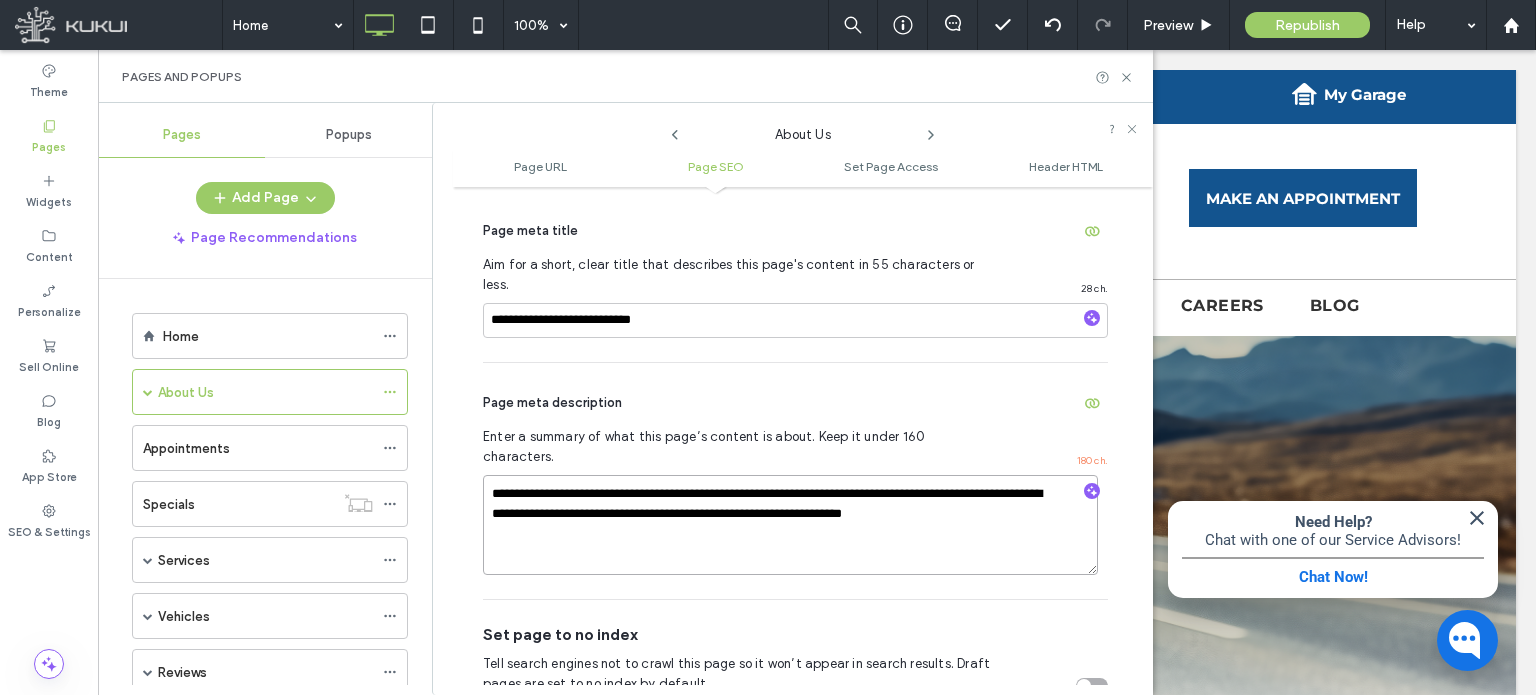 click on "**********" at bounding box center [790, 525] 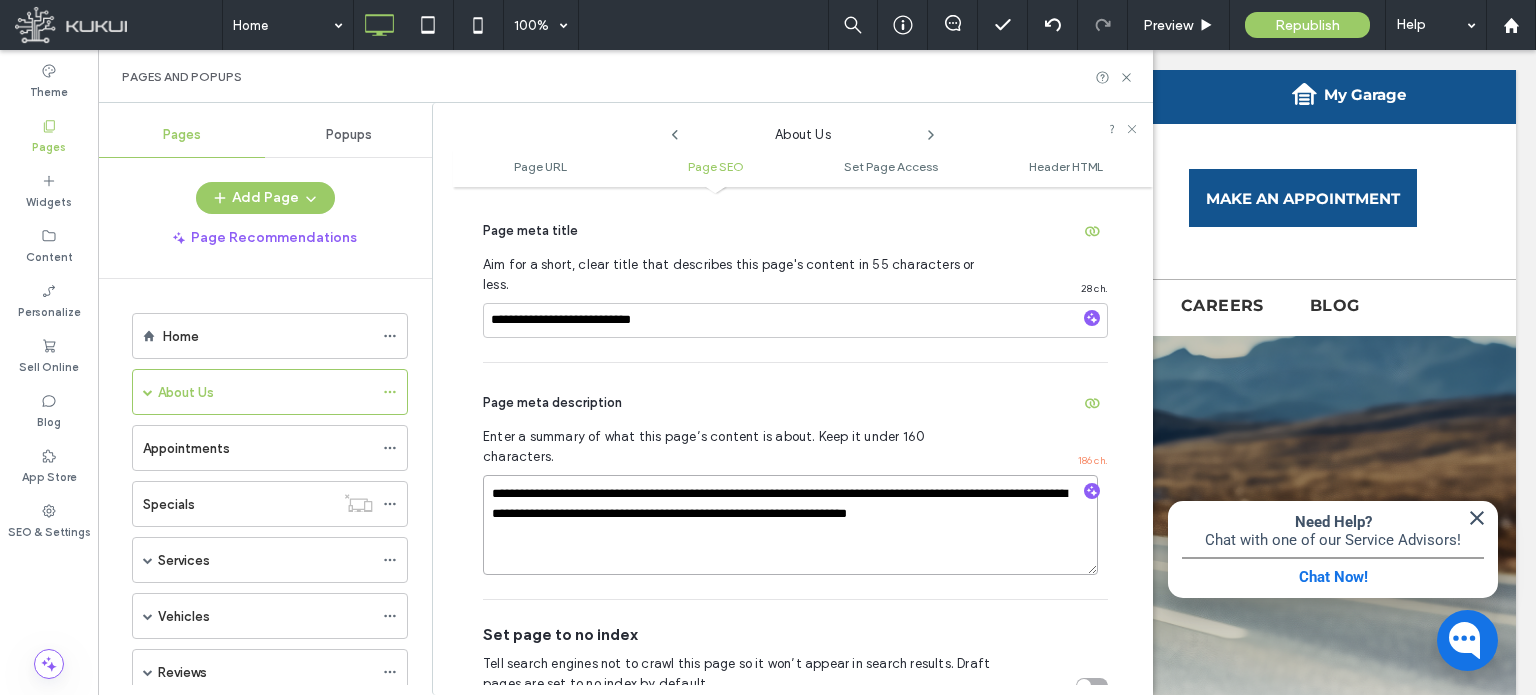 type on "**********" 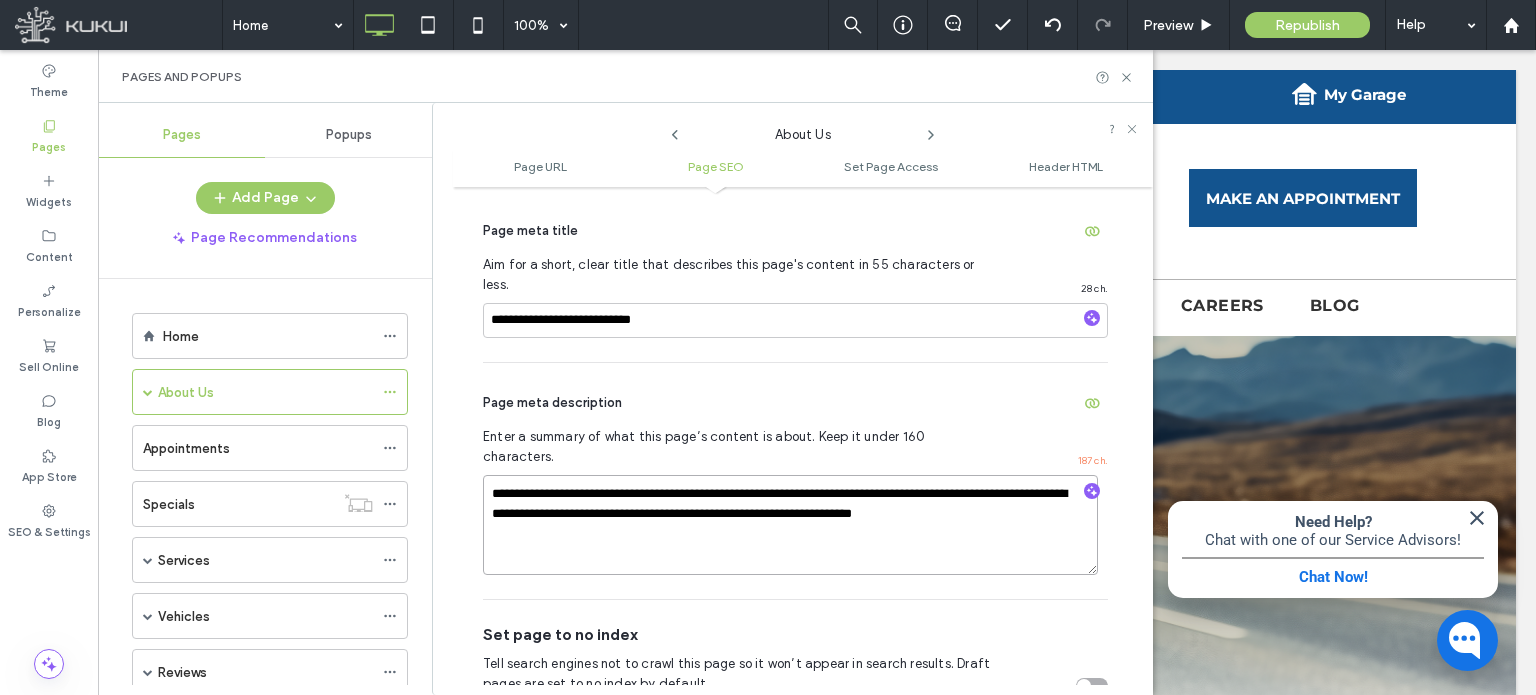 click on "**********" at bounding box center [790, 525] 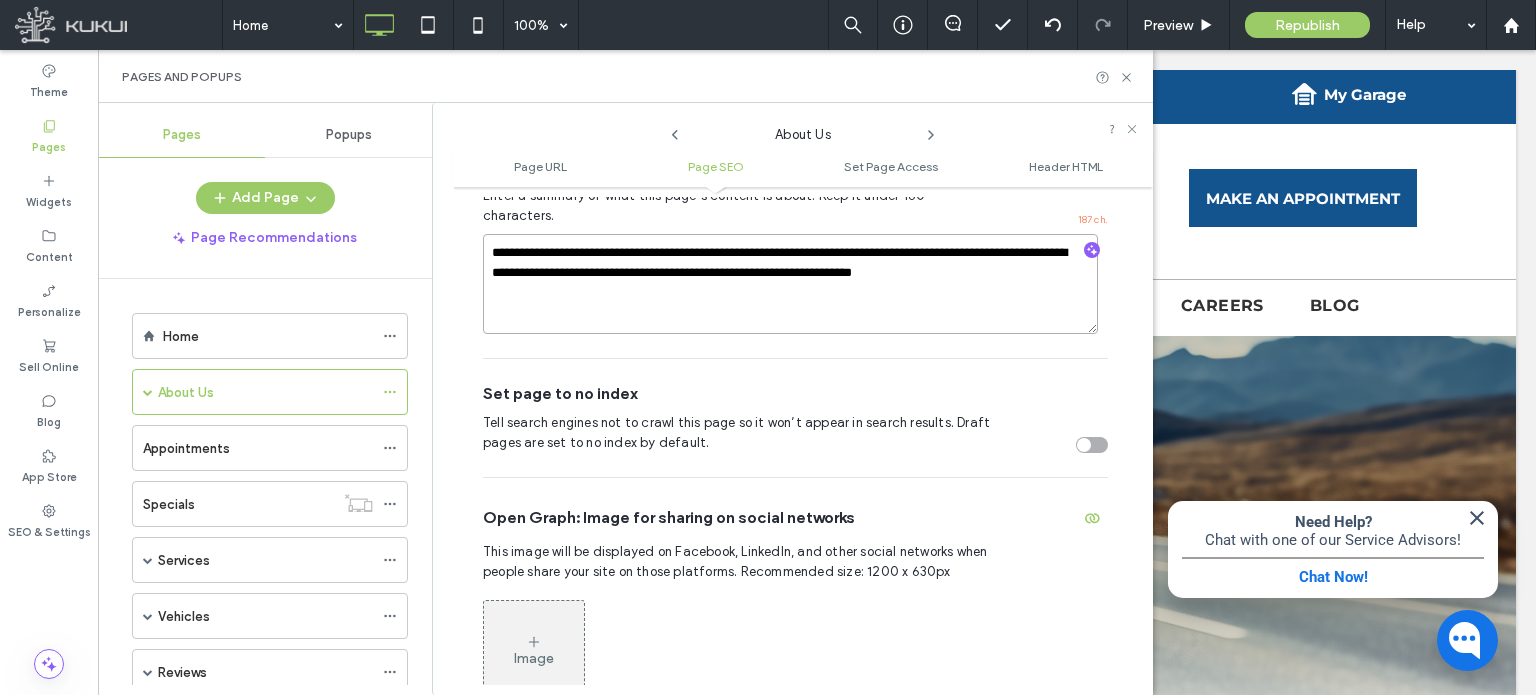 scroll, scrollTop: 474, scrollLeft: 0, axis: vertical 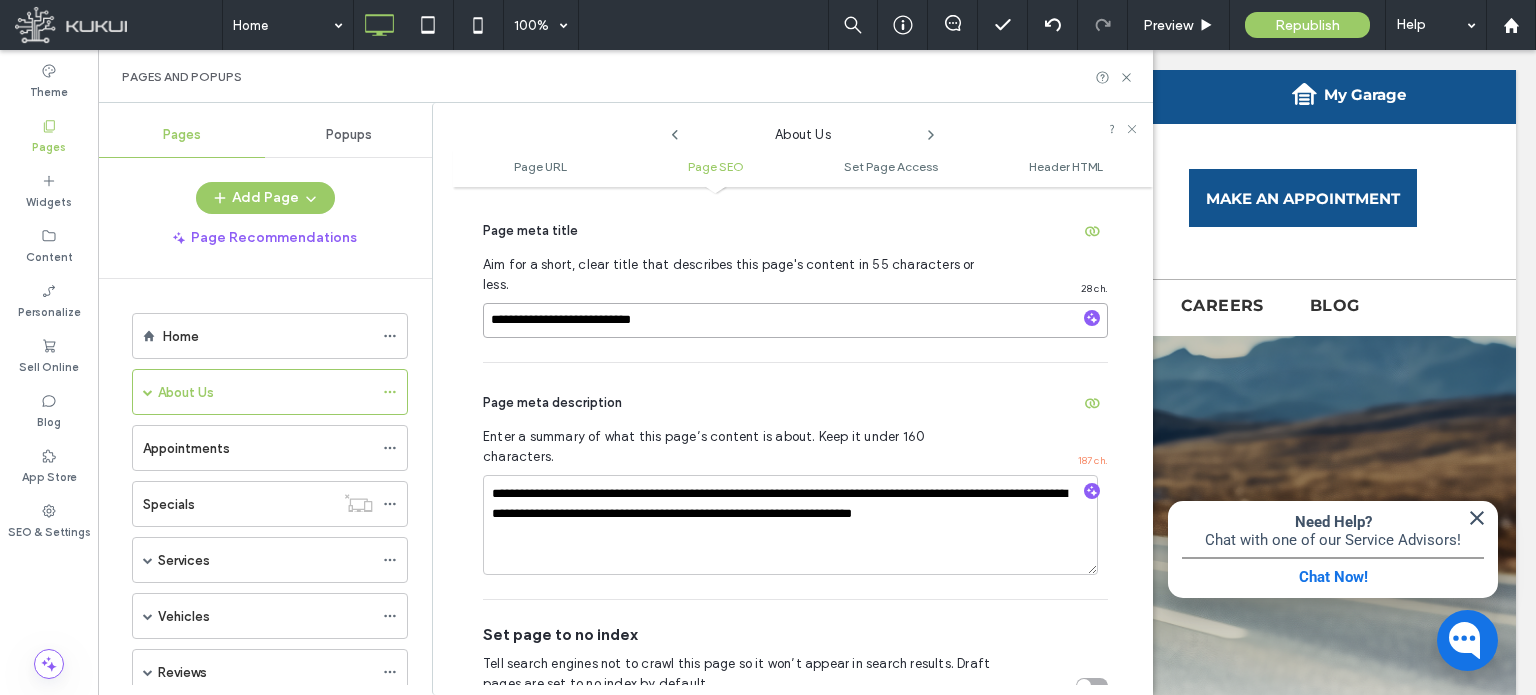 click on "**********" at bounding box center [795, 320] 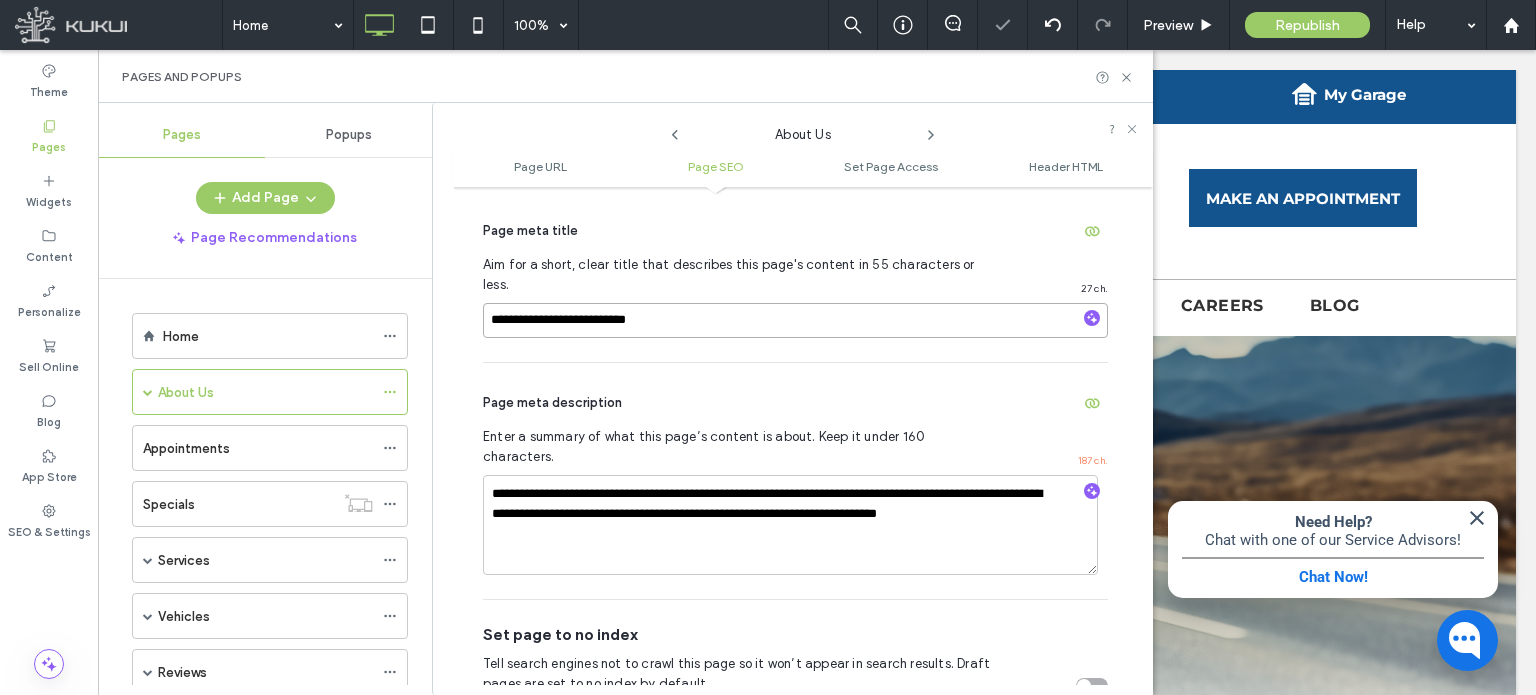 type on "**********" 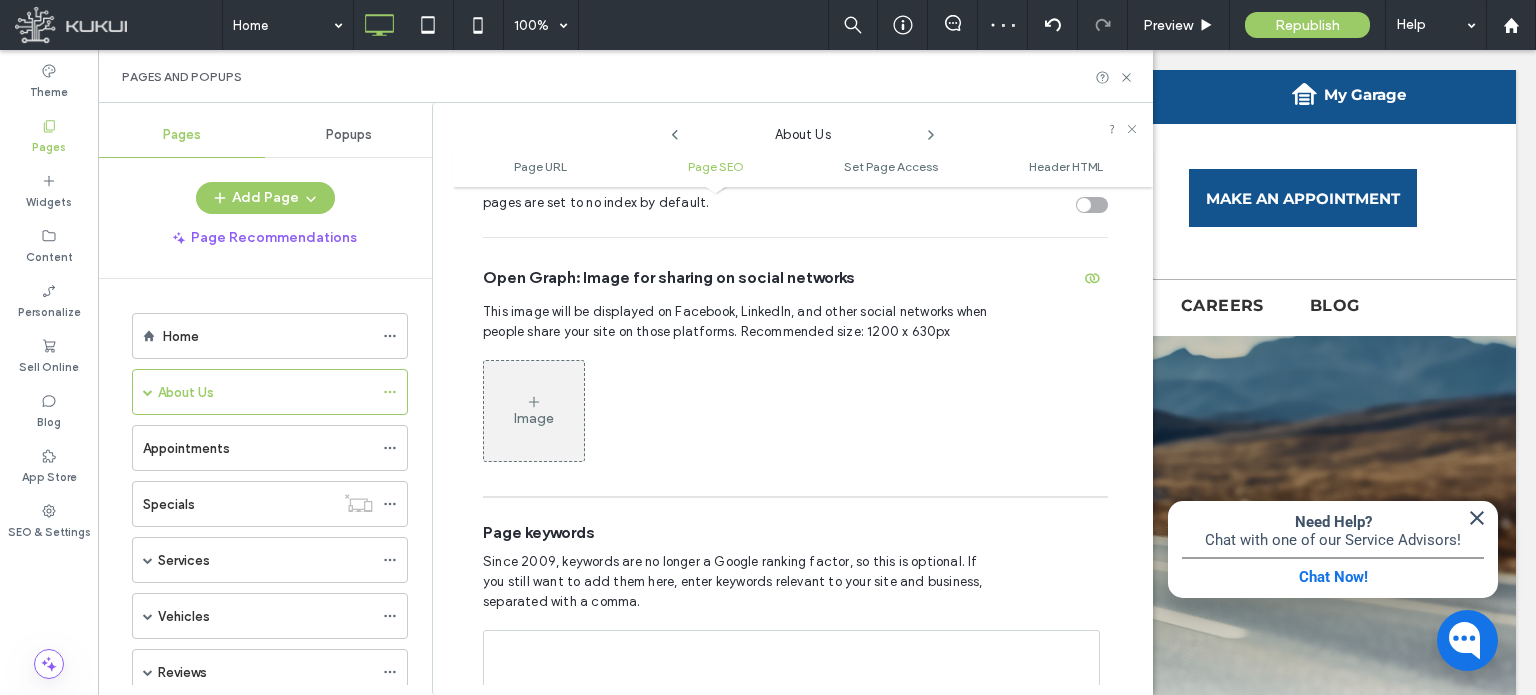 scroll, scrollTop: 974, scrollLeft: 0, axis: vertical 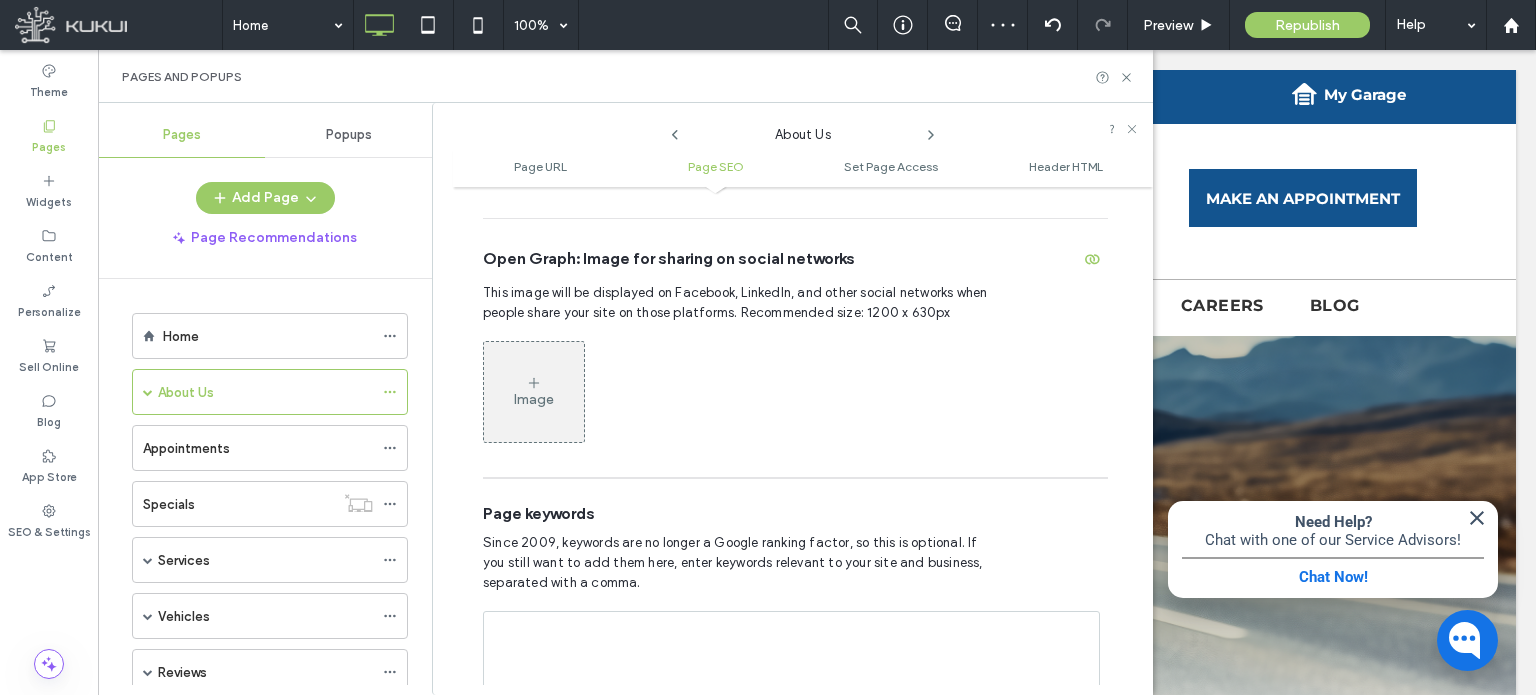 click at bounding box center [791, 661] 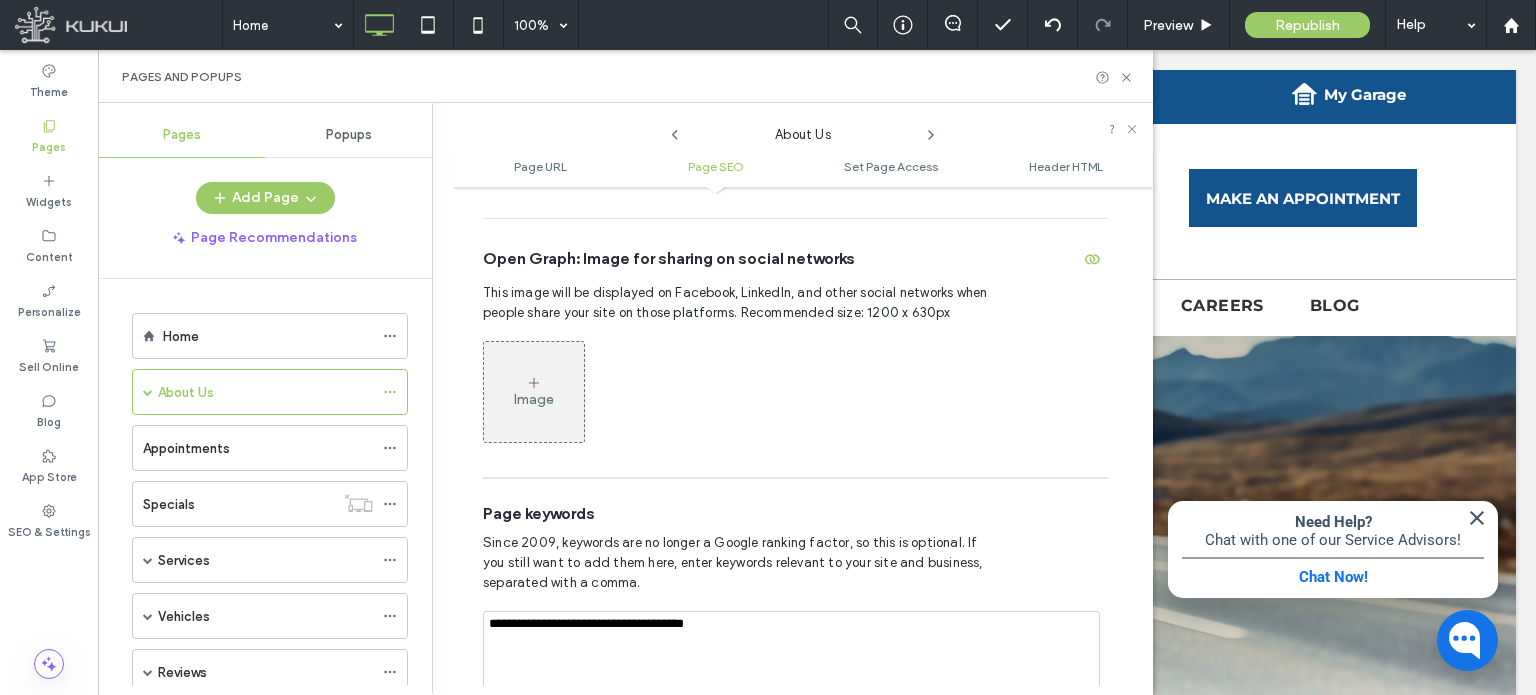 type on "**********" 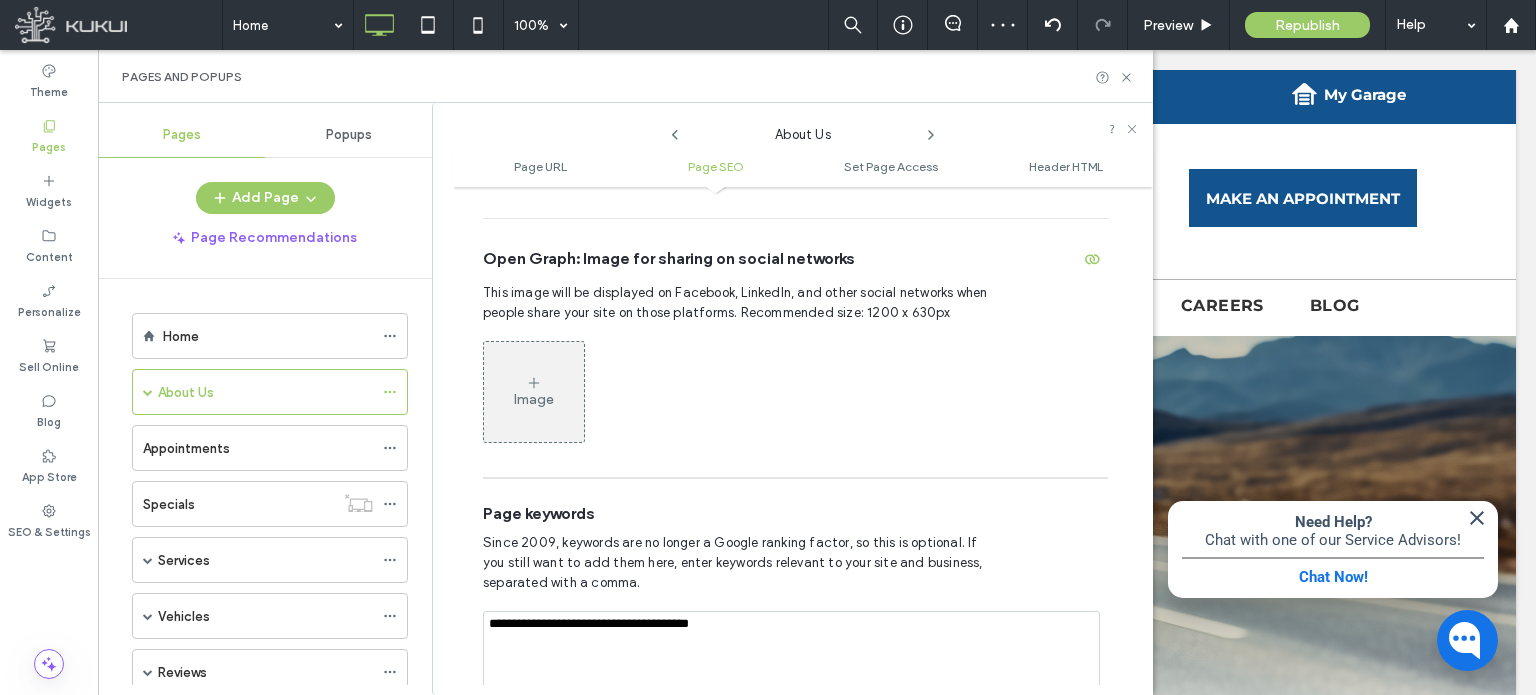click on "**********" at bounding box center [791, 661] 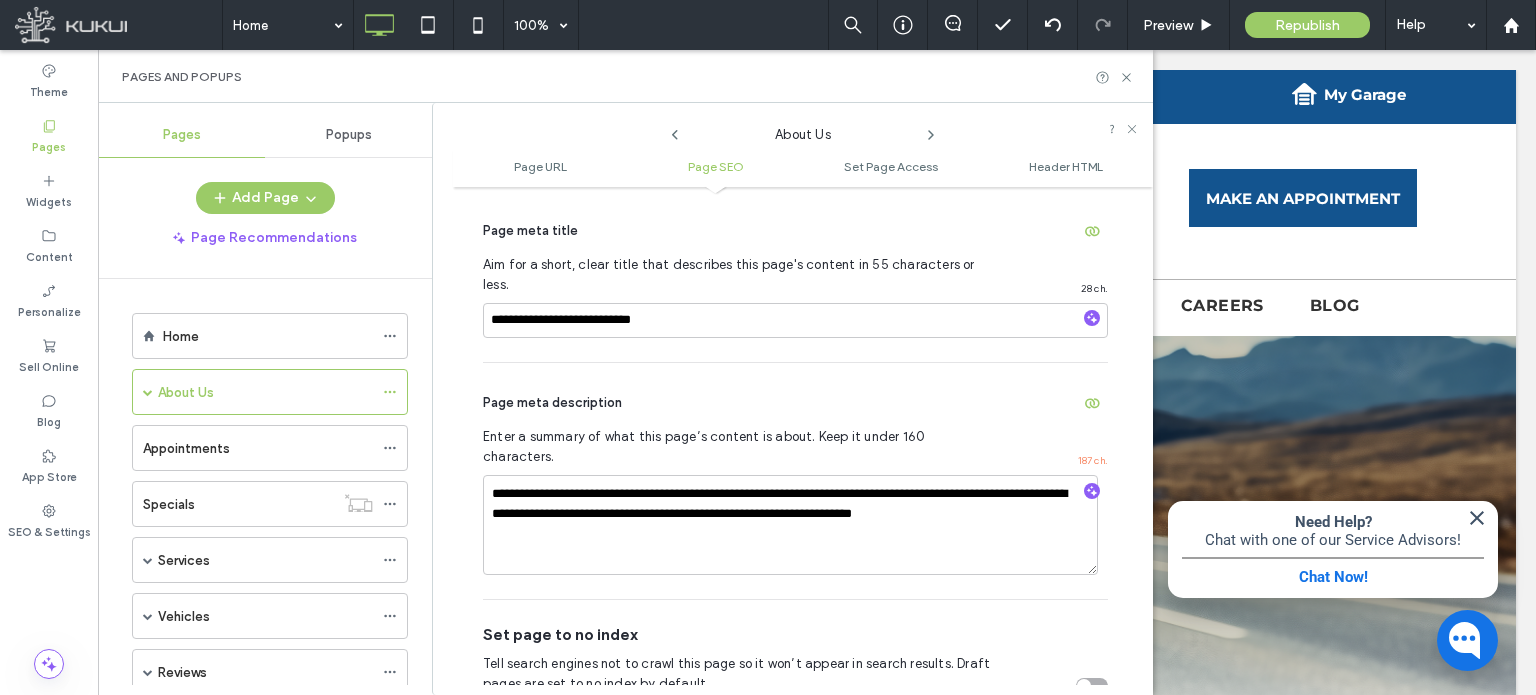 scroll, scrollTop: 1174, scrollLeft: 0, axis: vertical 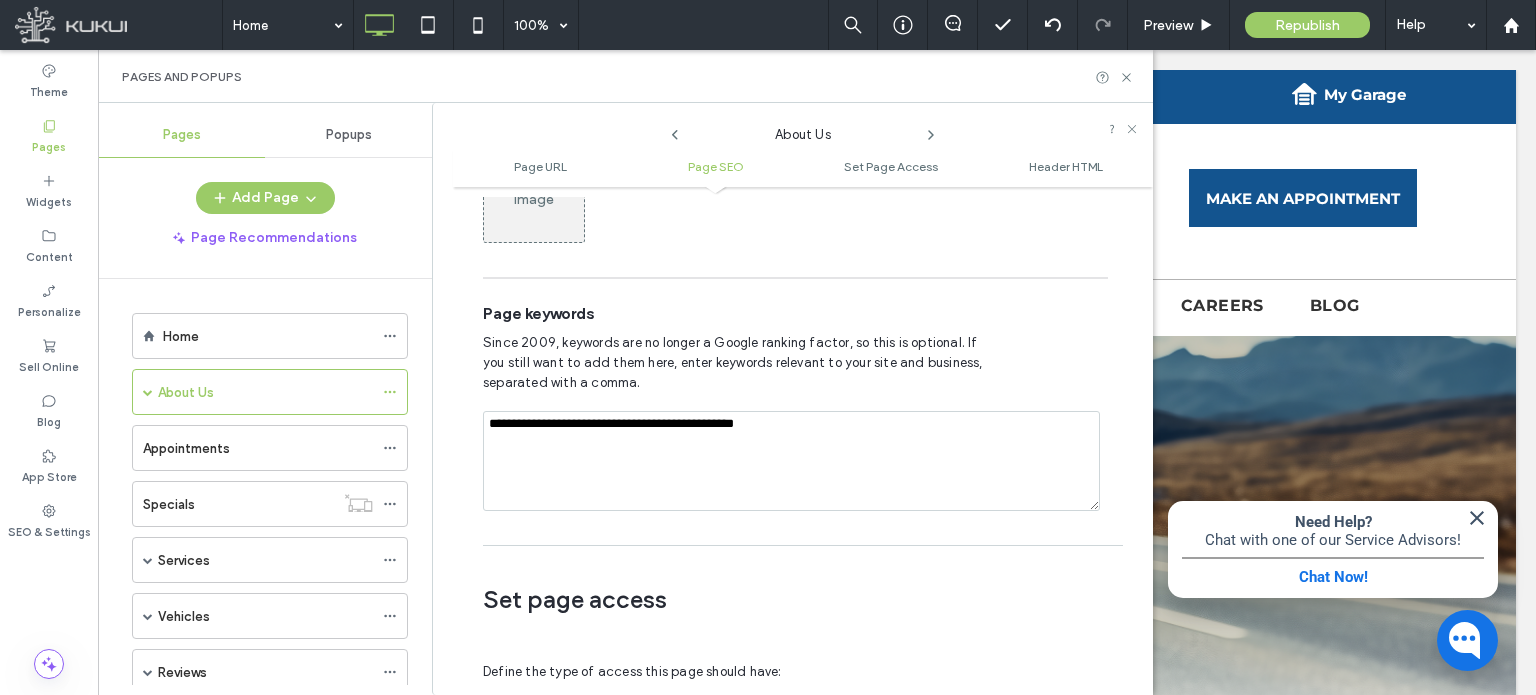 click on "**********" at bounding box center [791, 461] 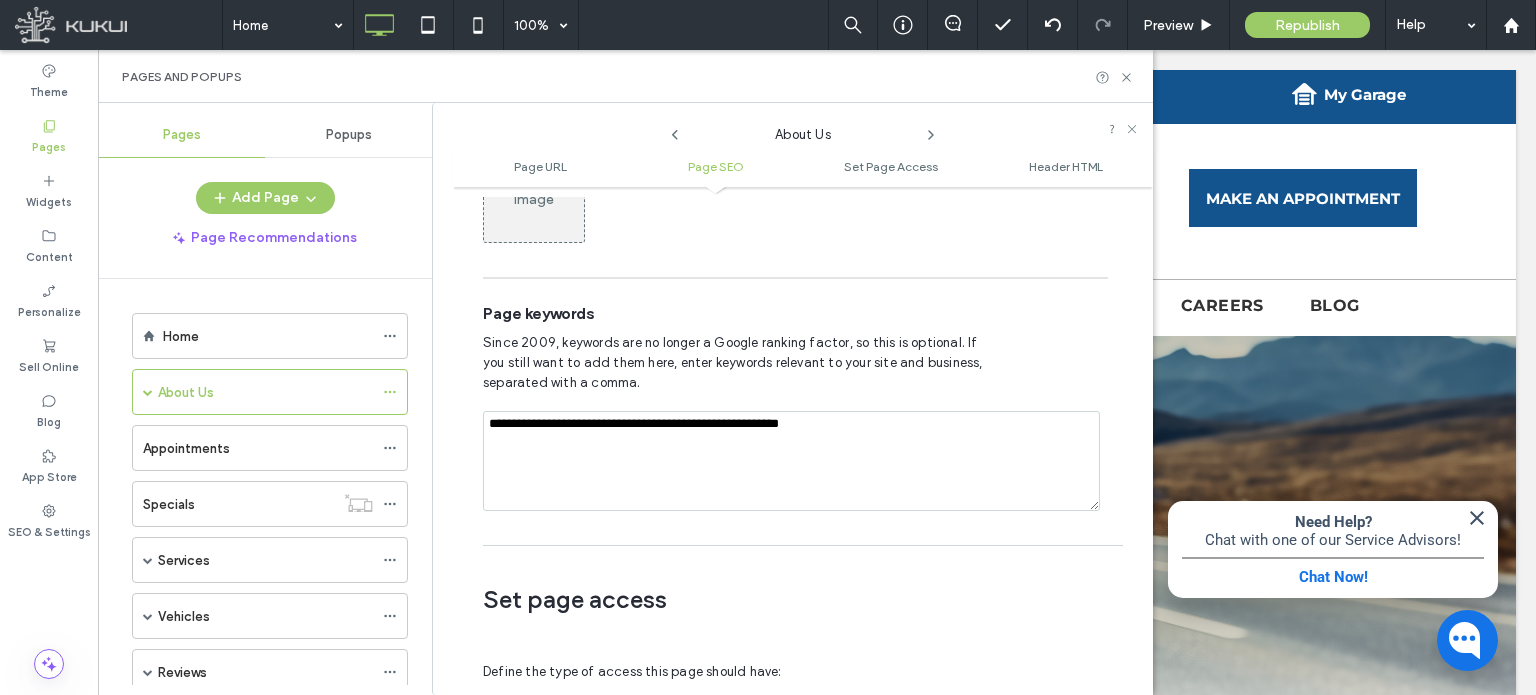 type on "**********" 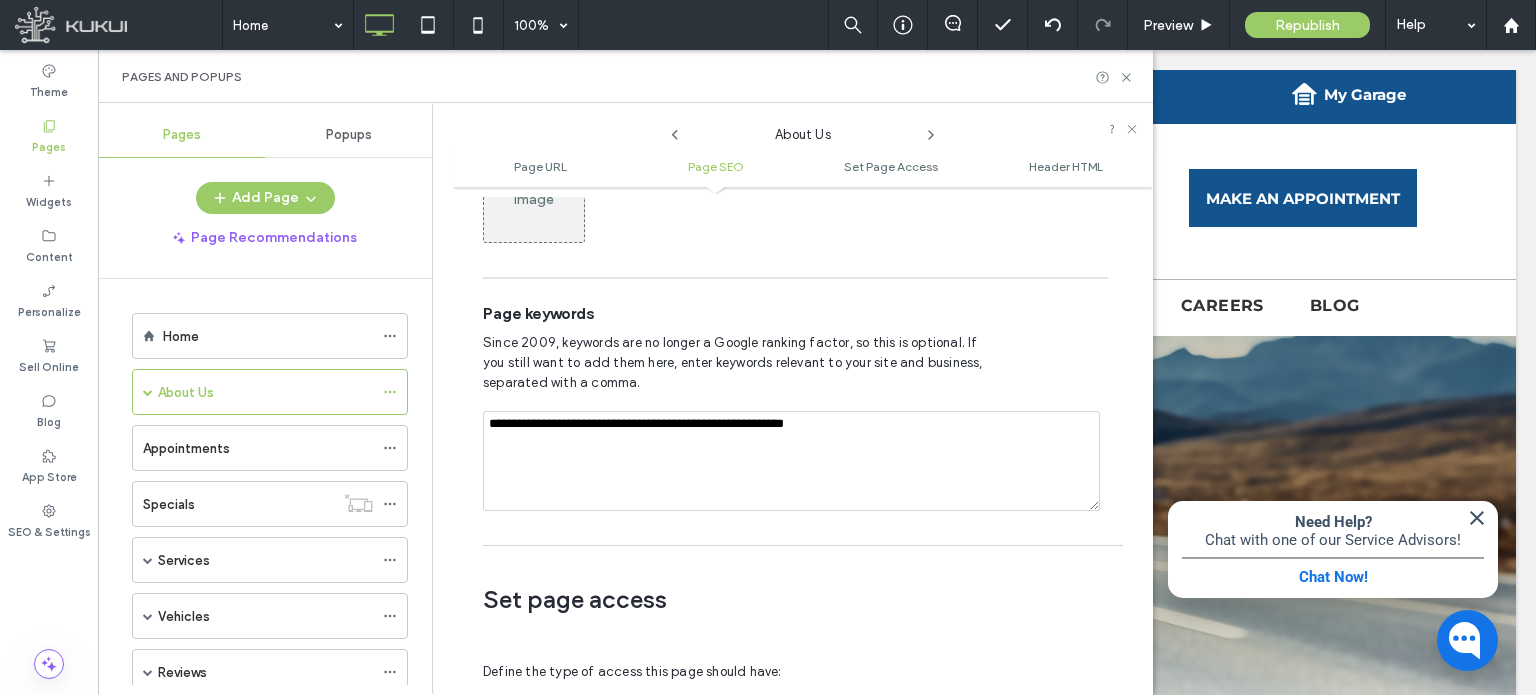 click 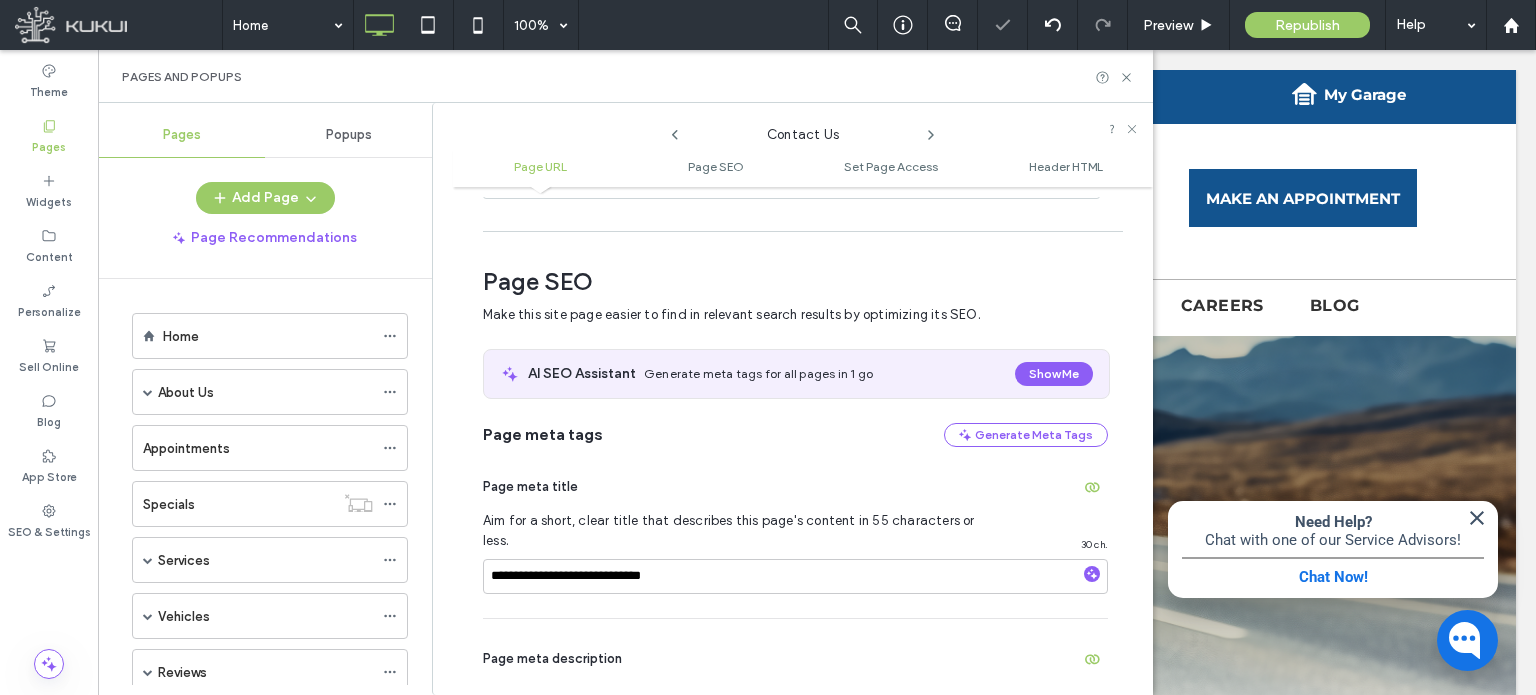scroll, scrollTop: 274, scrollLeft: 0, axis: vertical 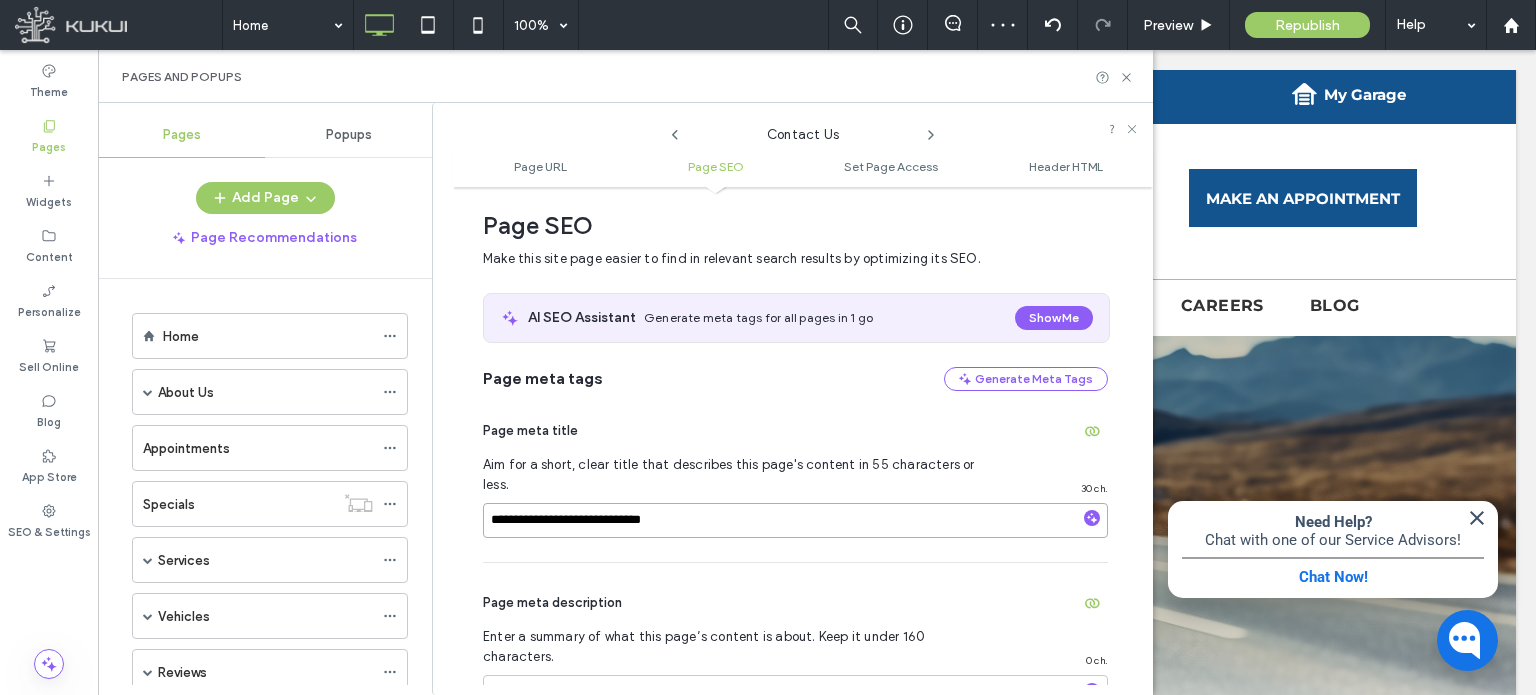 click on "**********" at bounding box center (795, 520) 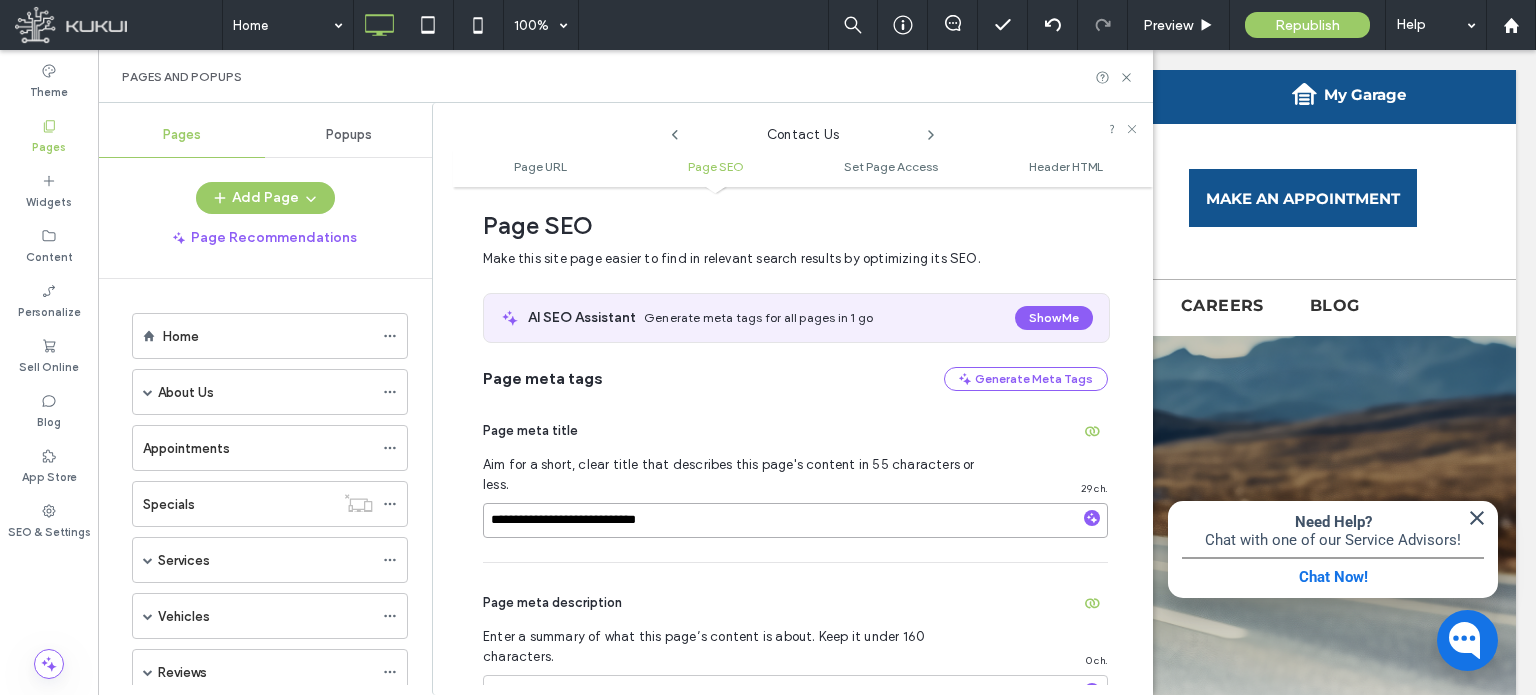 type on "**********" 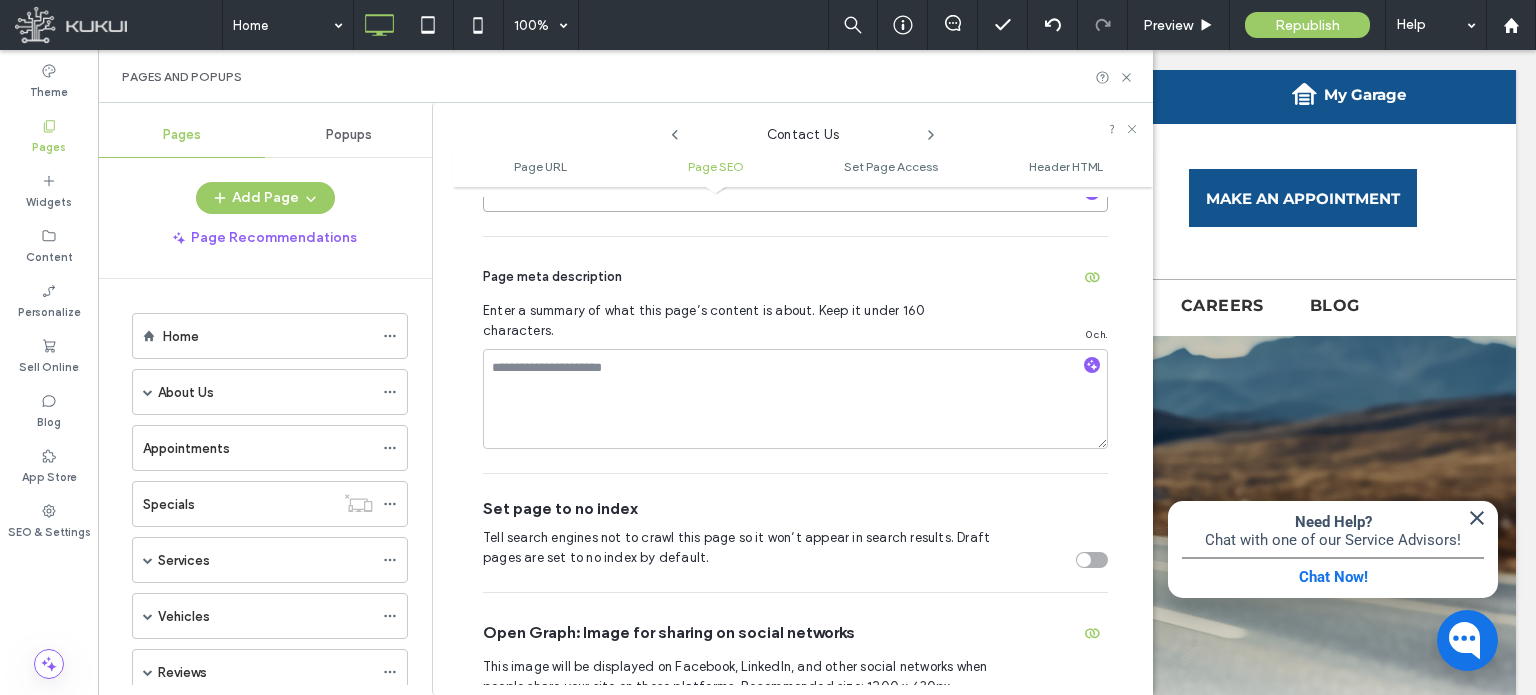 scroll, scrollTop: 500, scrollLeft: 0, axis: vertical 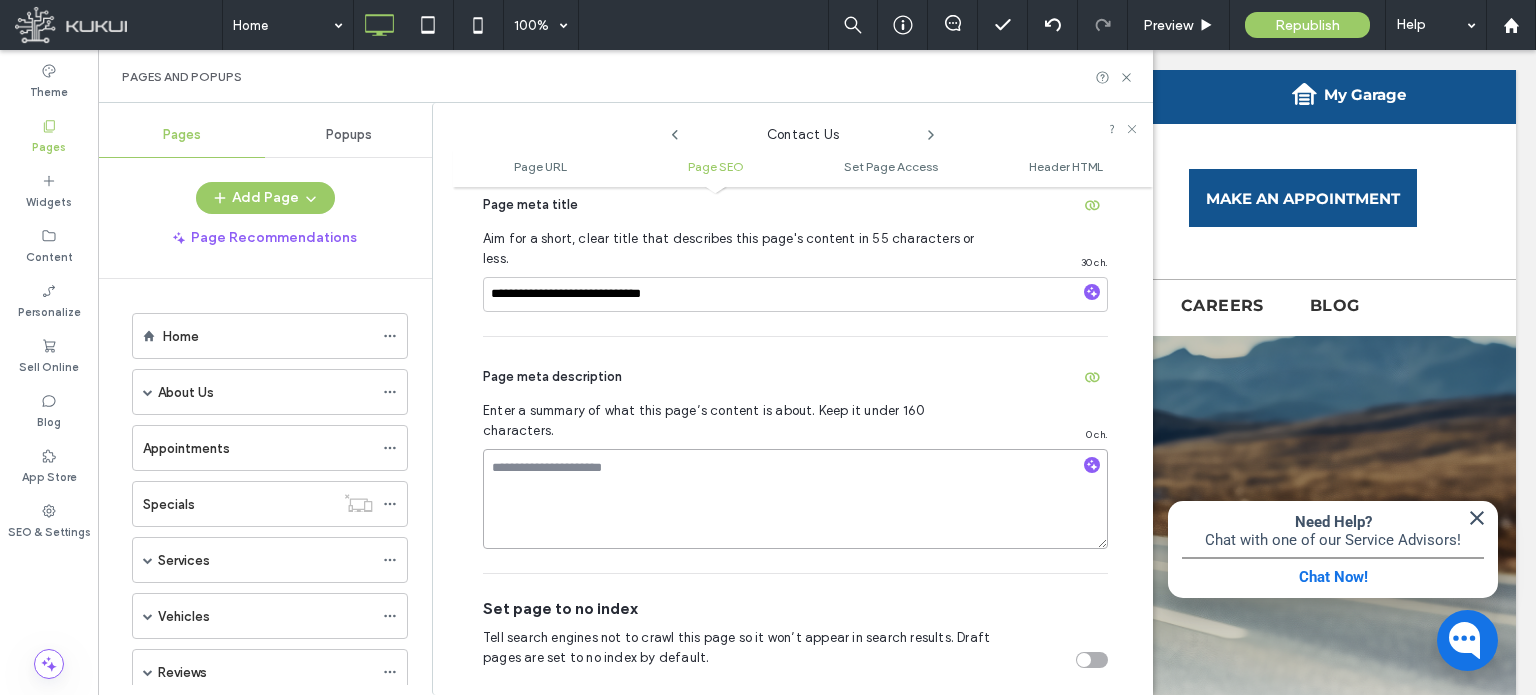 click at bounding box center (795, 499) 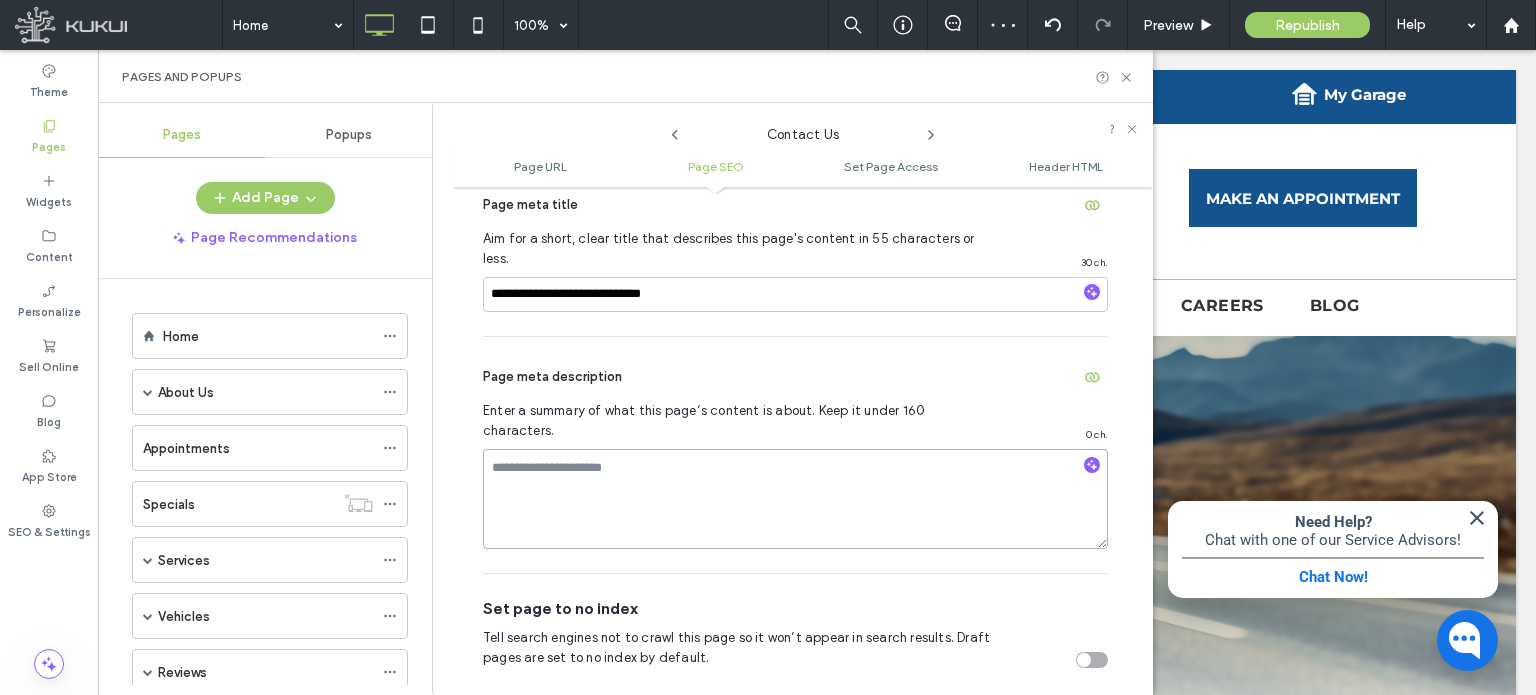 type on "*" 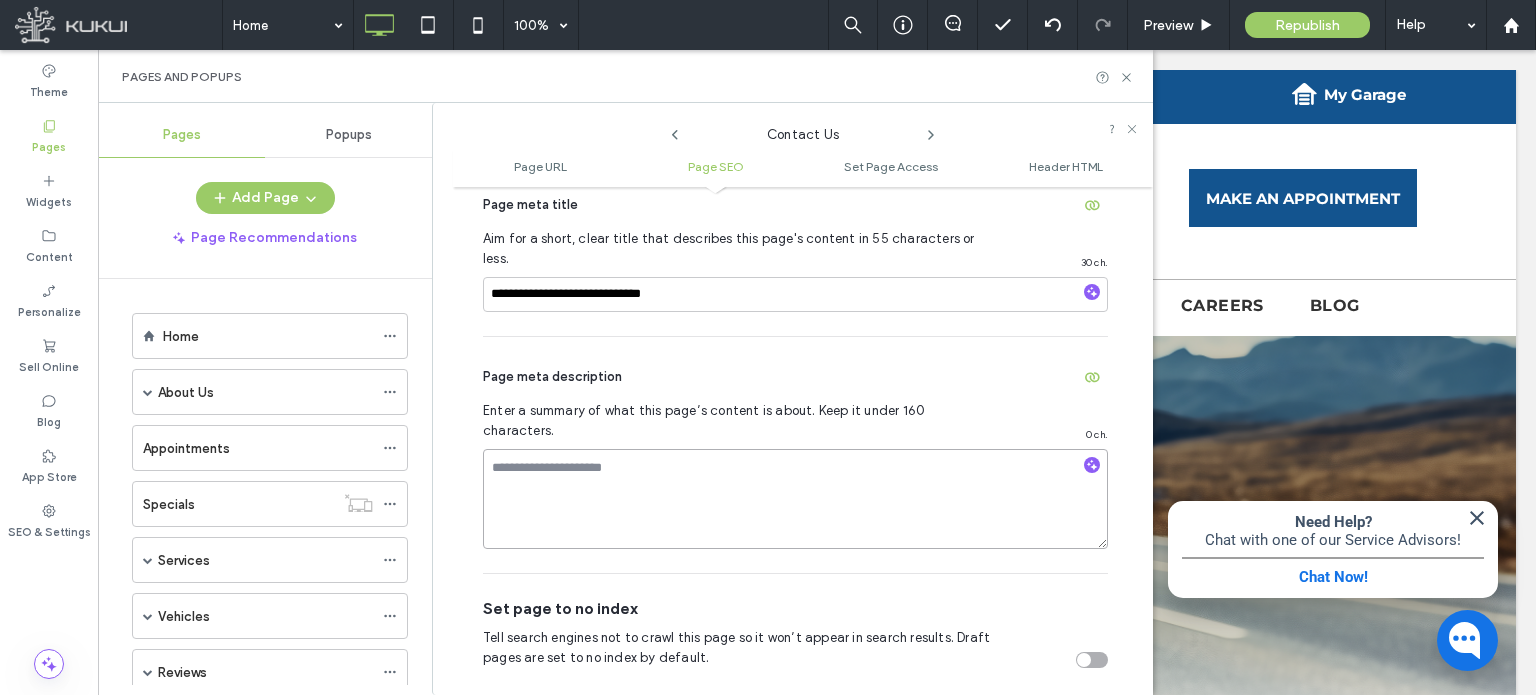 click at bounding box center (795, 499) 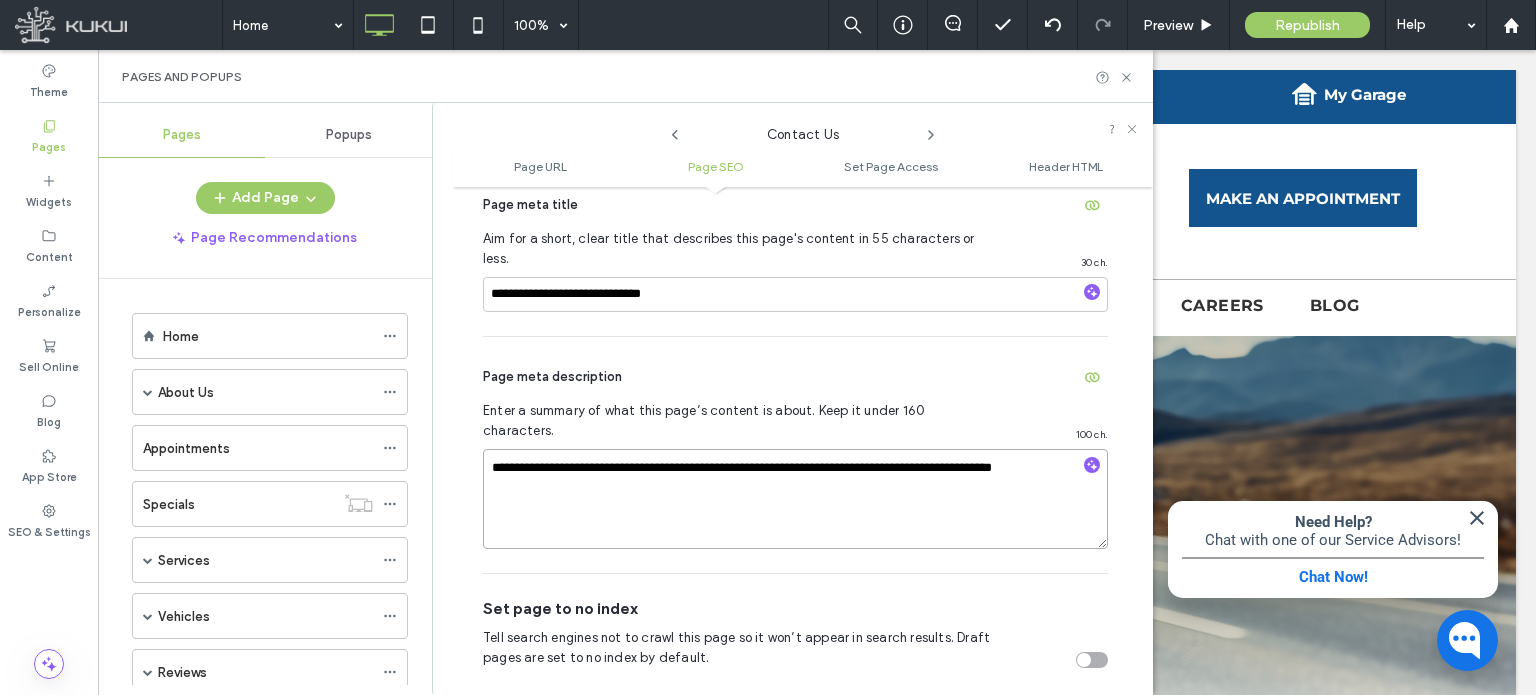 click on "**********" at bounding box center (795, 499) 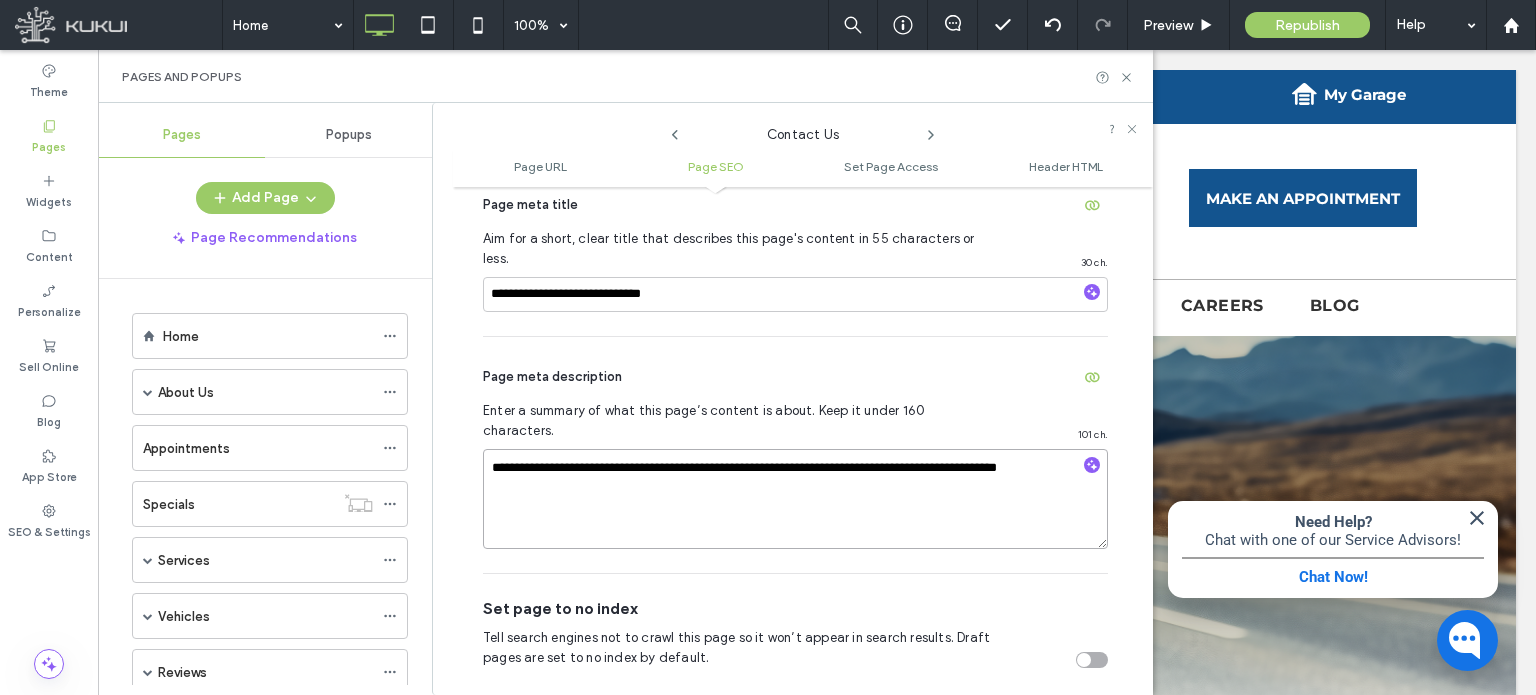 type on "**********" 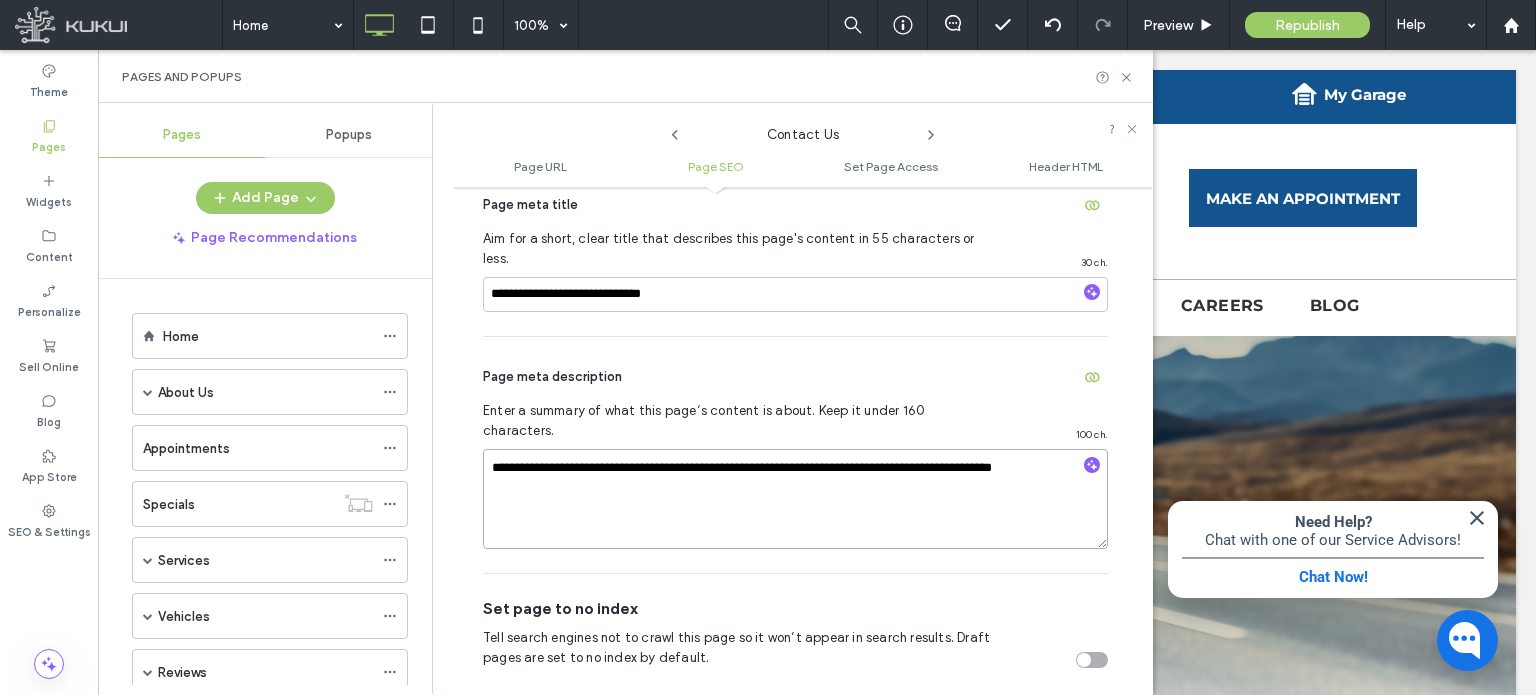 click on "**********" at bounding box center [795, 499] 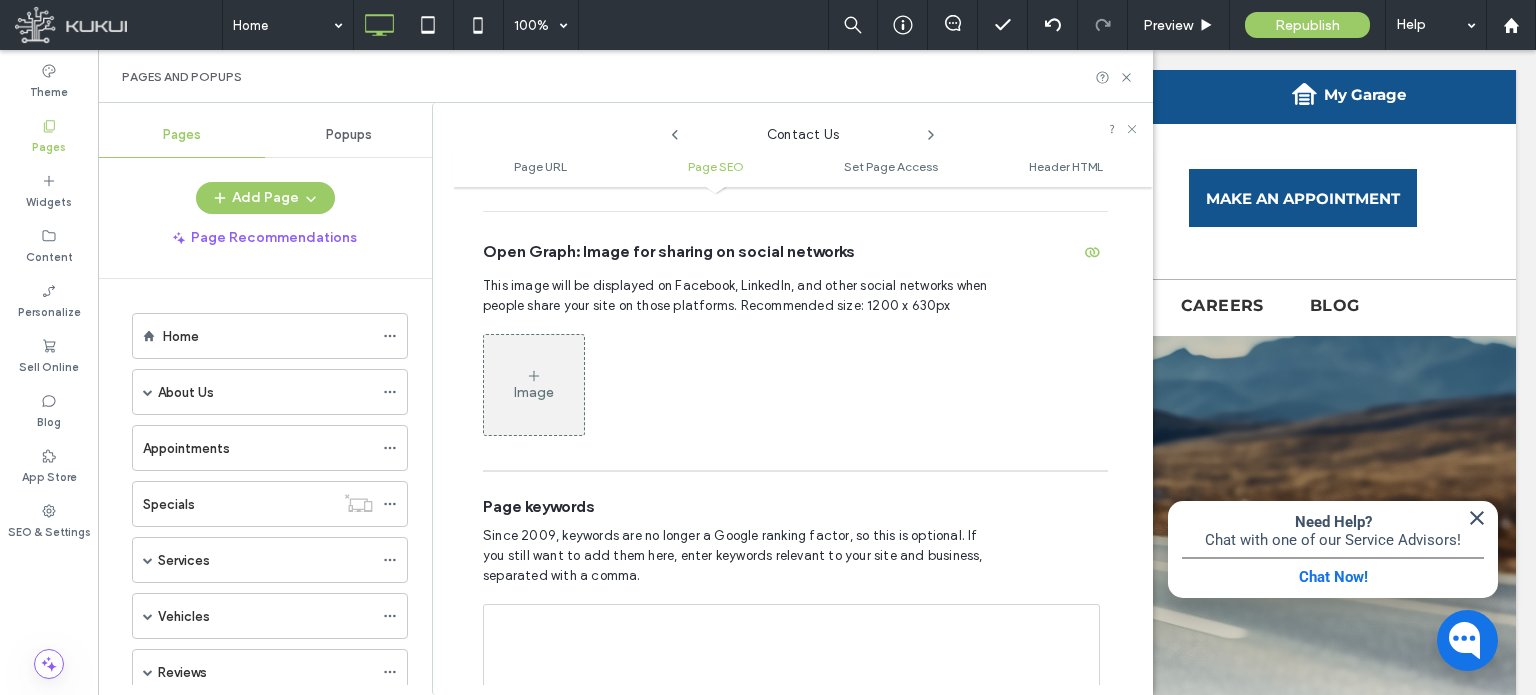 scroll, scrollTop: 1100, scrollLeft: 0, axis: vertical 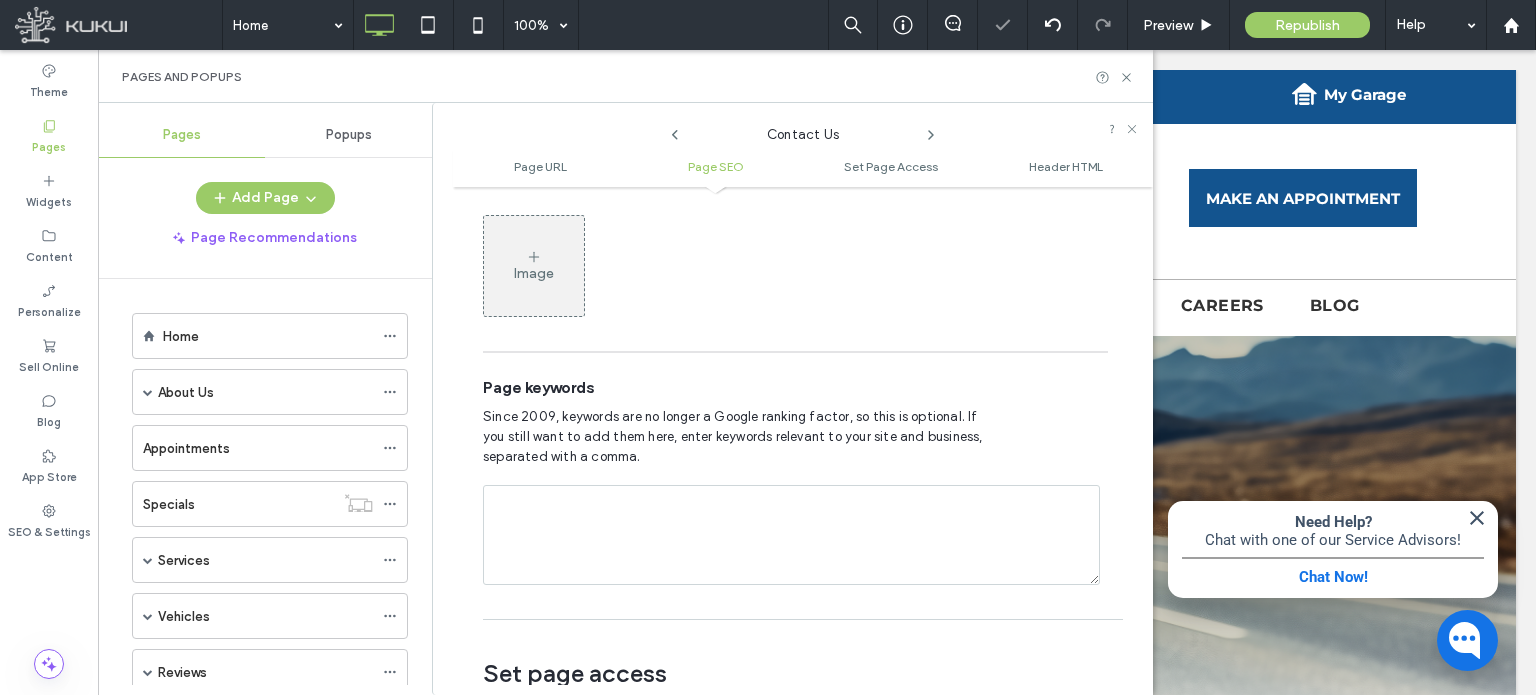 click at bounding box center [791, 535] 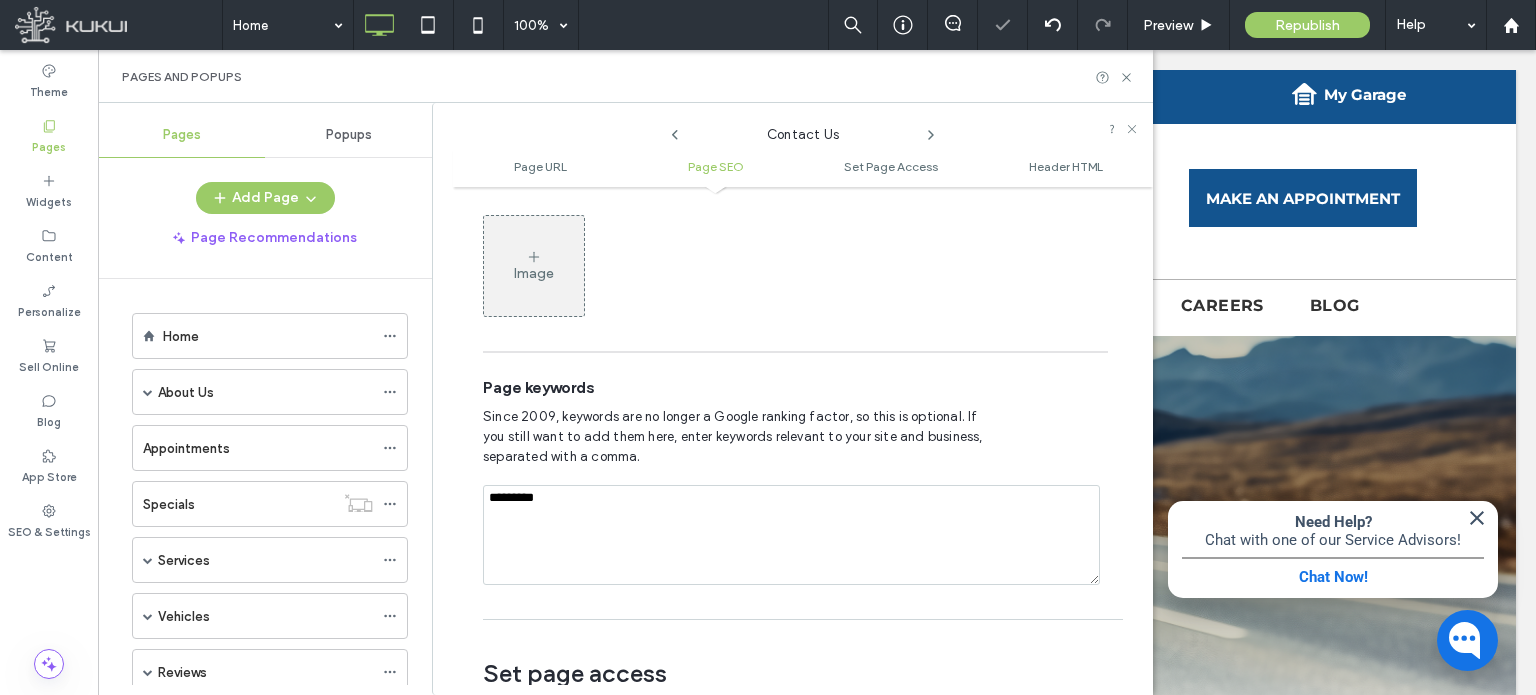 type on "**********" 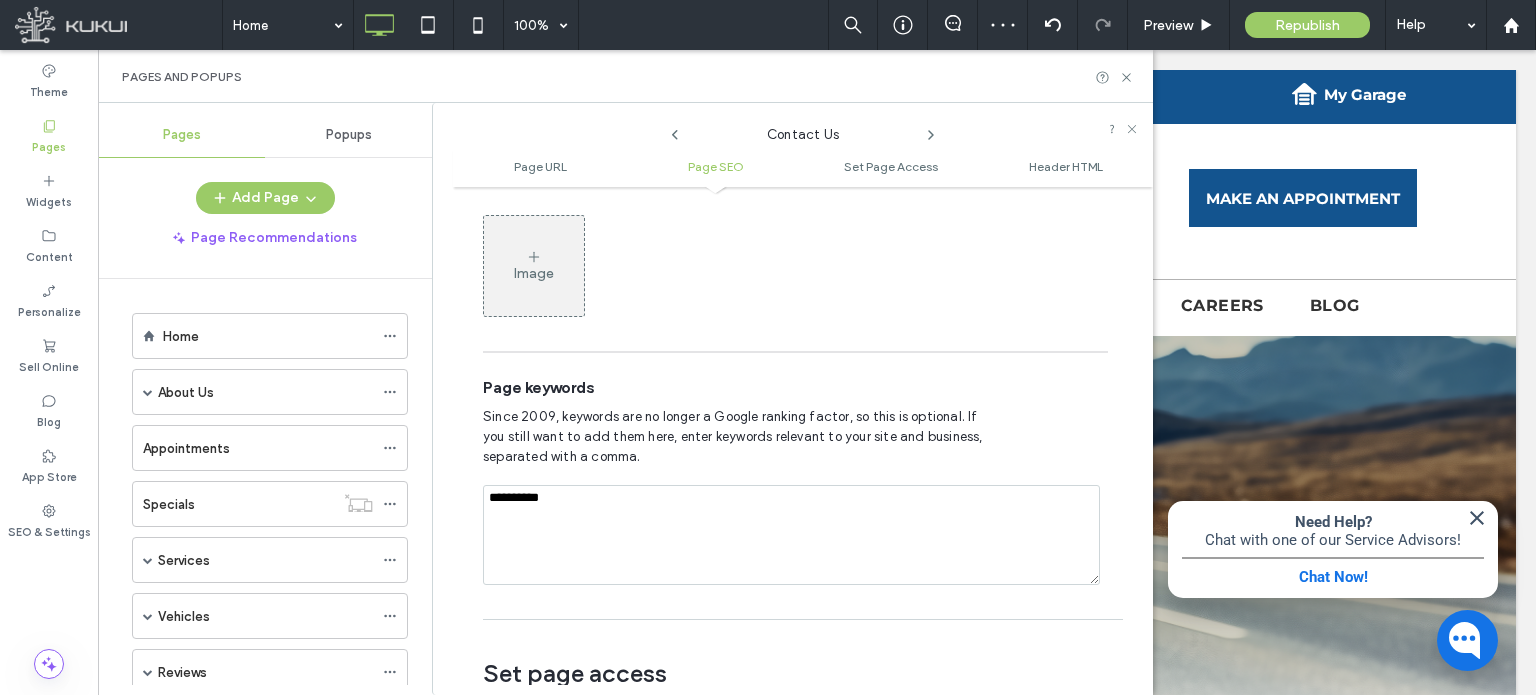 click 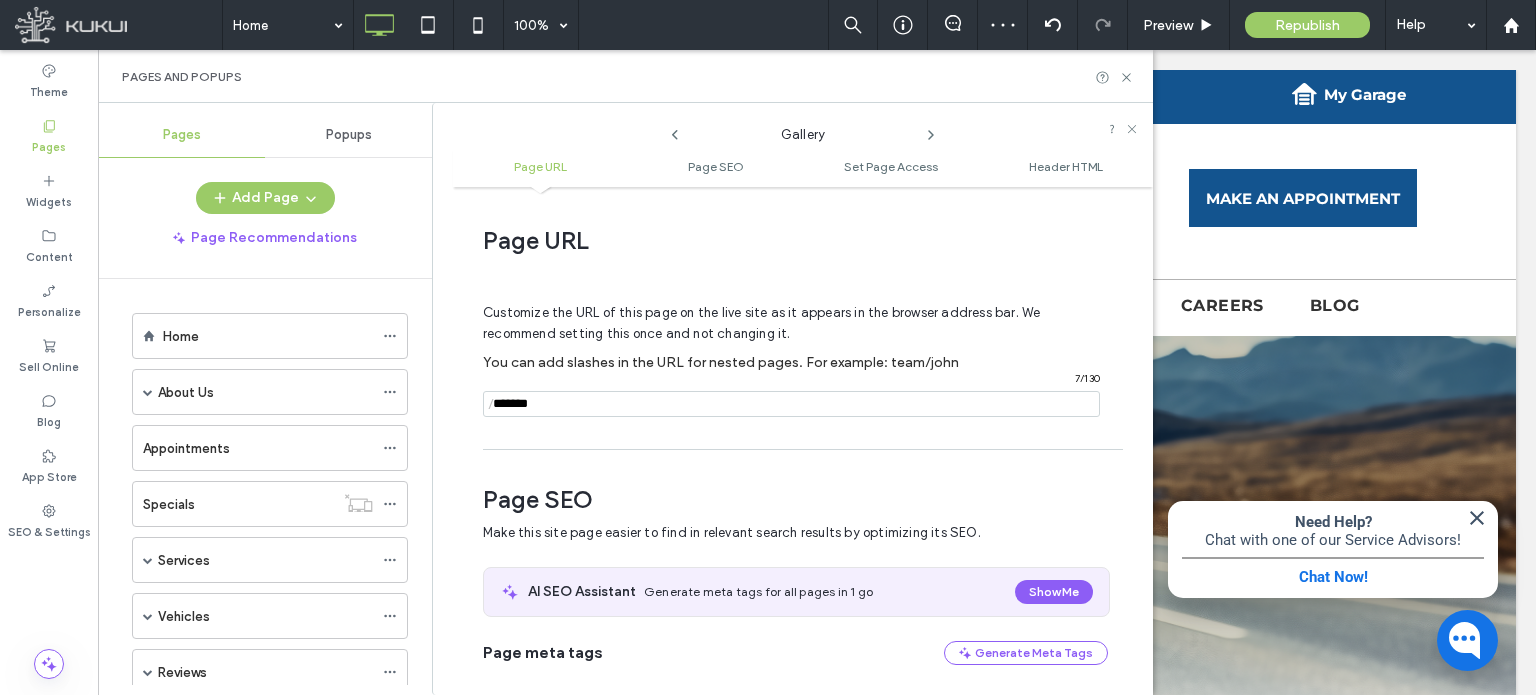 scroll, scrollTop: 274, scrollLeft: 0, axis: vertical 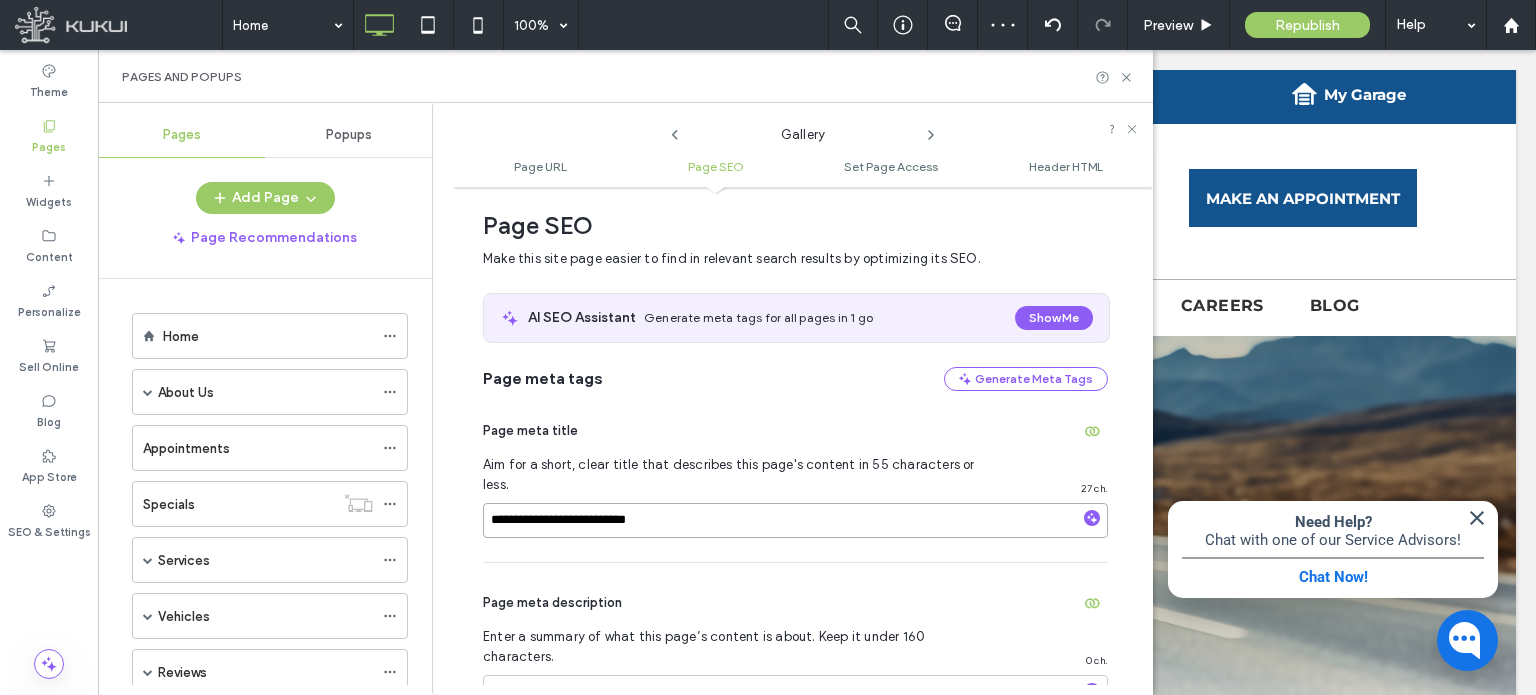 click on "**********" at bounding box center (795, 520) 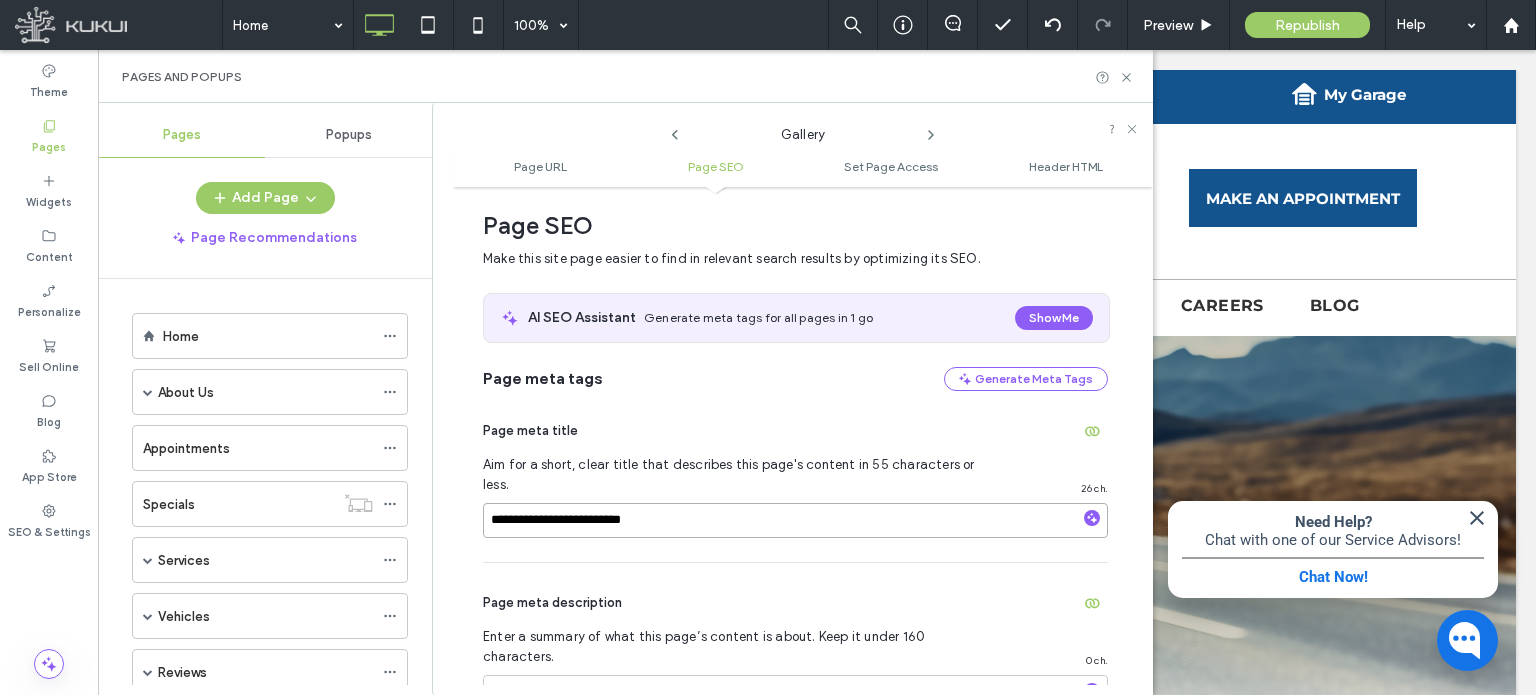 type on "**********" 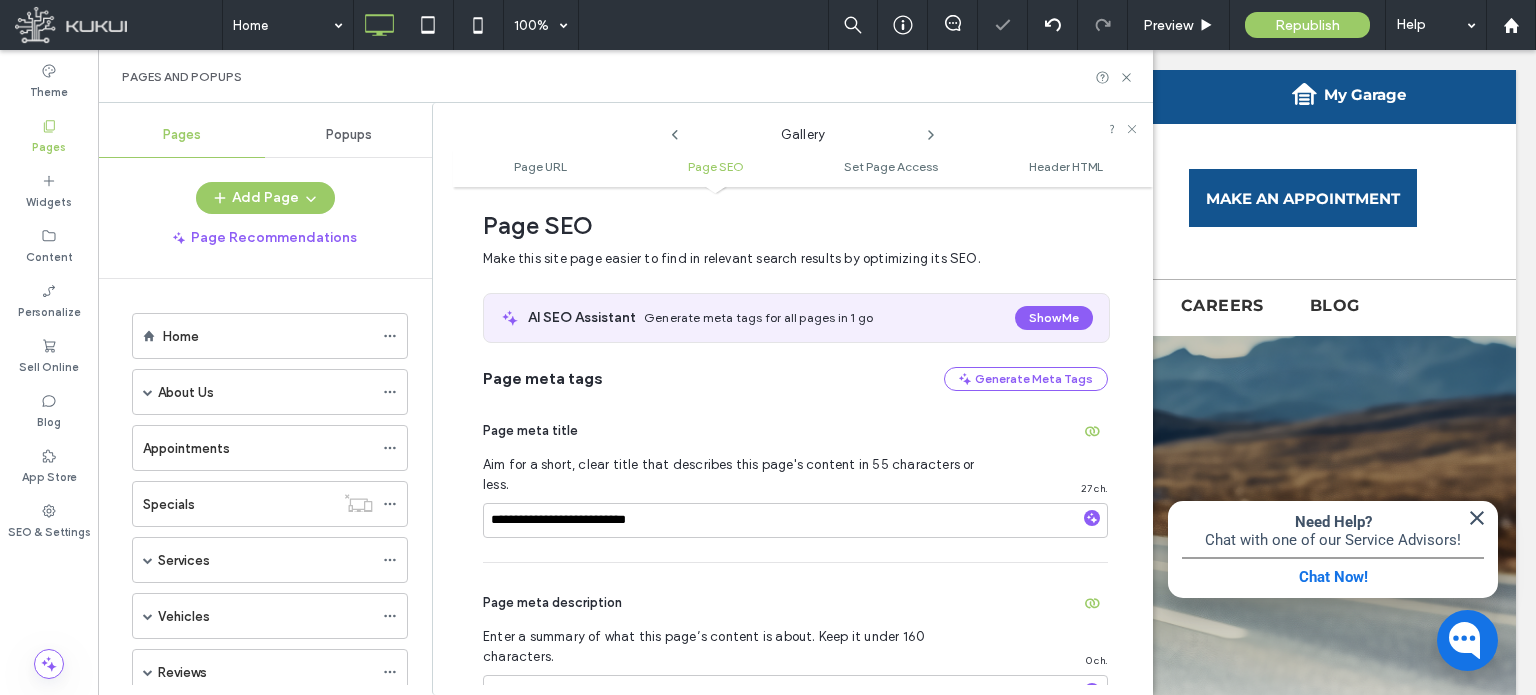 click at bounding box center [675, 130] 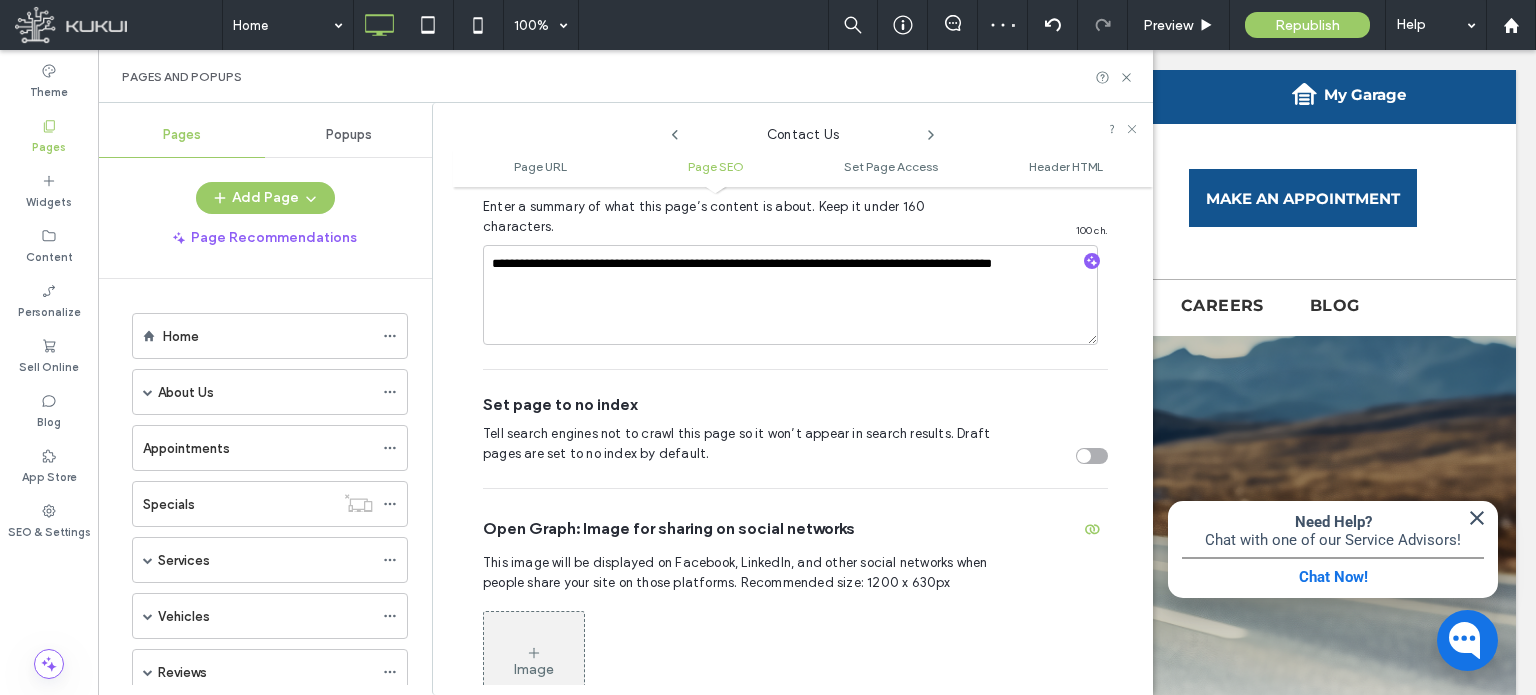 scroll, scrollTop: 574, scrollLeft: 0, axis: vertical 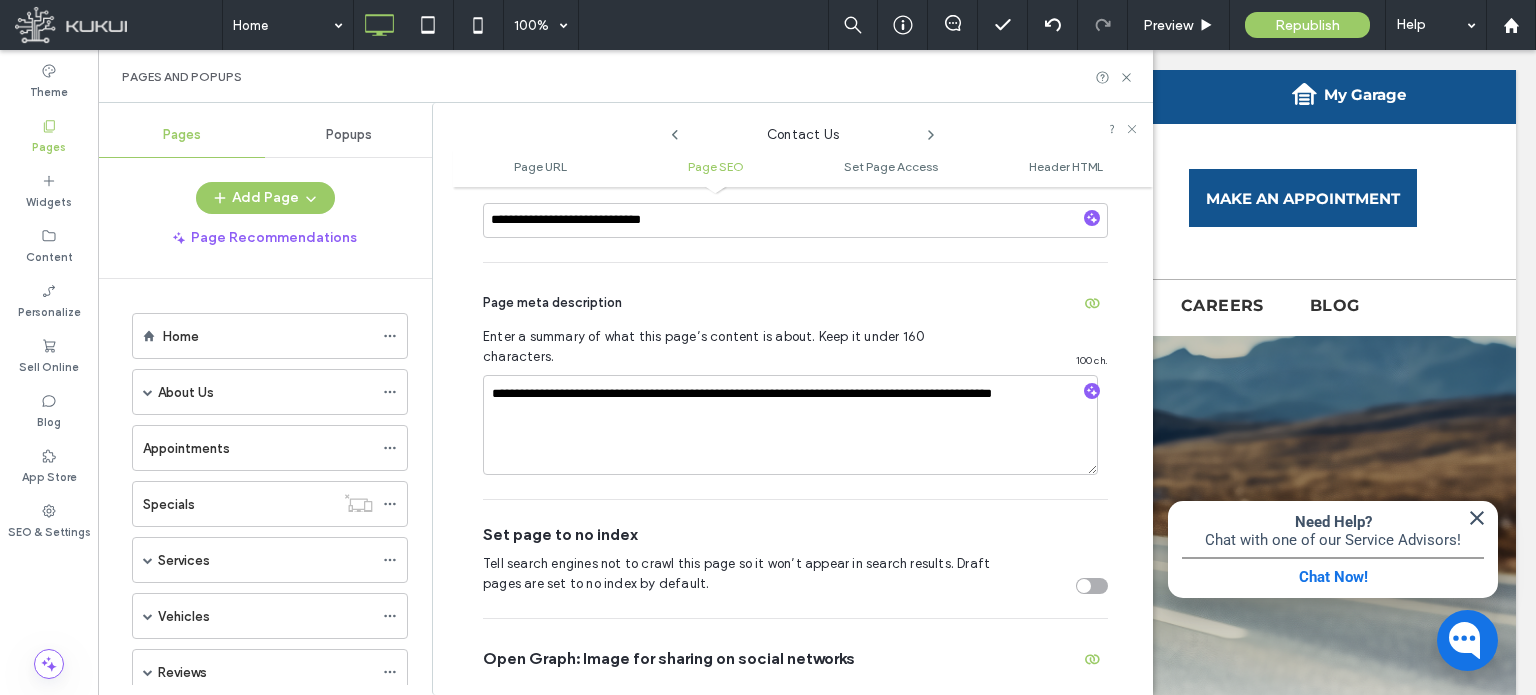 click 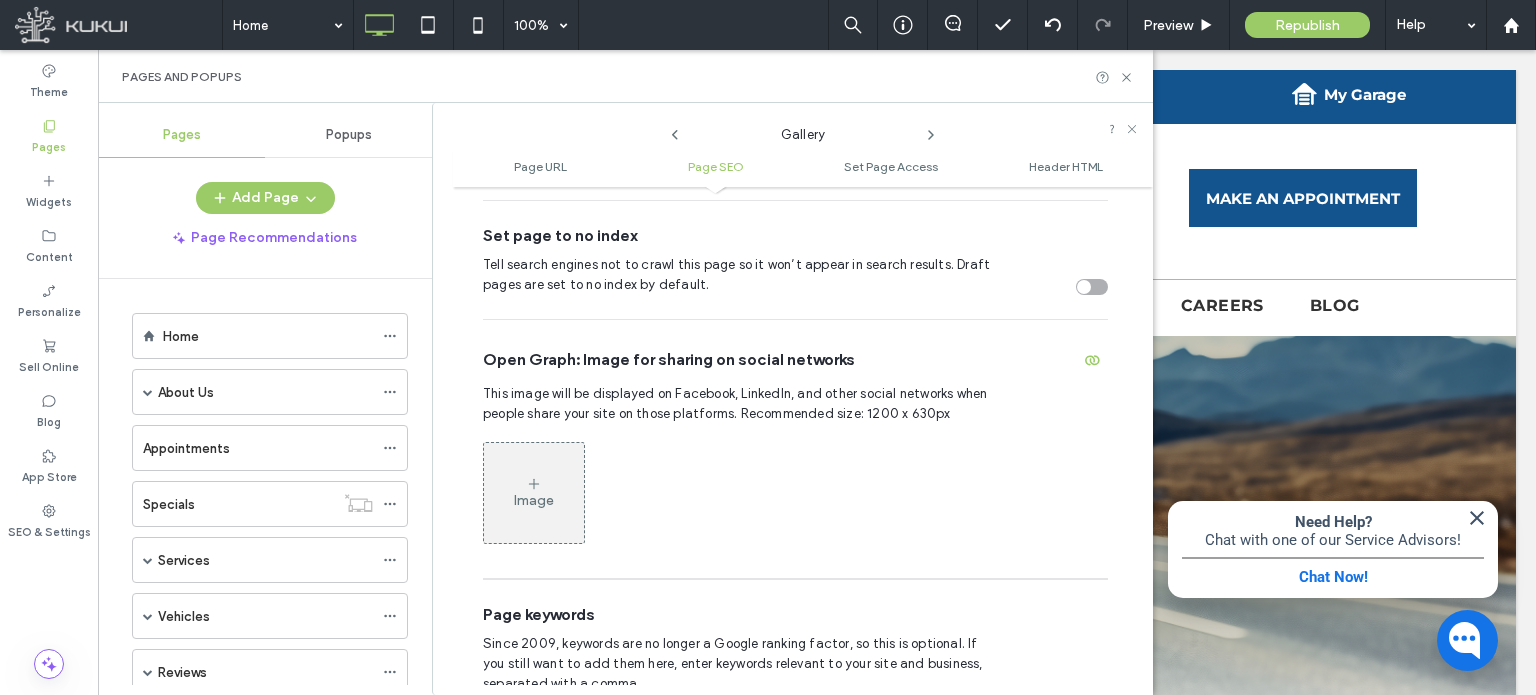 scroll, scrollTop: 874, scrollLeft: 0, axis: vertical 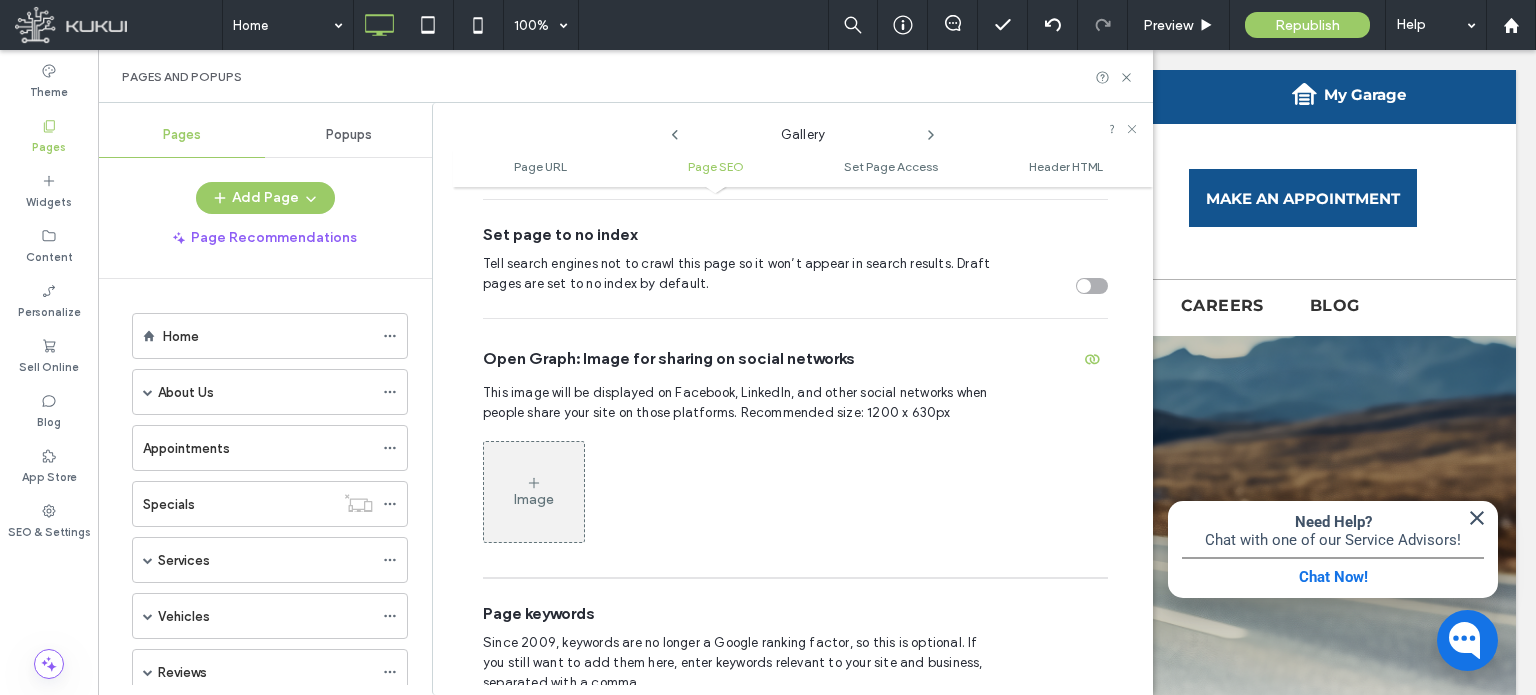 click 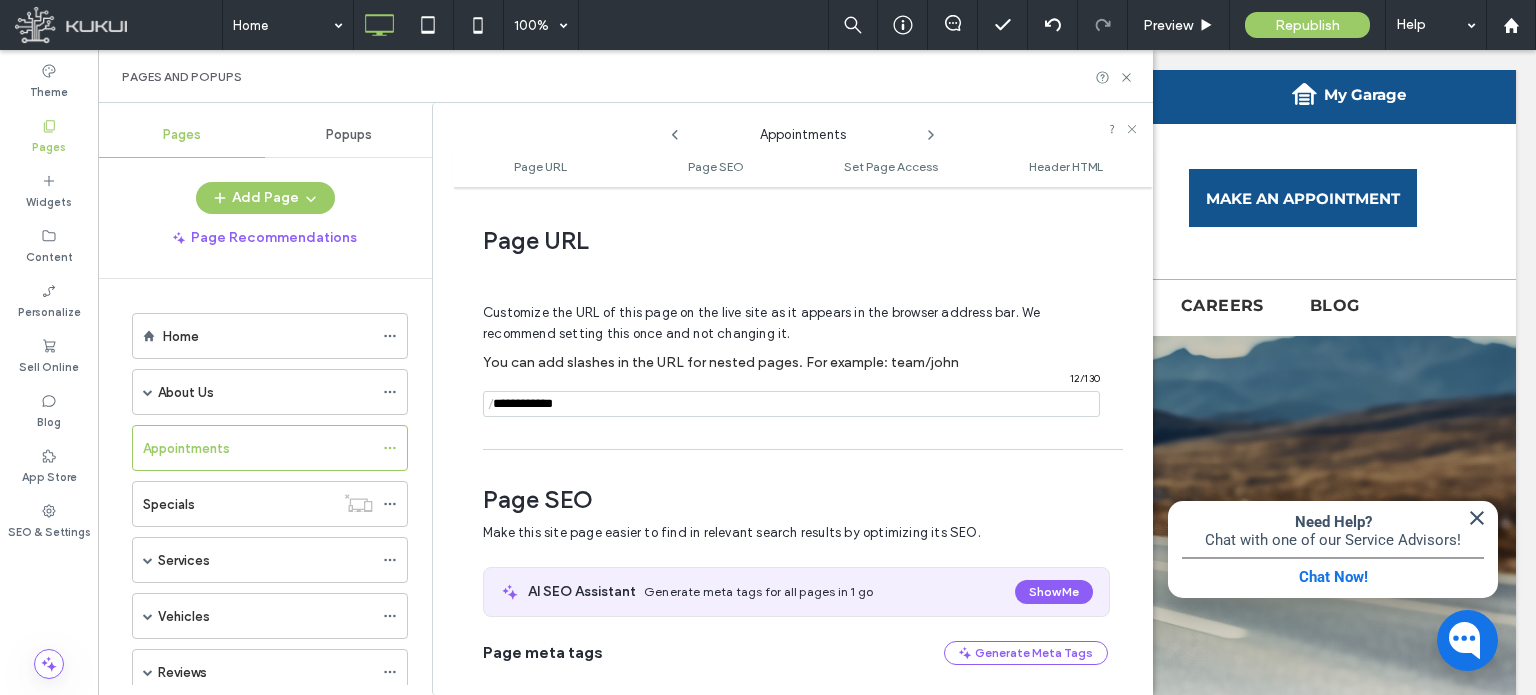 scroll, scrollTop: 274, scrollLeft: 0, axis: vertical 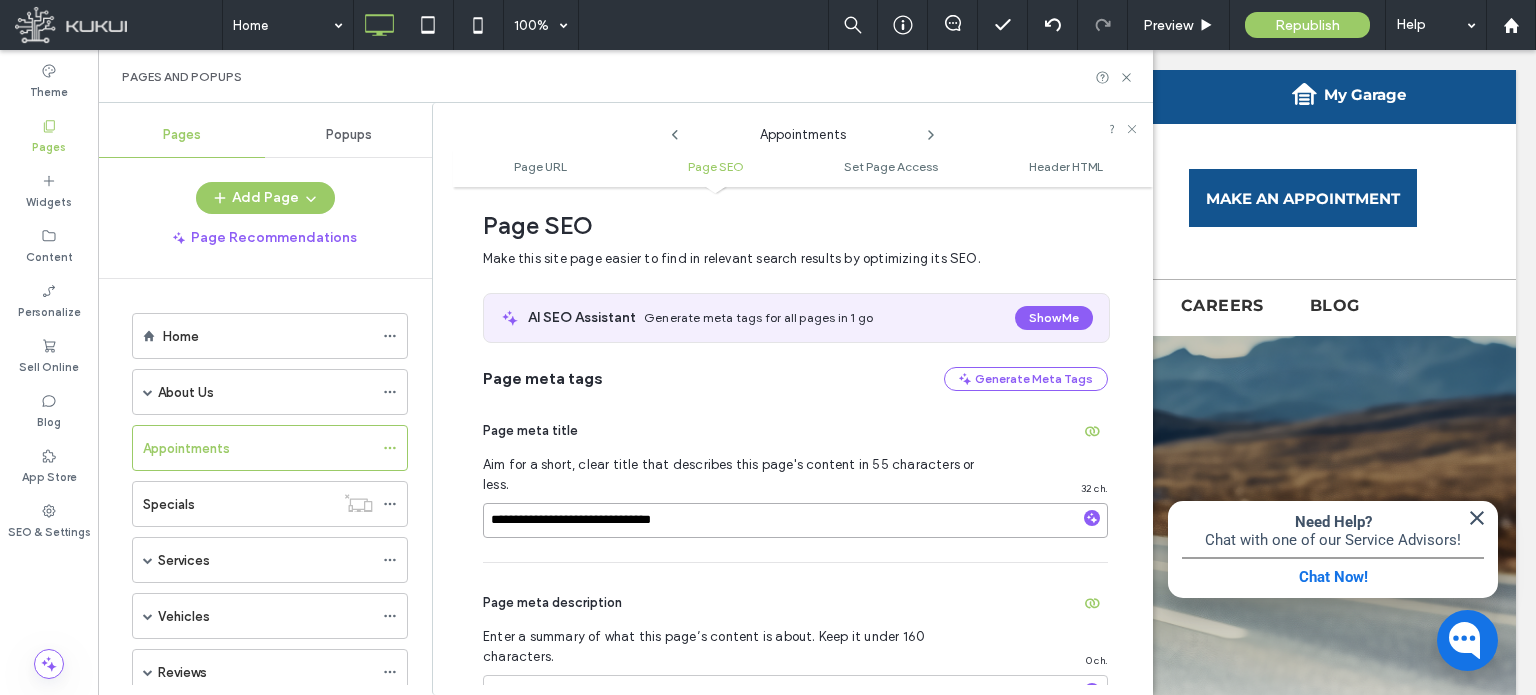 click on "**********" at bounding box center [795, 520] 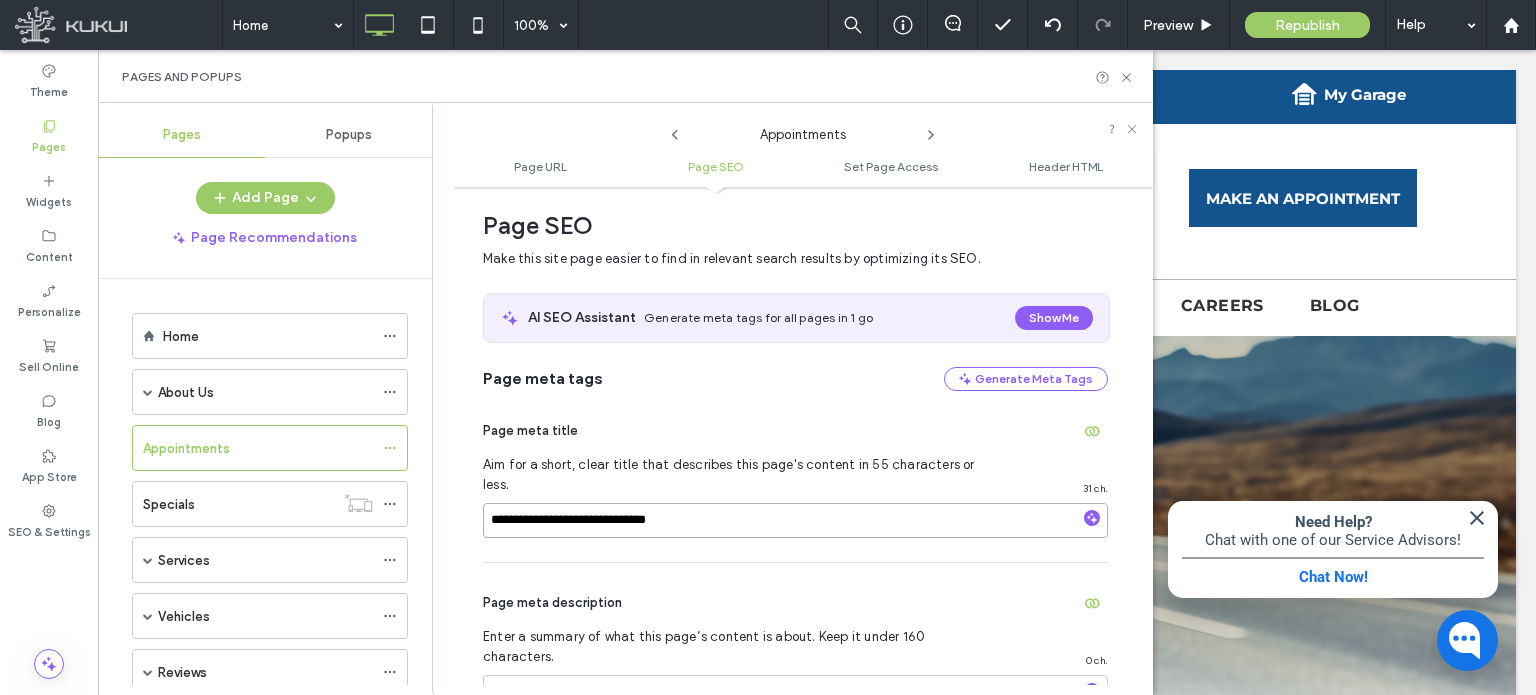 type on "**********" 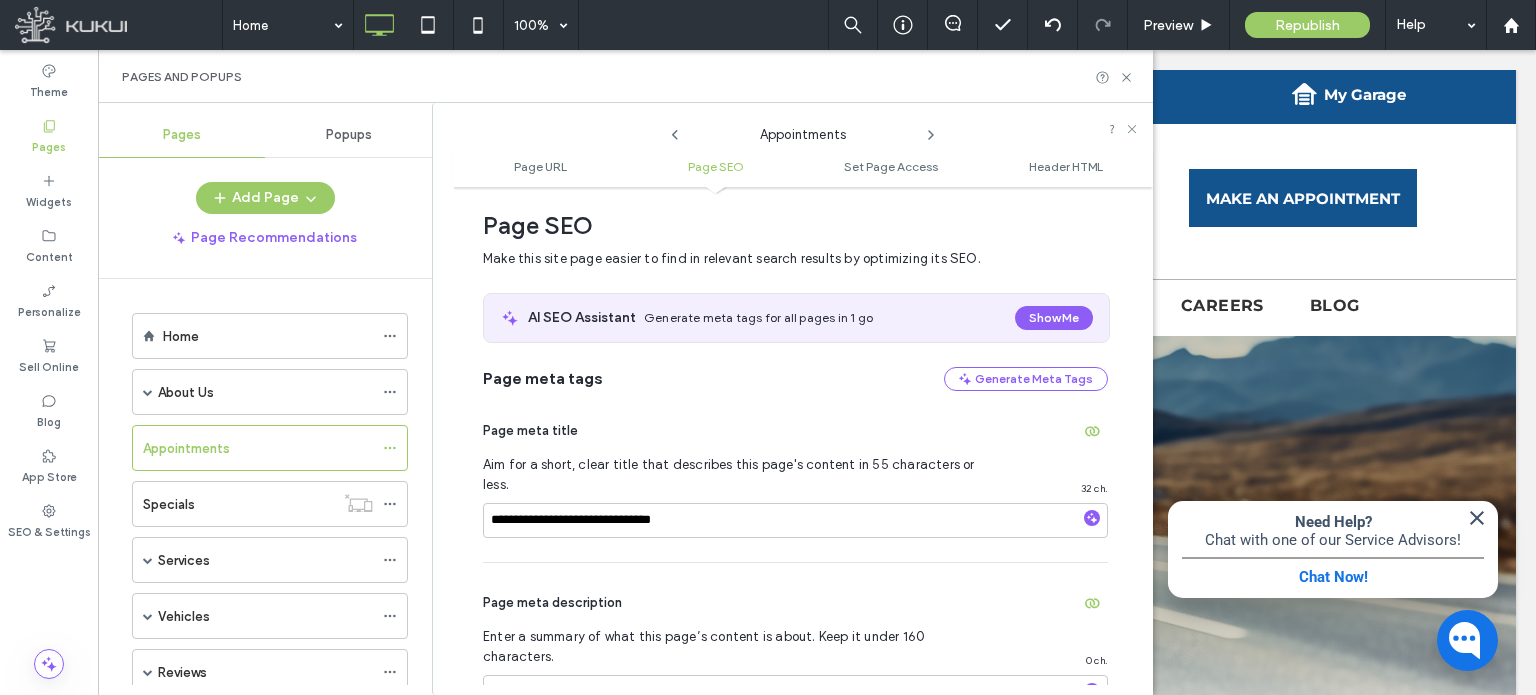 scroll, scrollTop: 574, scrollLeft: 0, axis: vertical 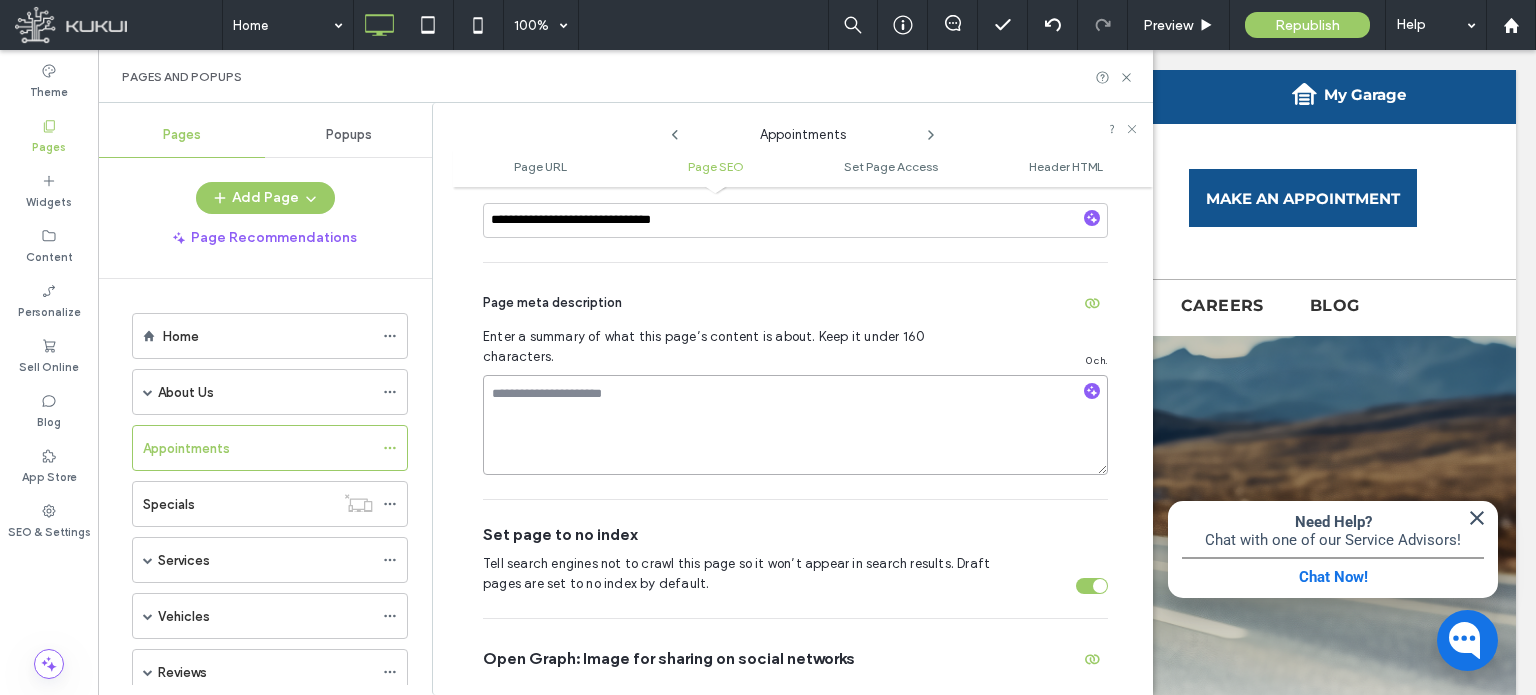 click at bounding box center (795, 425) 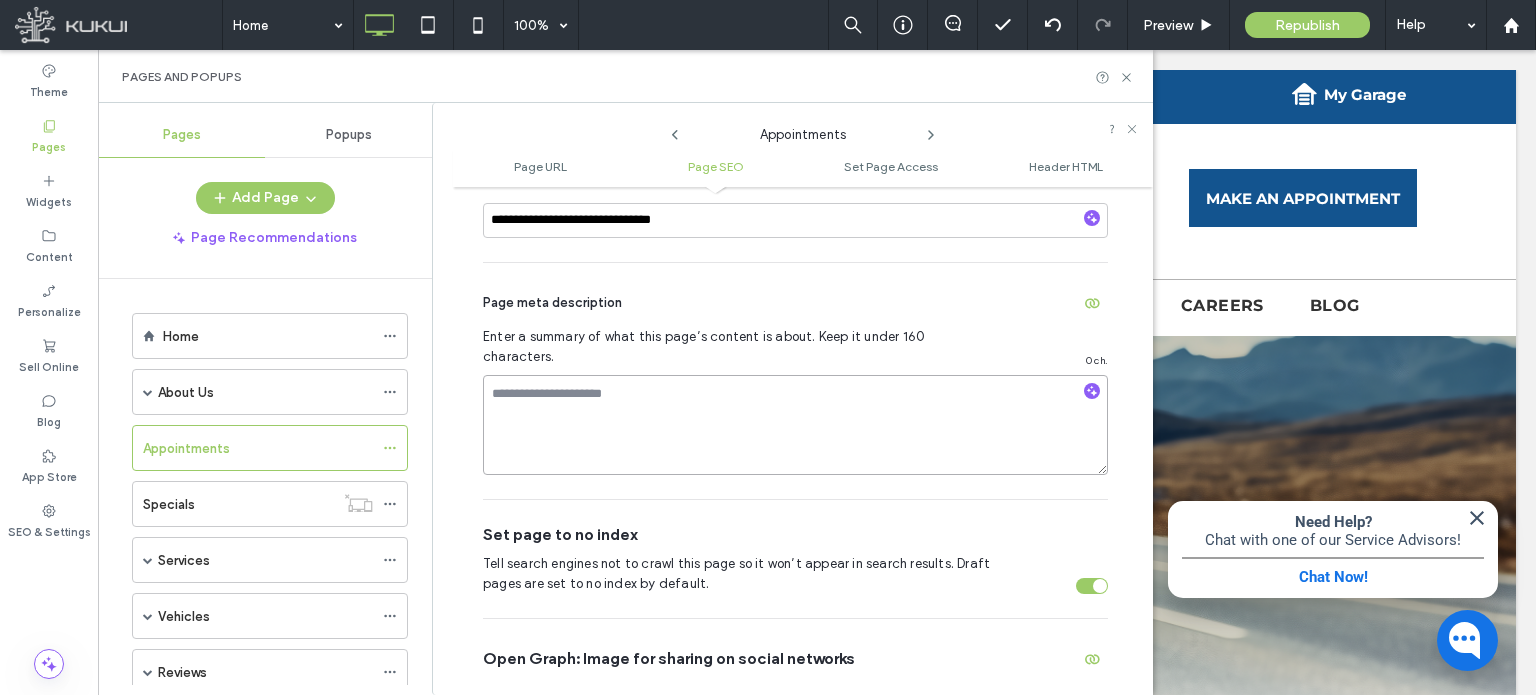 click at bounding box center [795, 425] 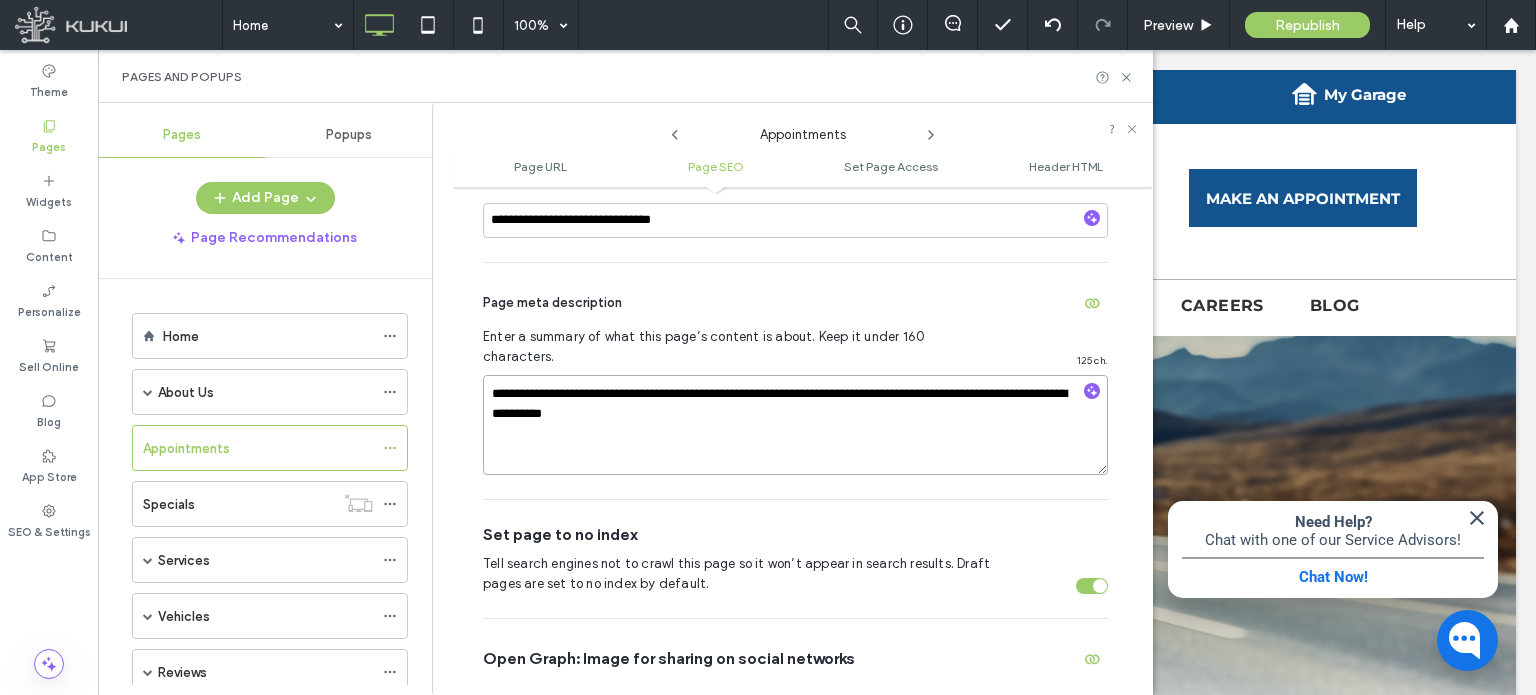 type on "**********" 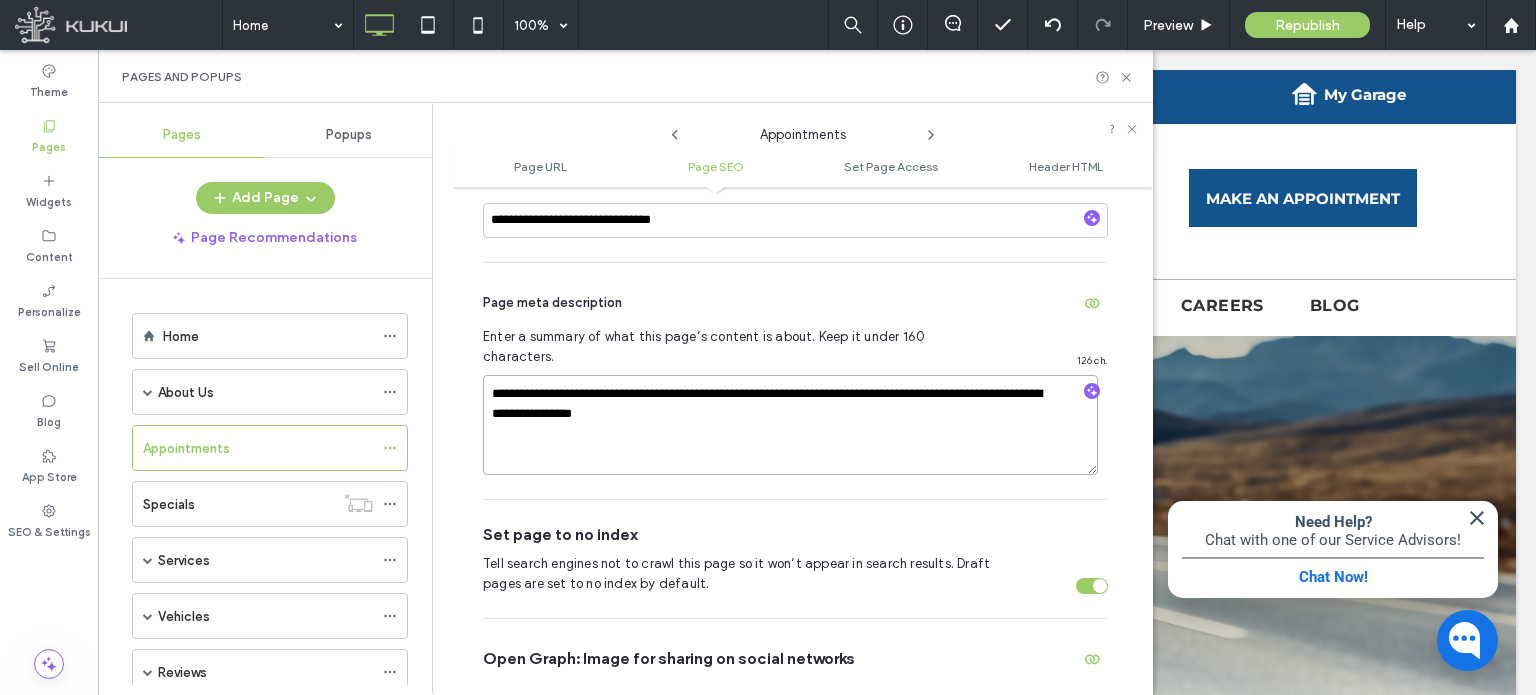 click on "**********" at bounding box center [790, 425] 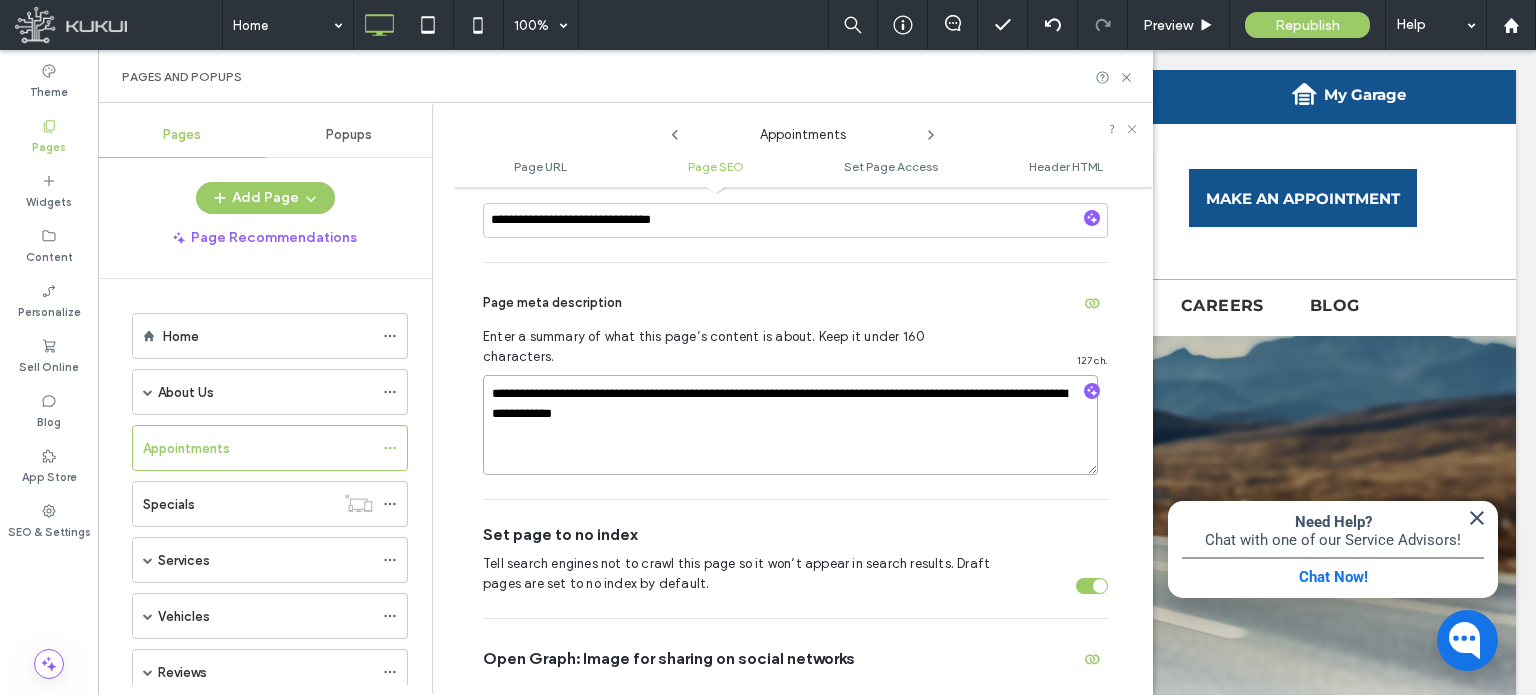 paste on "**********" 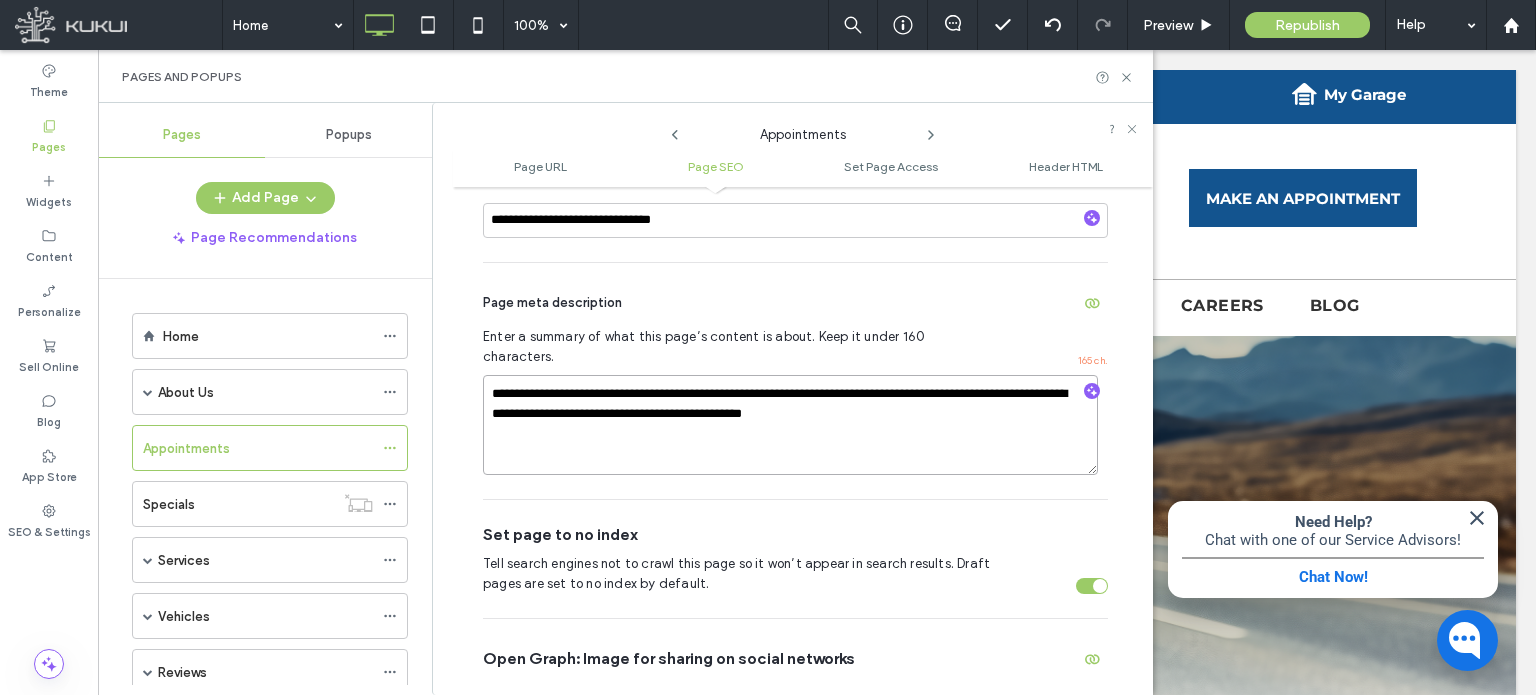 drag, startPoint x: 812, startPoint y: 373, endPoint x: 479, endPoint y: 349, distance: 333.86374 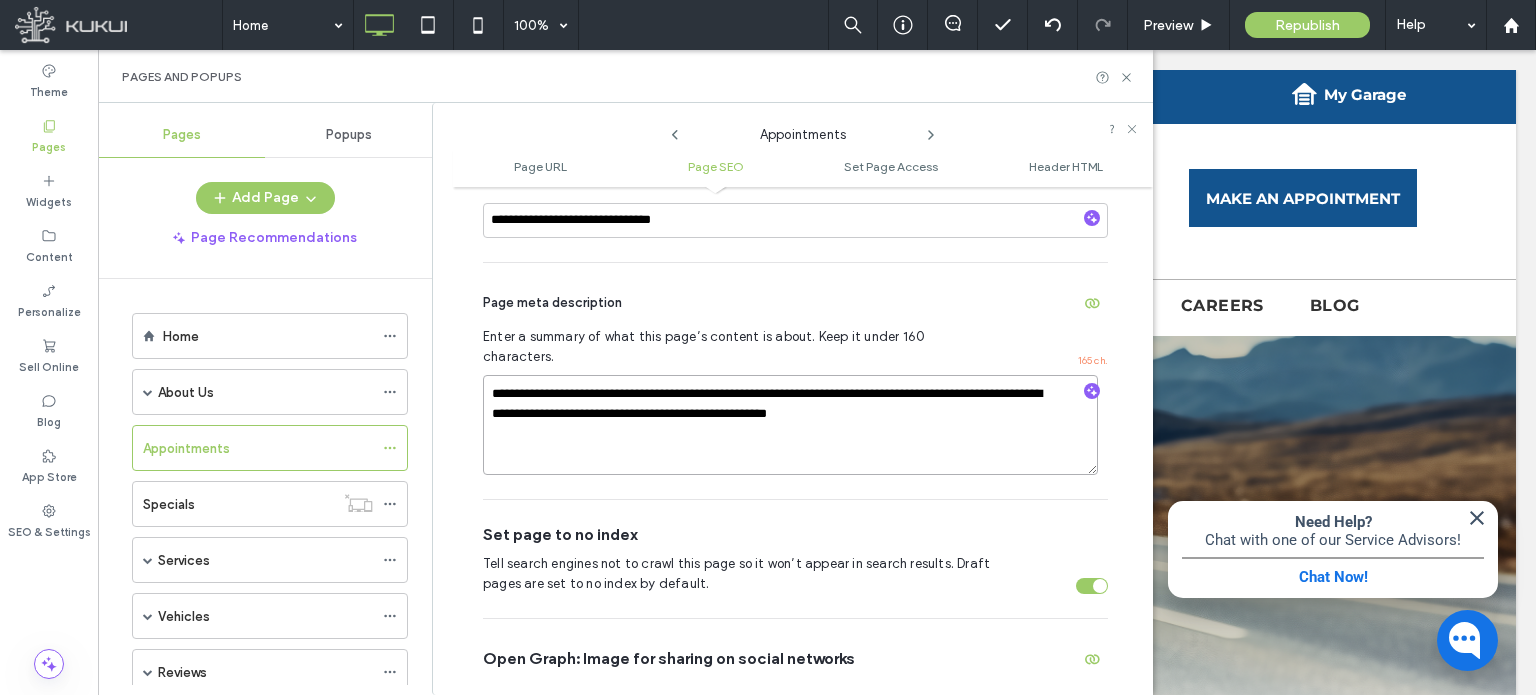 drag, startPoint x: 939, startPoint y: 364, endPoint x: 481, endPoint y: 347, distance: 458.3154 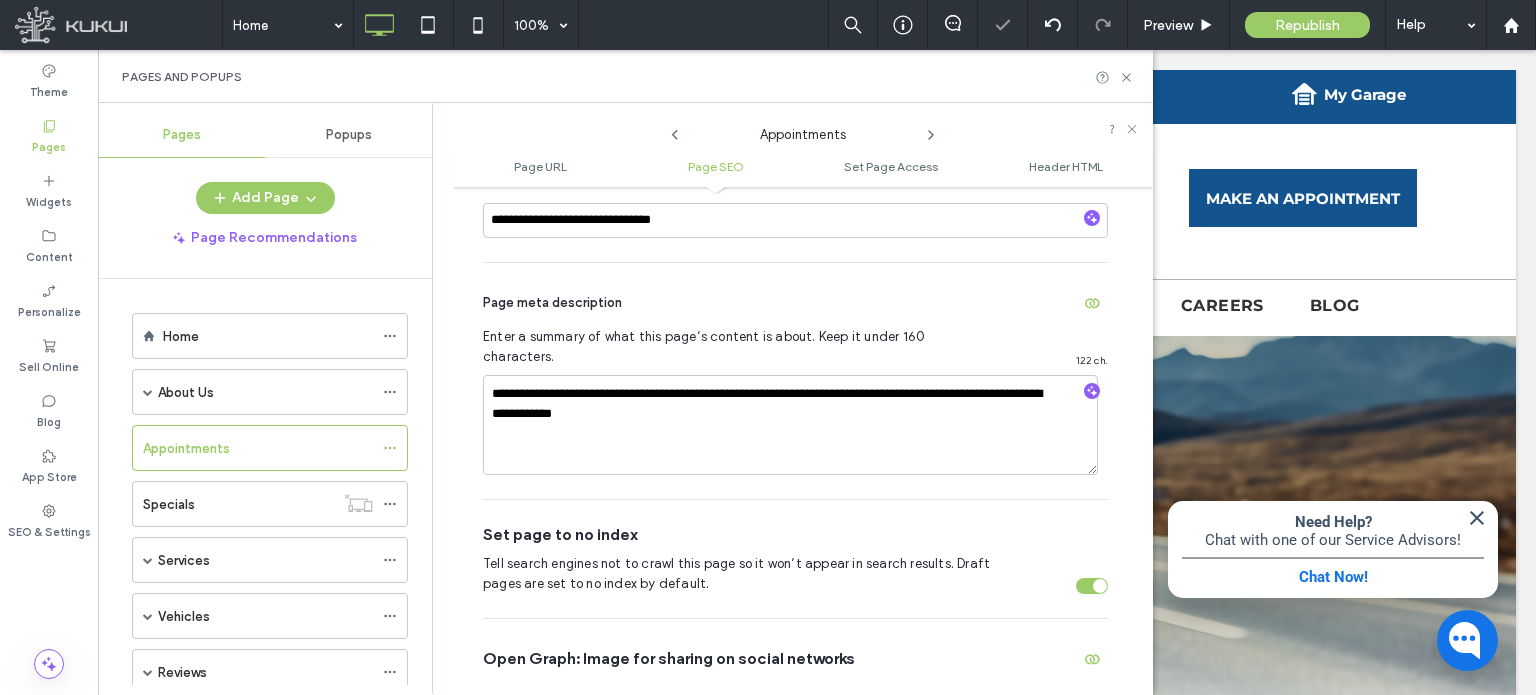 click on "Tell search engines not to crawl this page so it won’t appear in search results. Draft pages are set to no index by default." at bounding box center (795, 574) 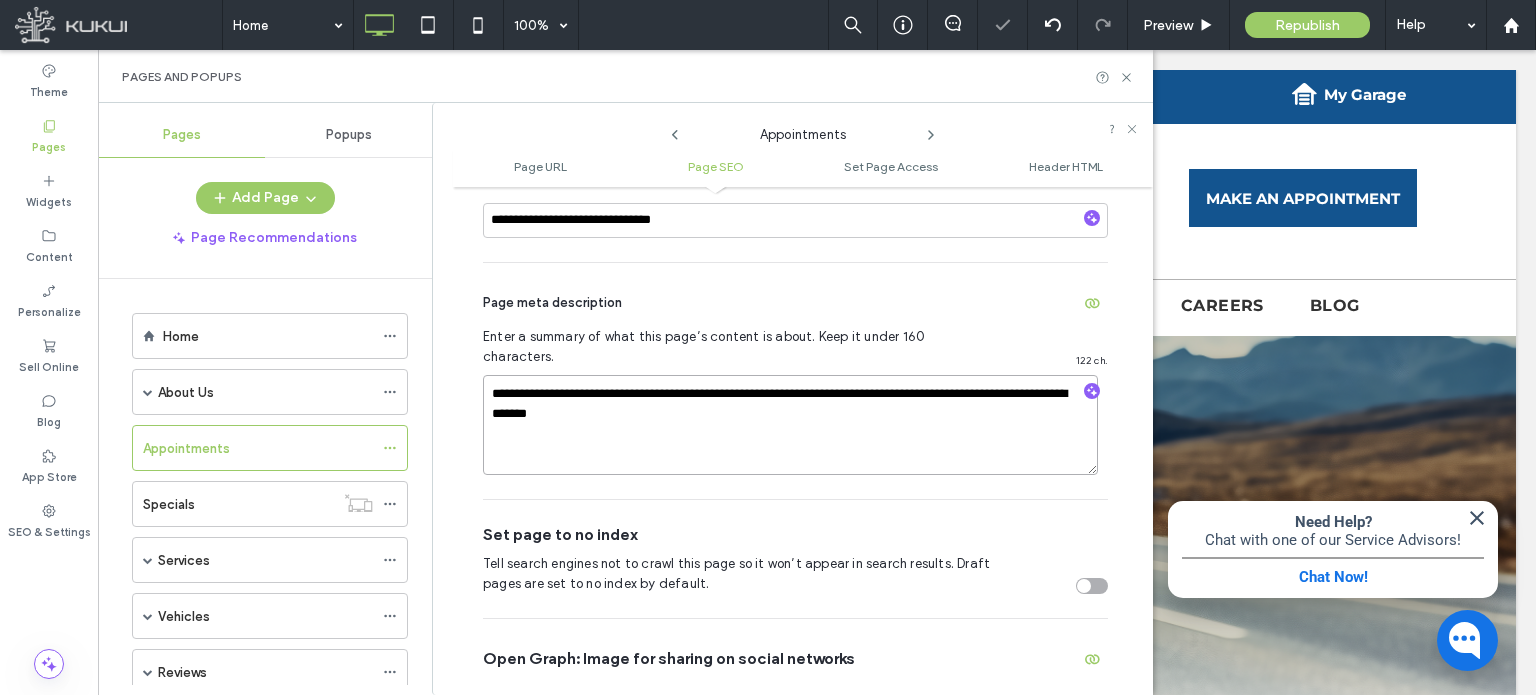 click on "**********" at bounding box center (790, 425) 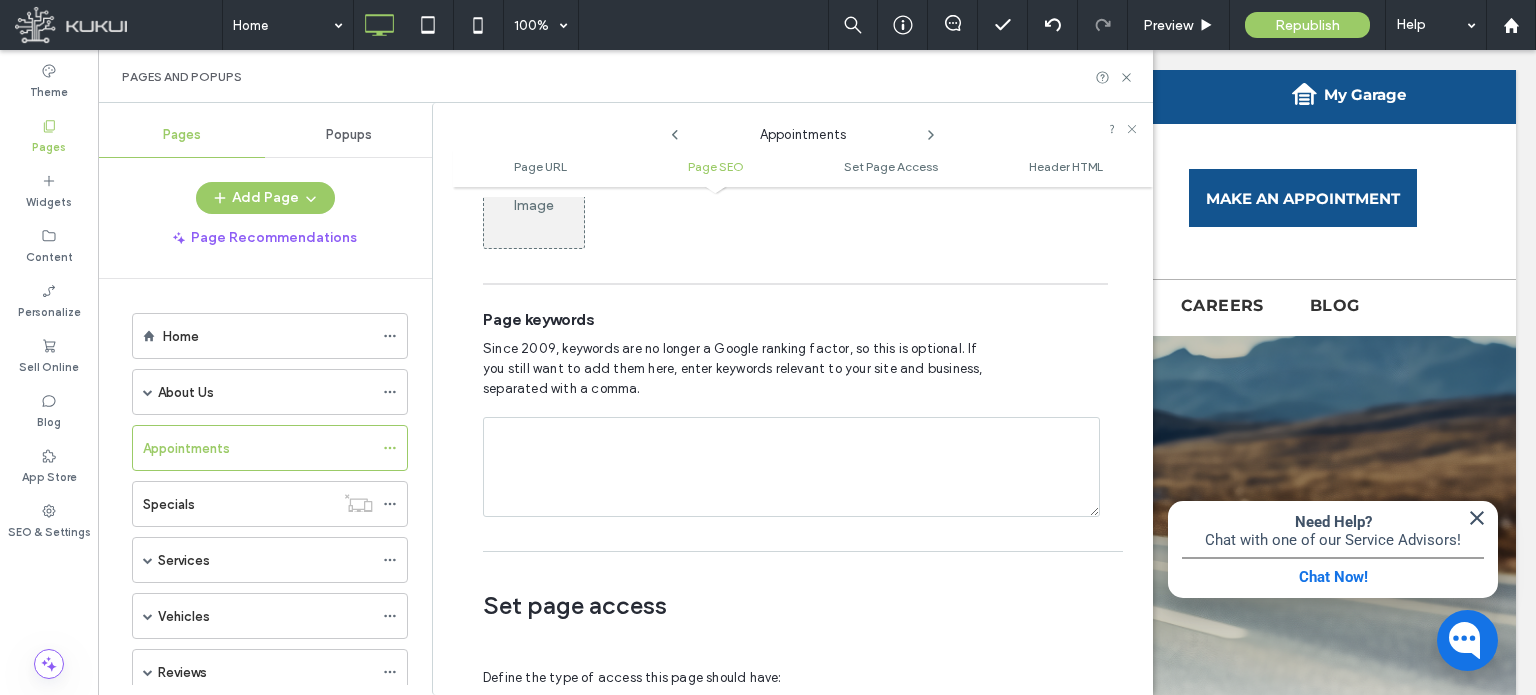 scroll, scrollTop: 1174, scrollLeft: 0, axis: vertical 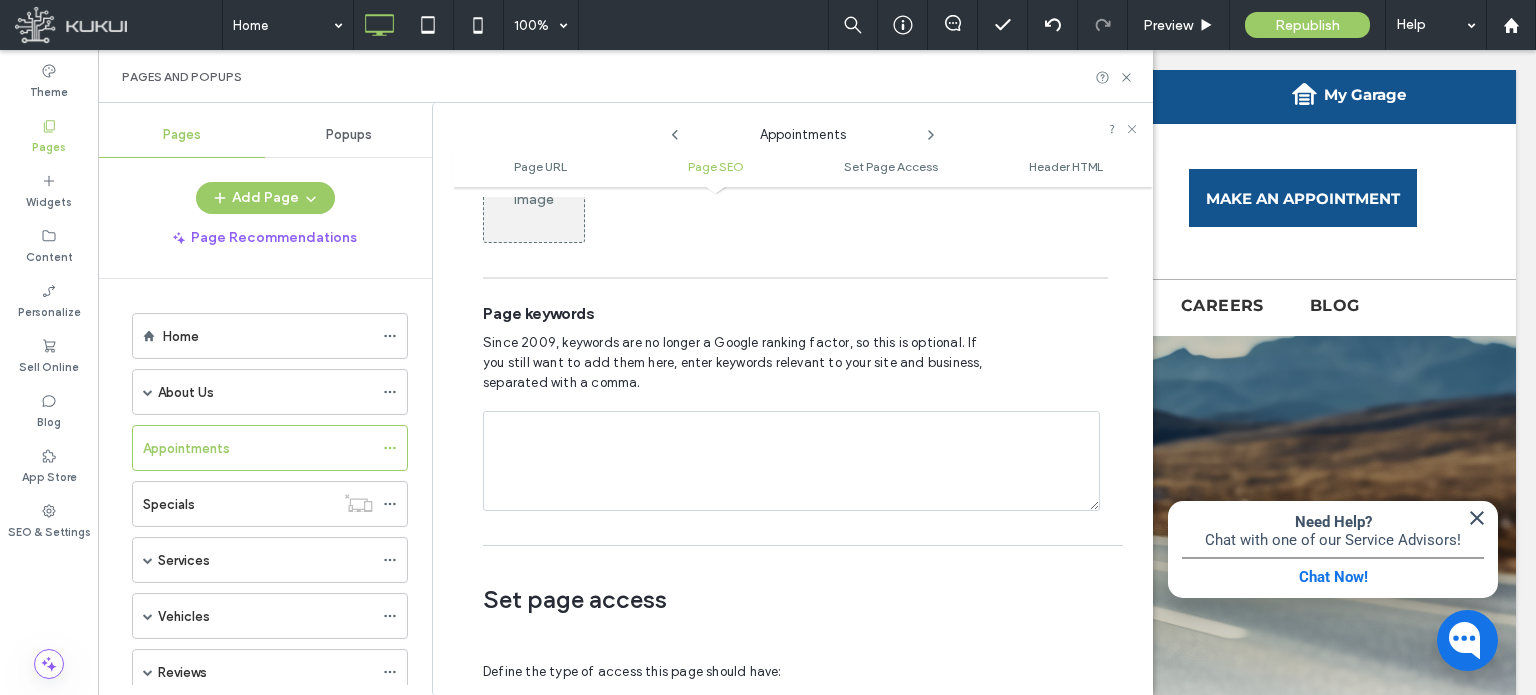 click at bounding box center [791, 461] 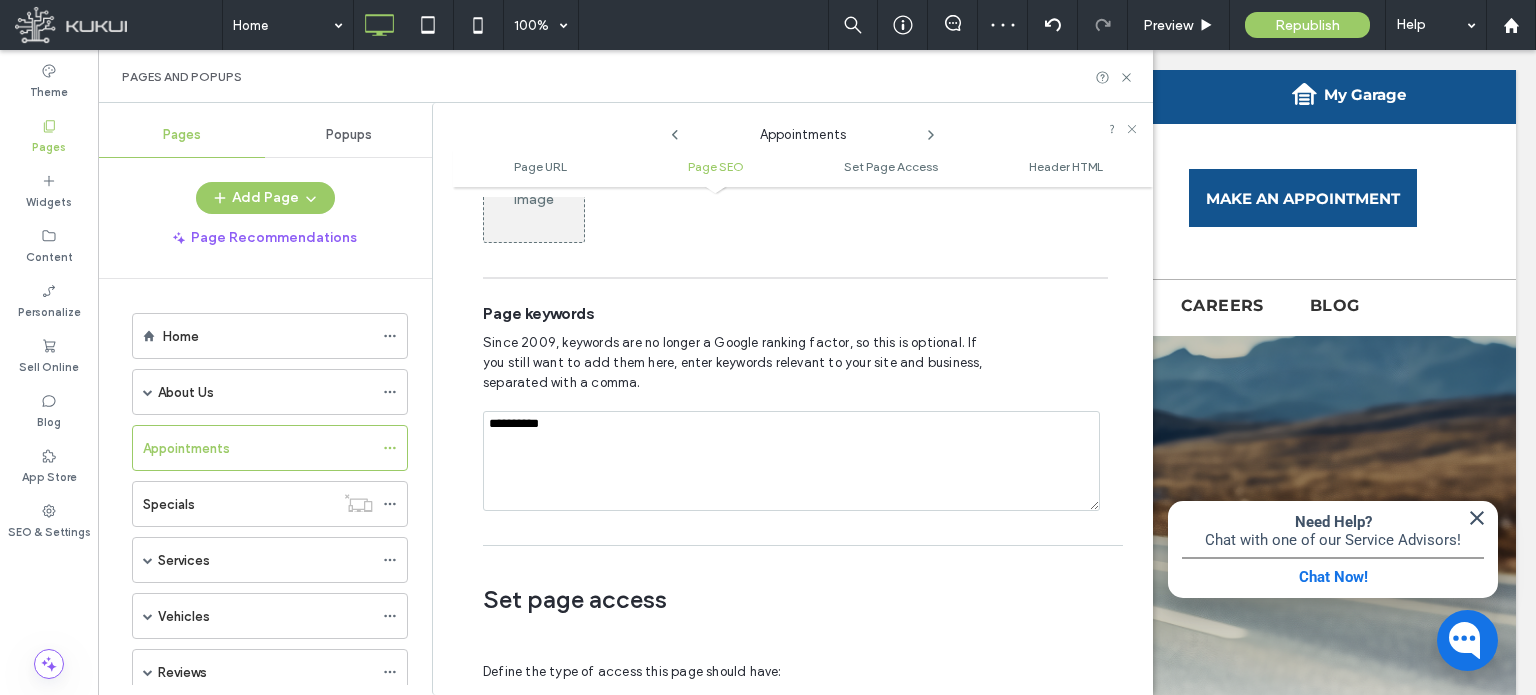 type on "**********" 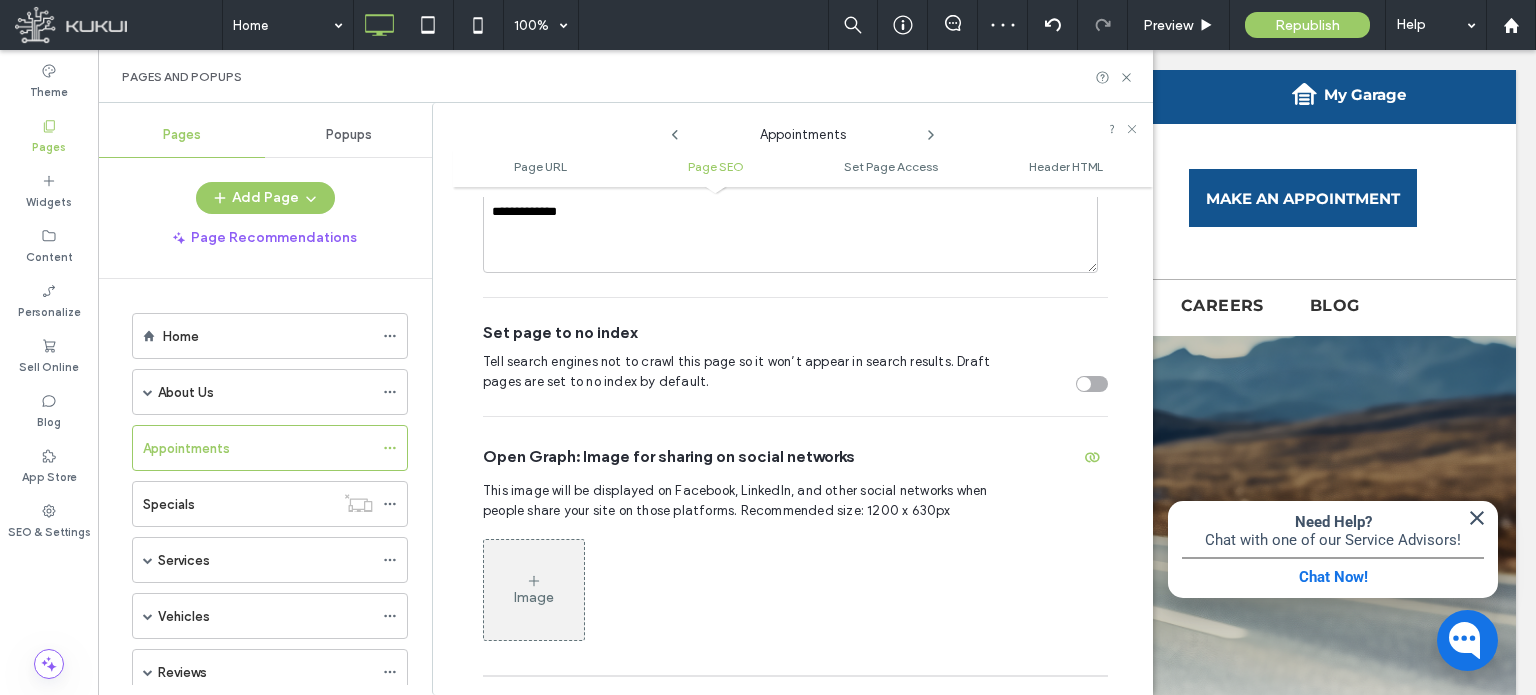 scroll, scrollTop: 774, scrollLeft: 0, axis: vertical 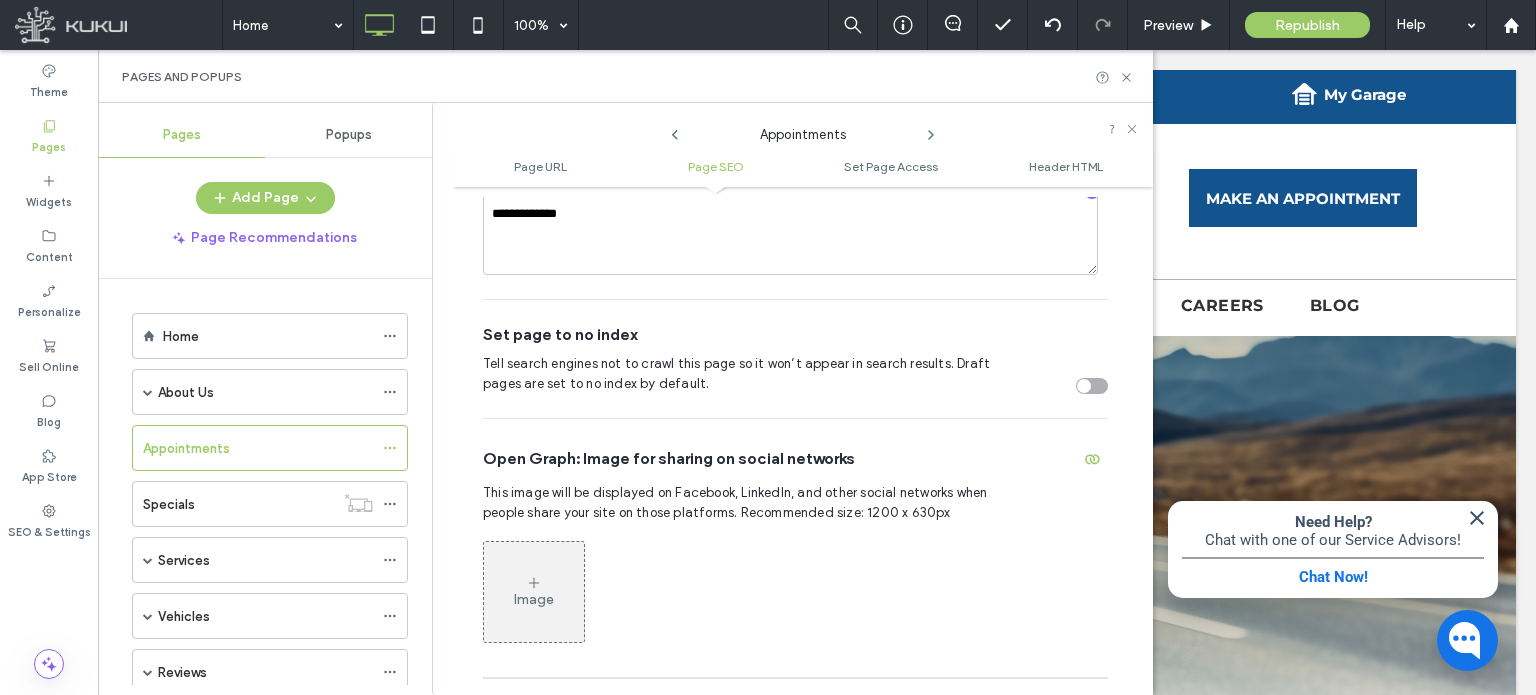 click 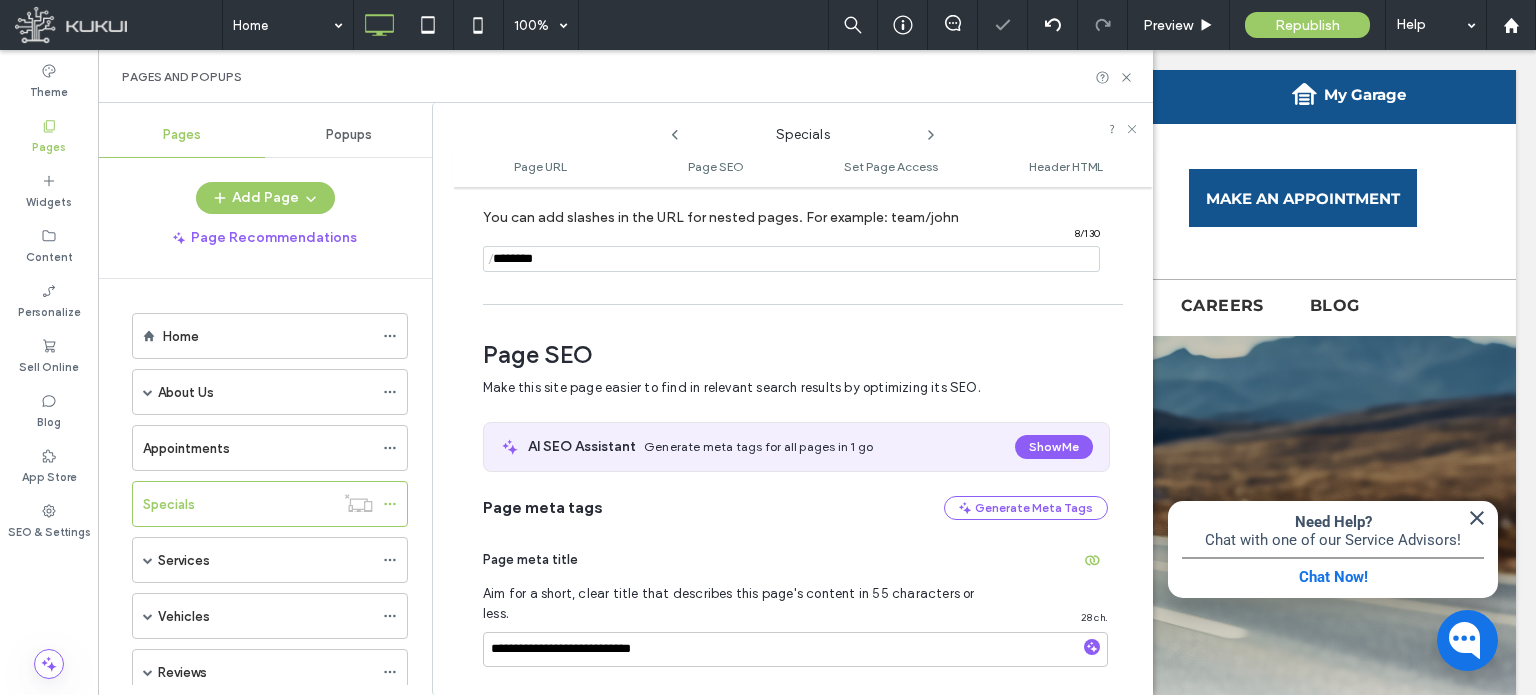 scroll, scrollTop: 274, scrollLeft: 0, axis: vertical 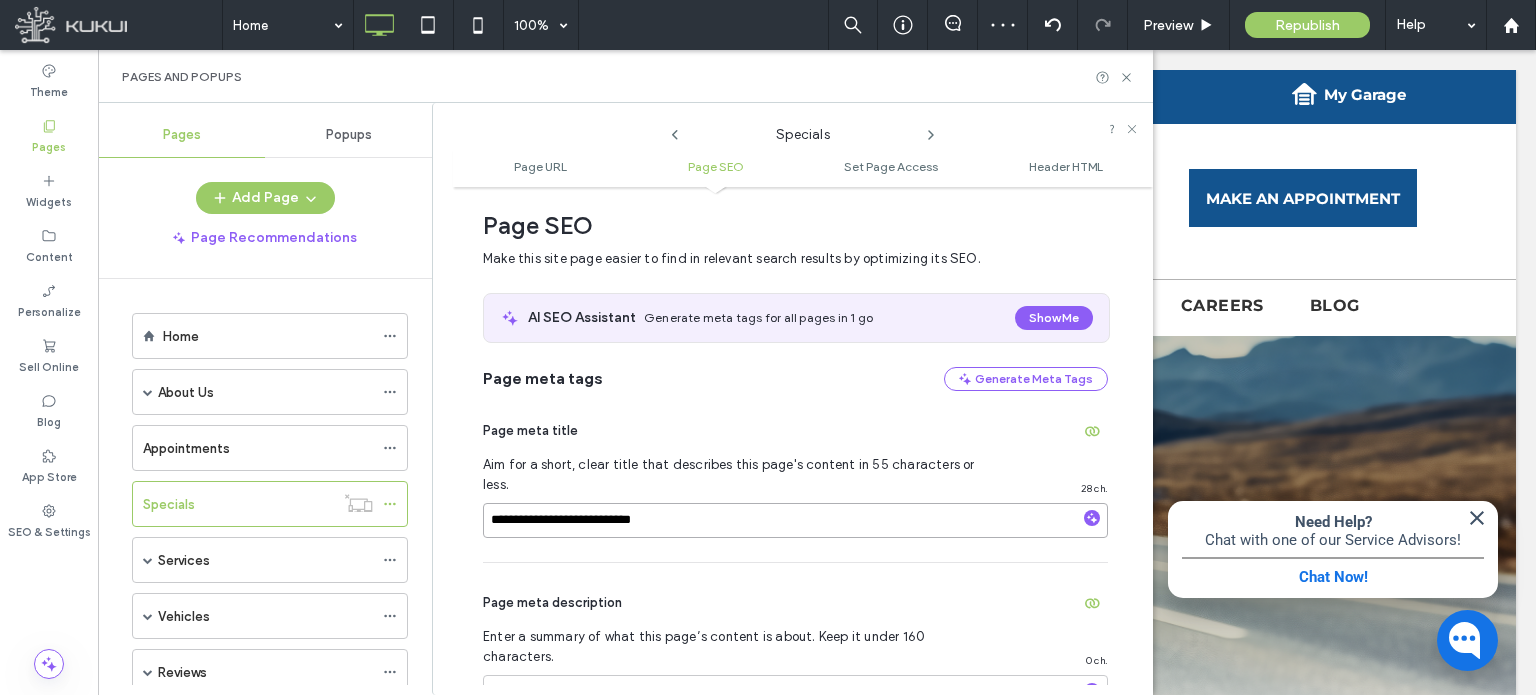 click on "**********" at bounding box center (795, 520) 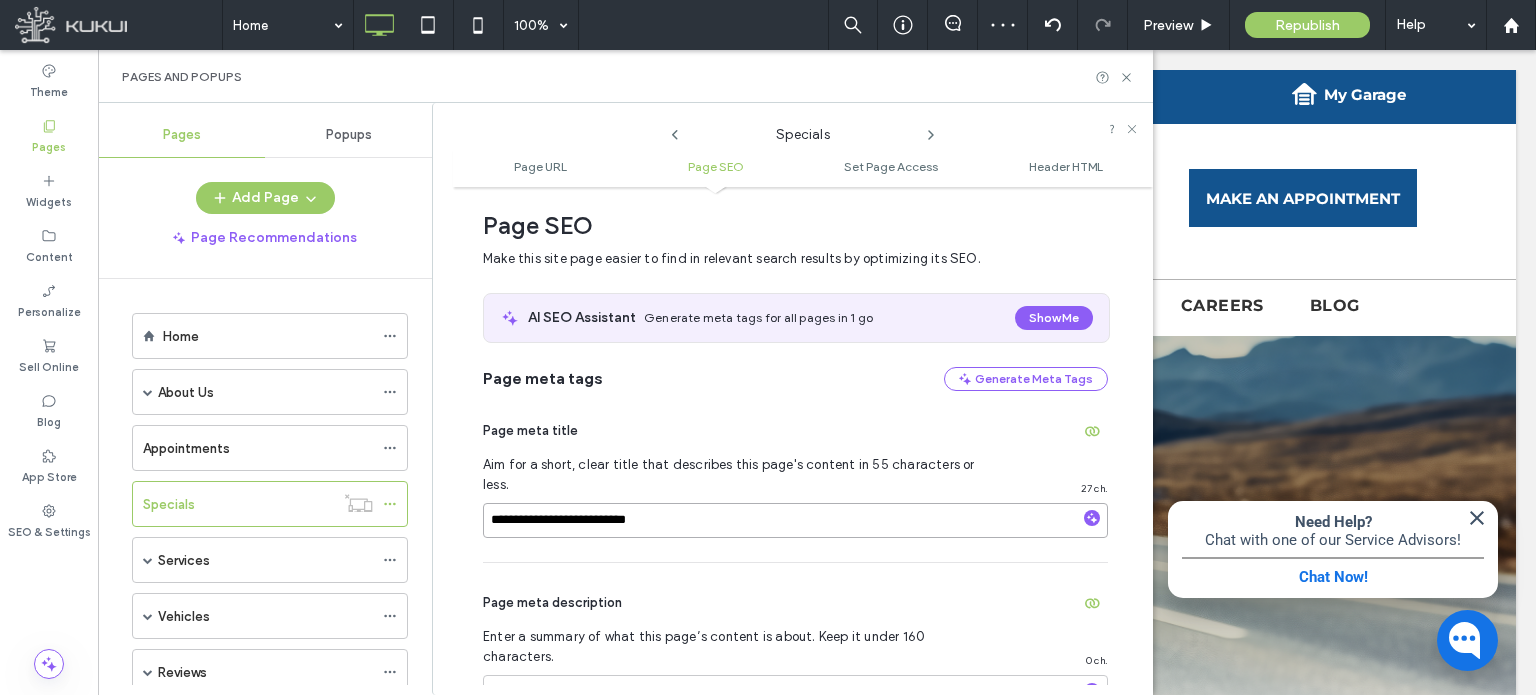 type on "**********" 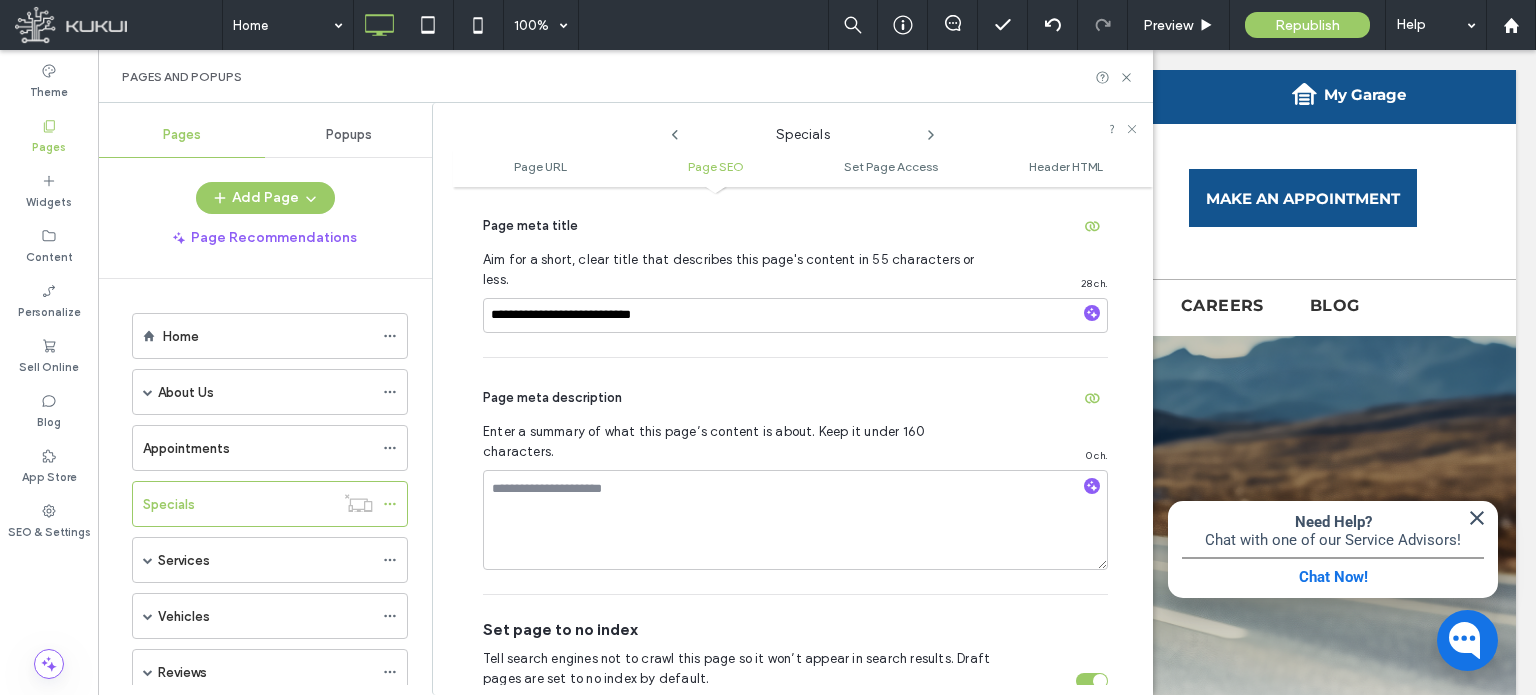 scroll, scrollTop: 674, scrollLeft: 0, axis: vertical 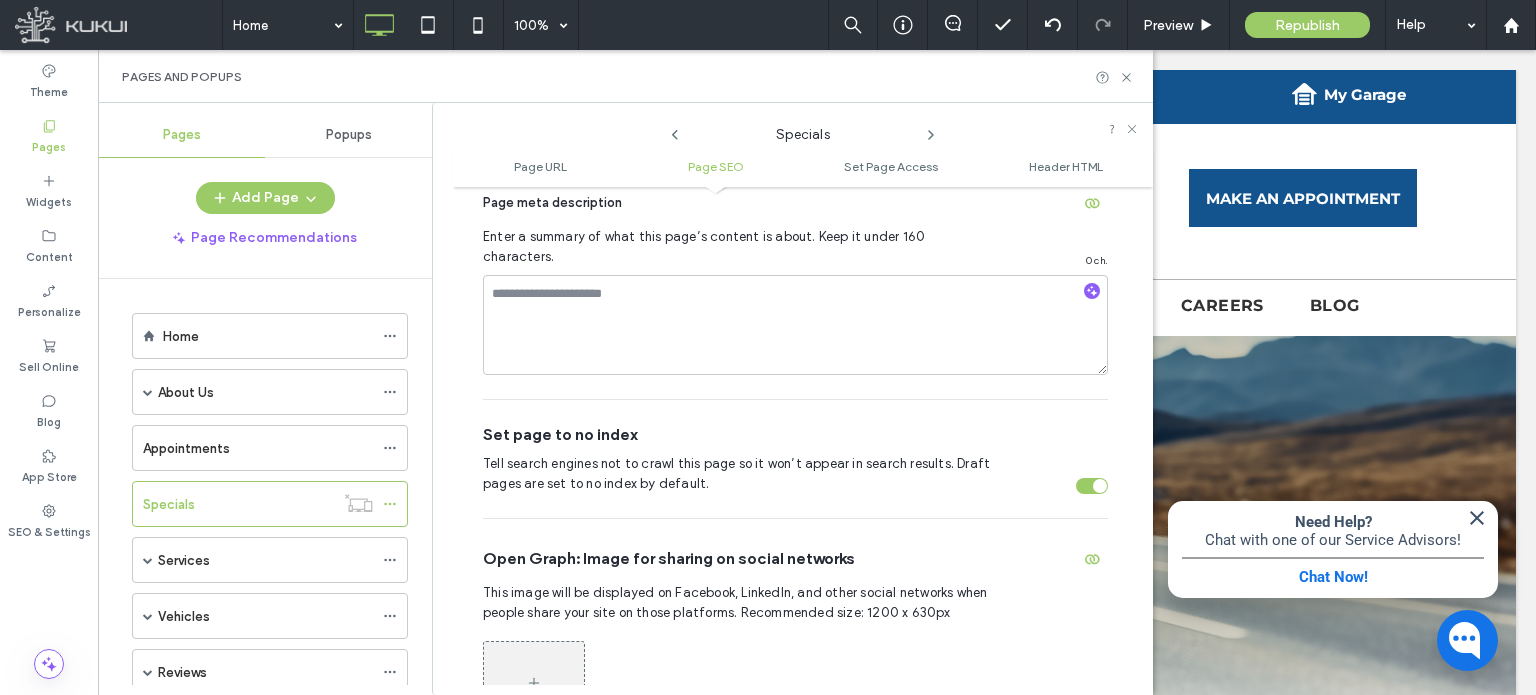 click 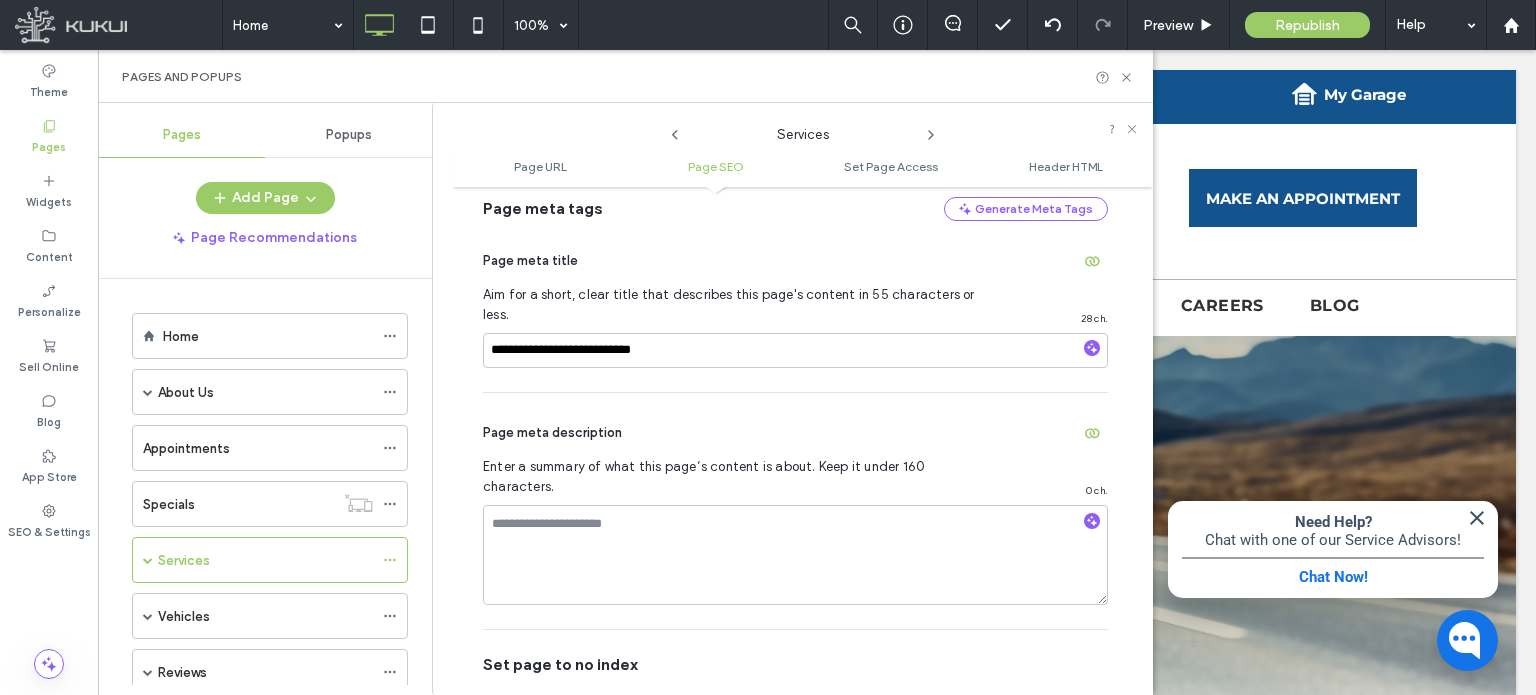 scroll, scrollTop: 474, scrollLeft: 0, axis: vertical 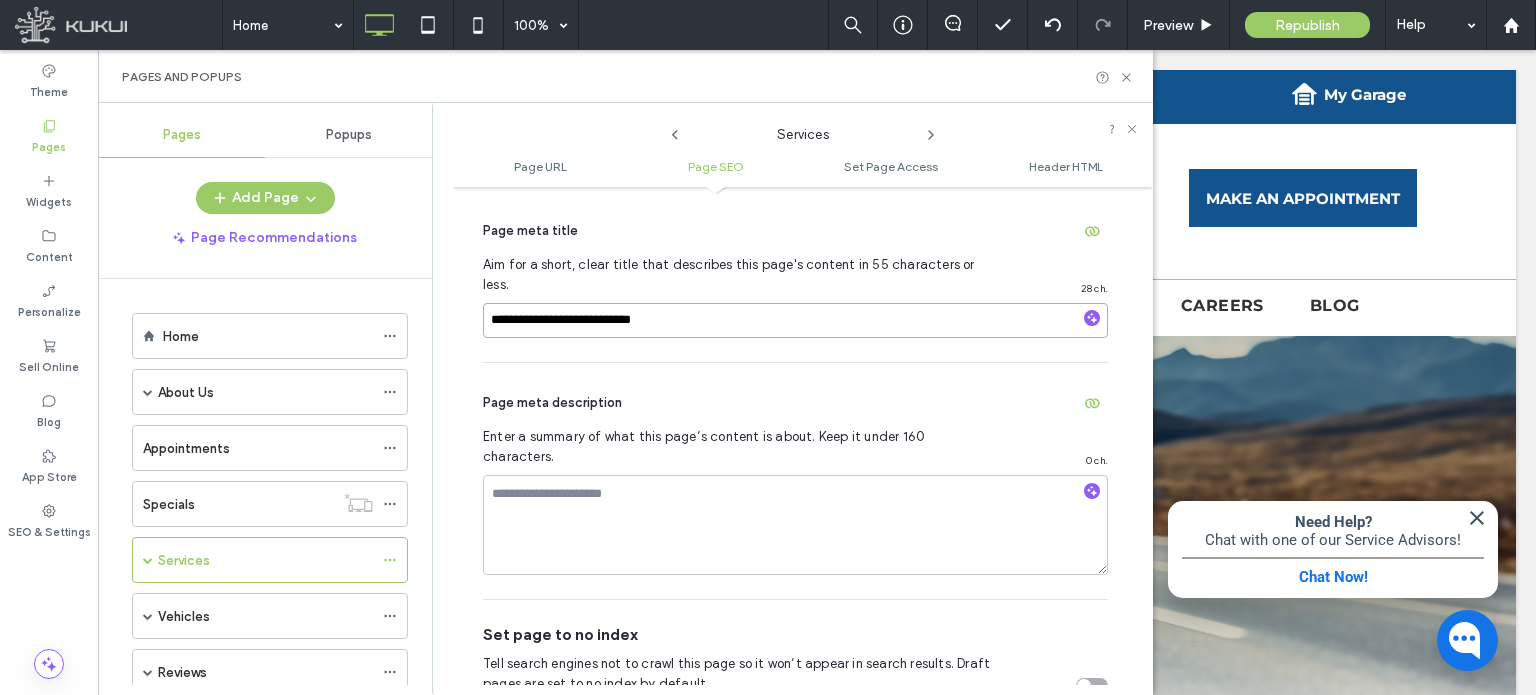 click on "**********" at bounding box center (795, 320) 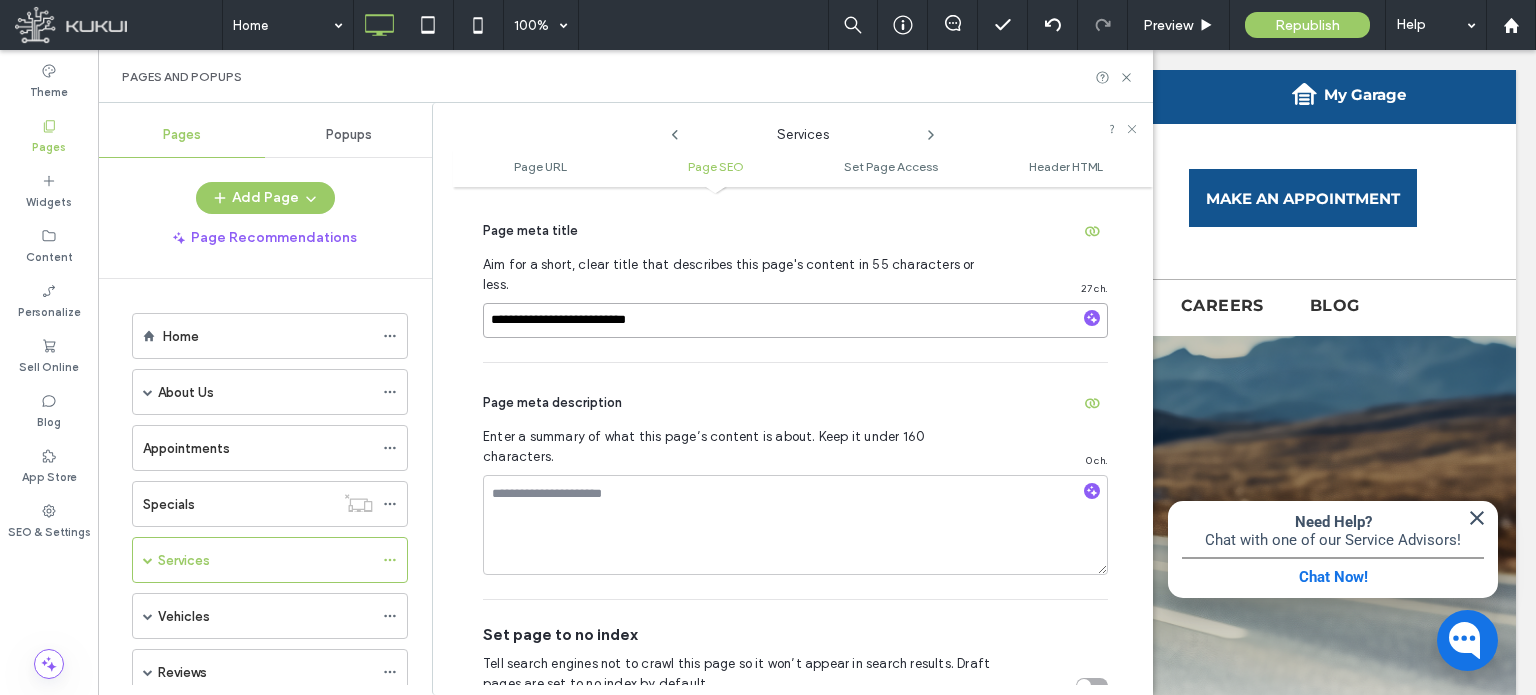 click on "**********" at bounding box center (795, 320) 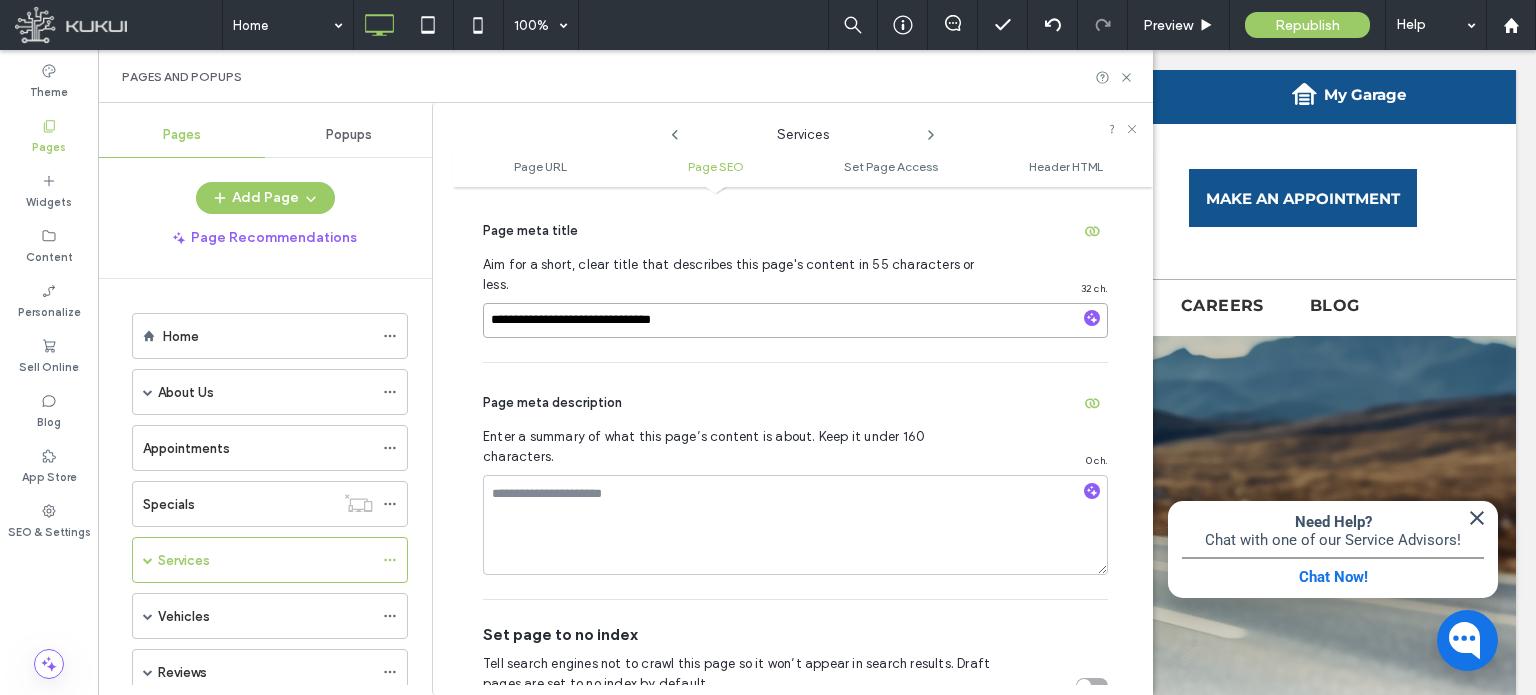 click on "**********" at bounding box center (795, 320) 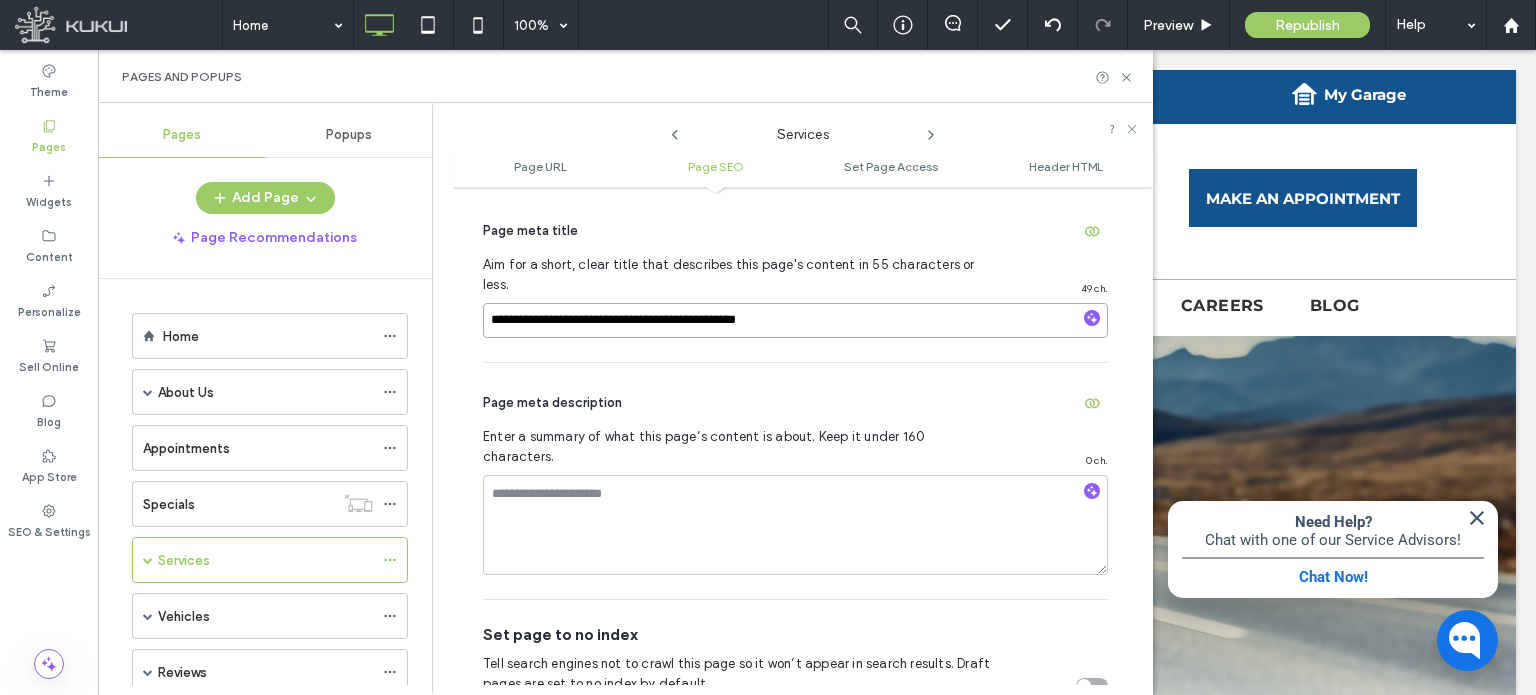 type on "**********" 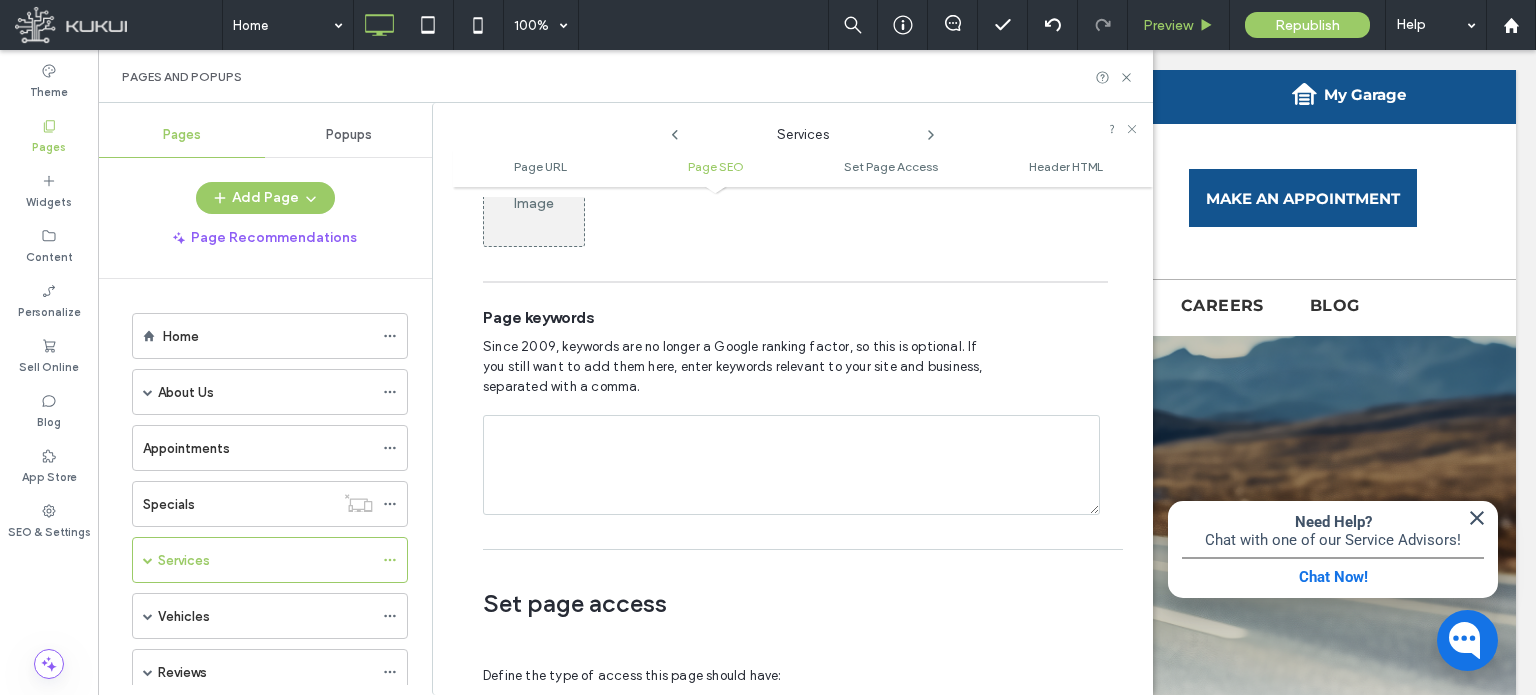 scroll, scrollTop: 1174, scrollLeft: 0, axis: vertical 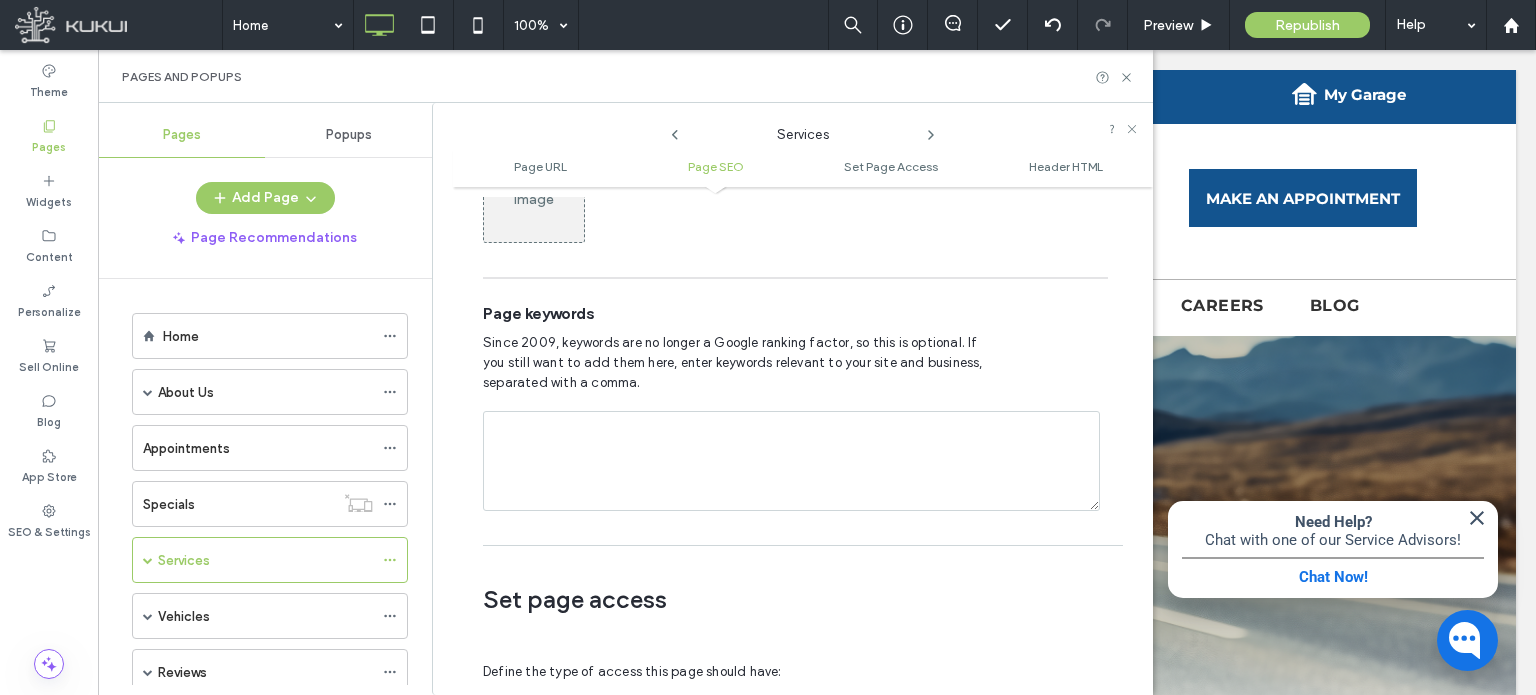 click at bounding box center (791, 461) 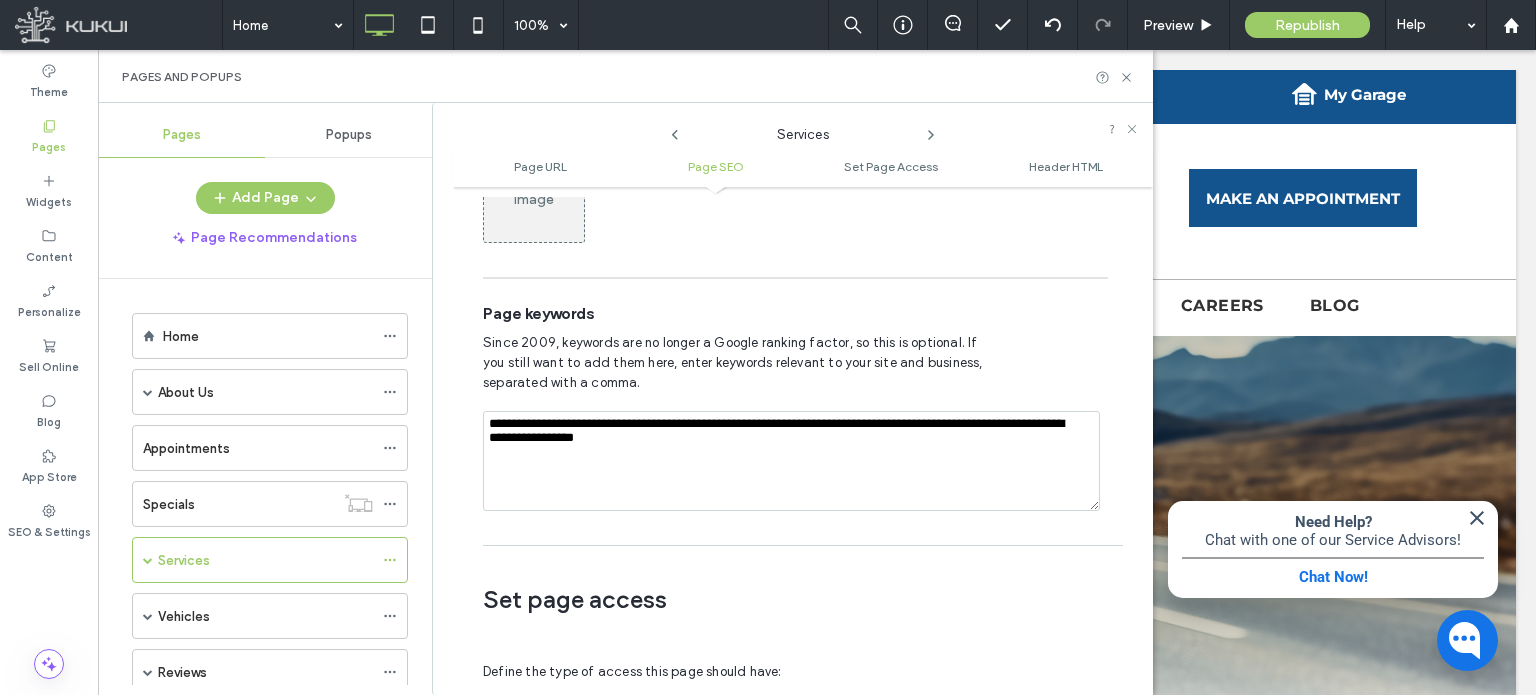 drag, startPoint x: 796, startPoint y: 426, endPoint x: 484, endPoint y: 378, distance: 315.67072 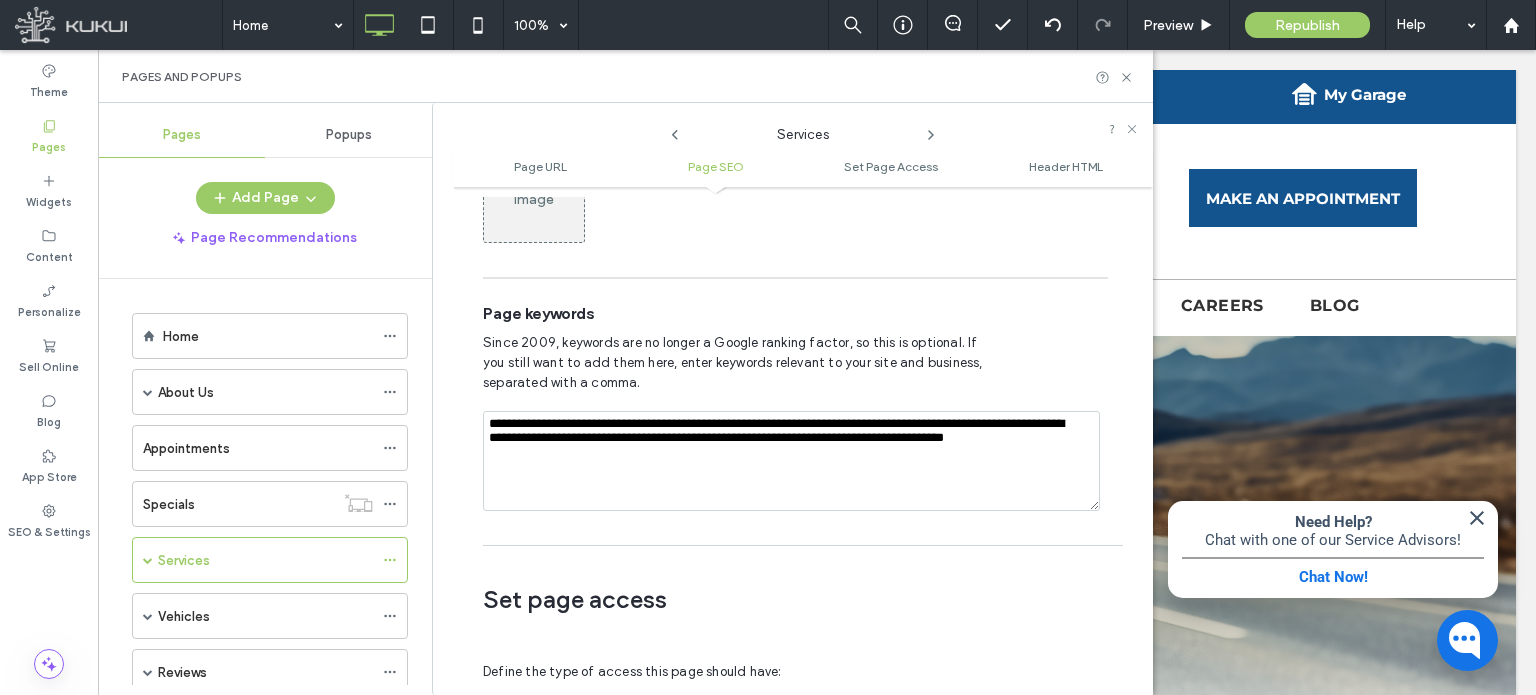 drag, startPoint x: 776, startPoint y: 435, endPoint x: 482, endPoint y: 362, distance: 302.9274 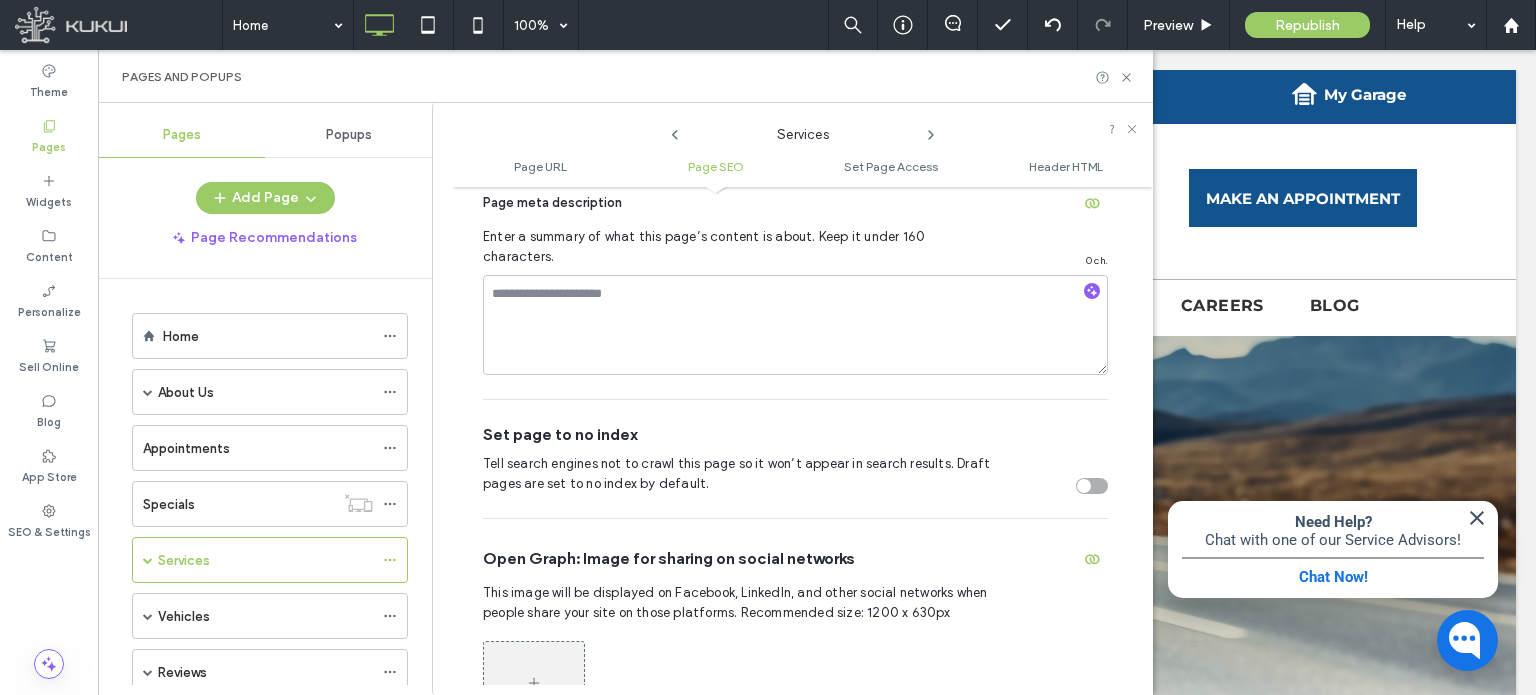 scroll, scrollTop: 574, scrollLeft: 0, axis: vertical 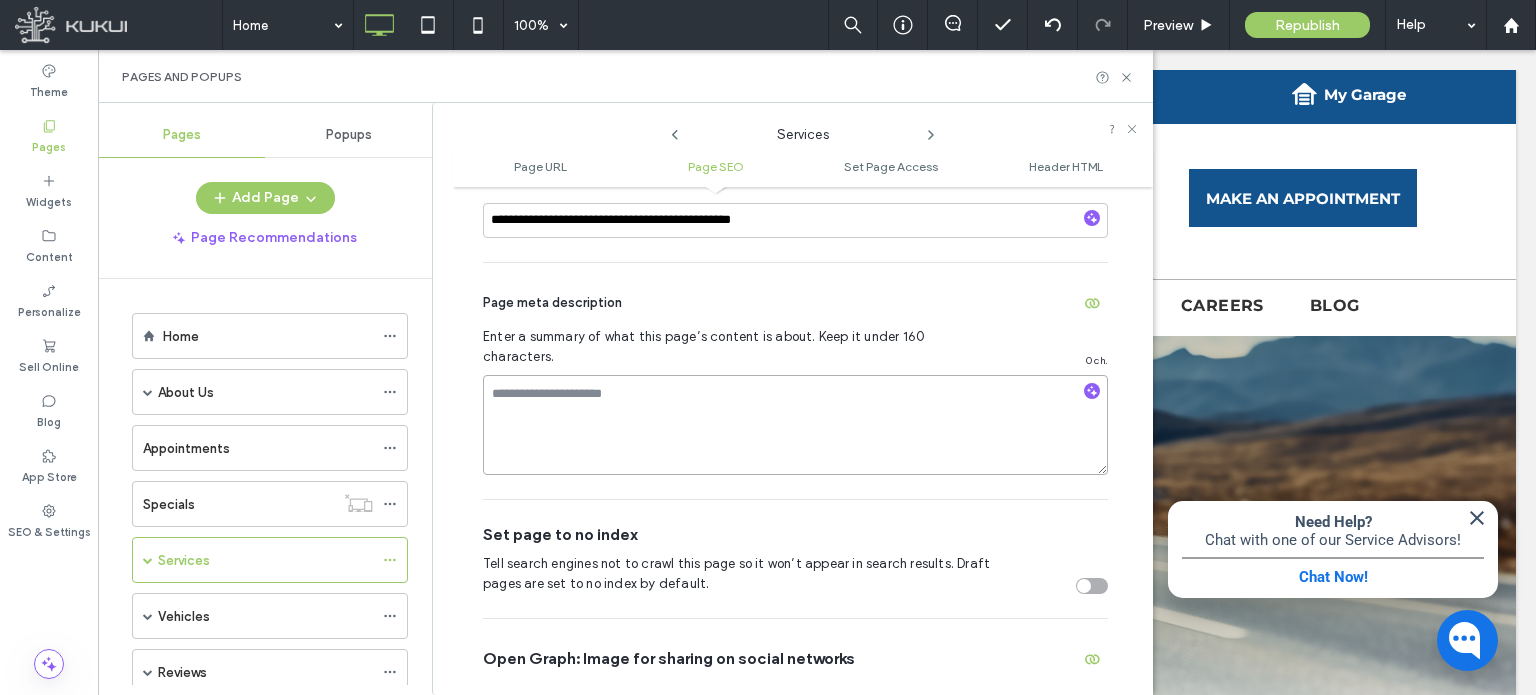 click at bounding box center (795, 425) 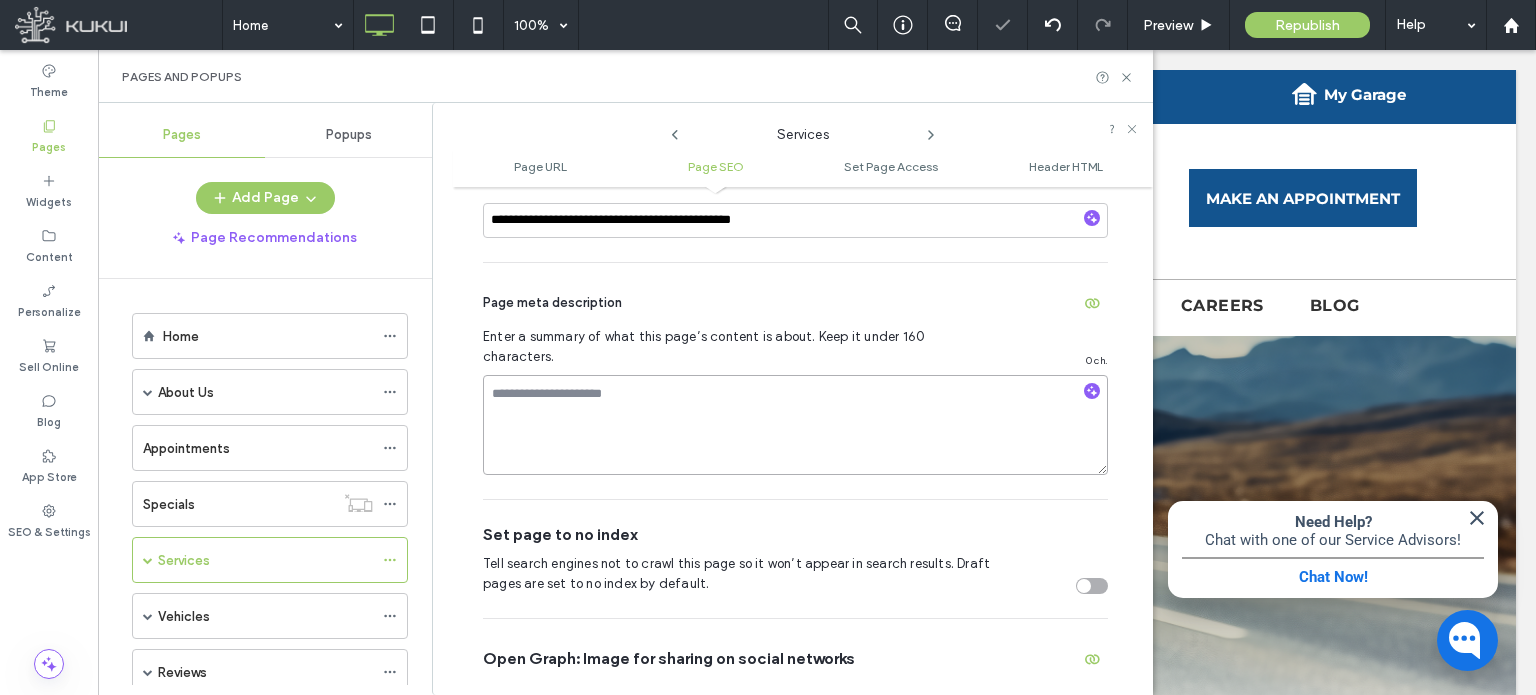 paste on "**********" 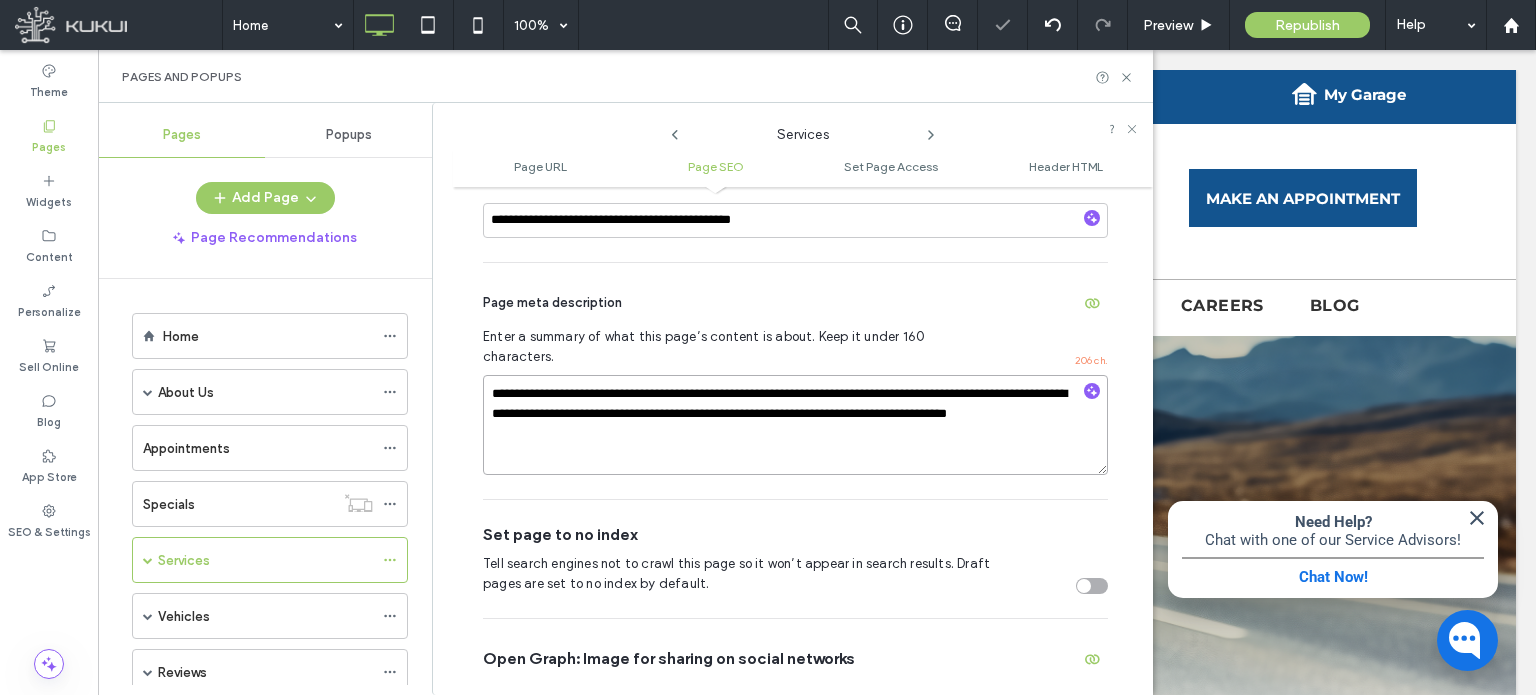 click on "**********" at bounding box center (795, 425) 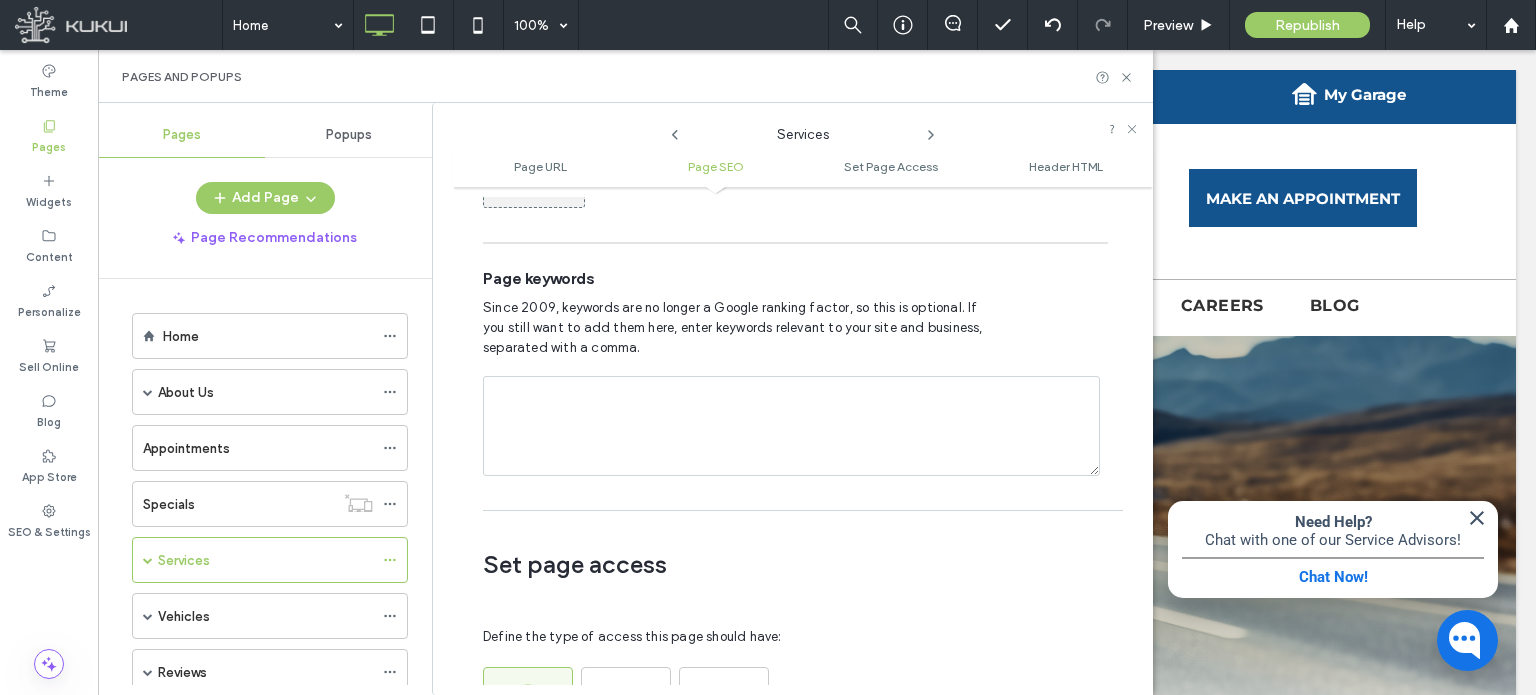 scroll, scrollTop: 1174, scrollLeft: 0, axis: vertical 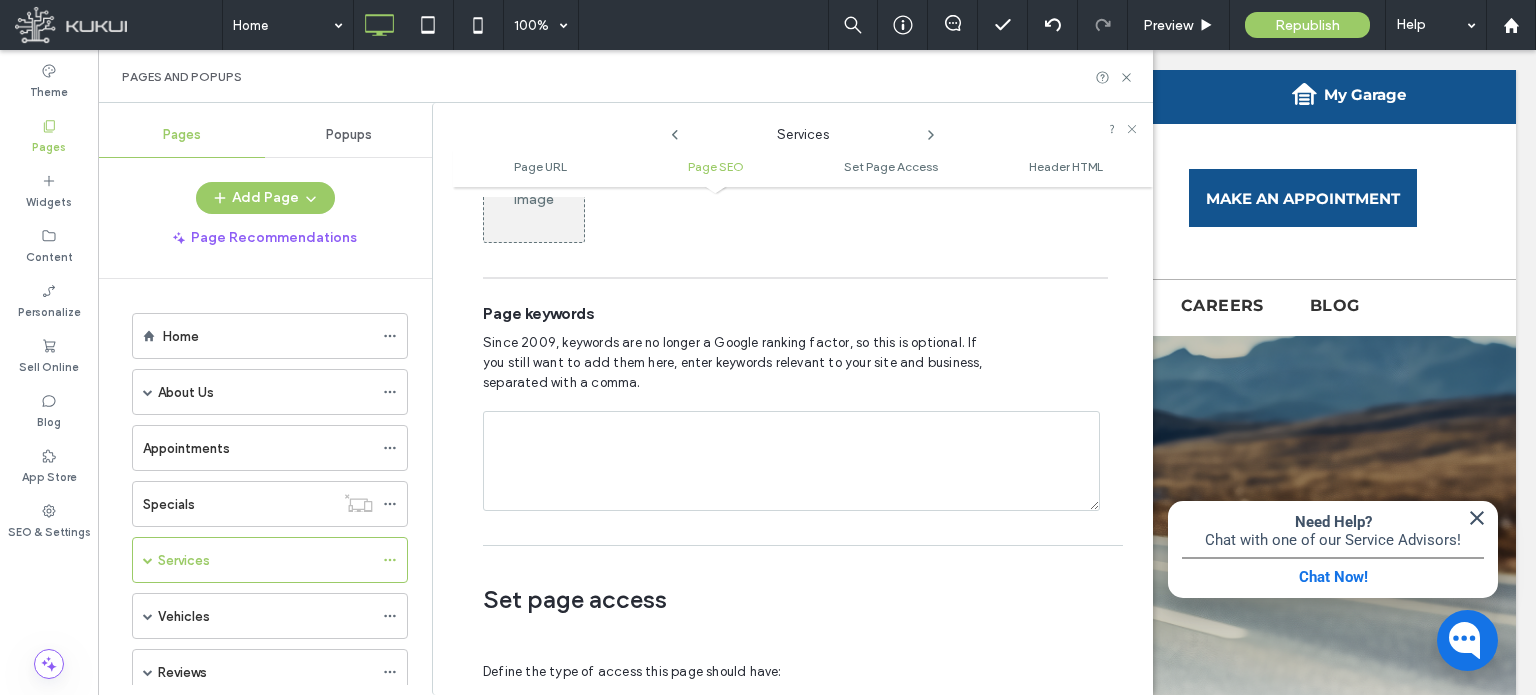 click on "Page keywords Since 2009, keywords are no longer a Google ranking factor, so this is optional. If you still want to add them here, enter keywords relevant to your site and business, separated with a comma." at bounding box center [795, 407] 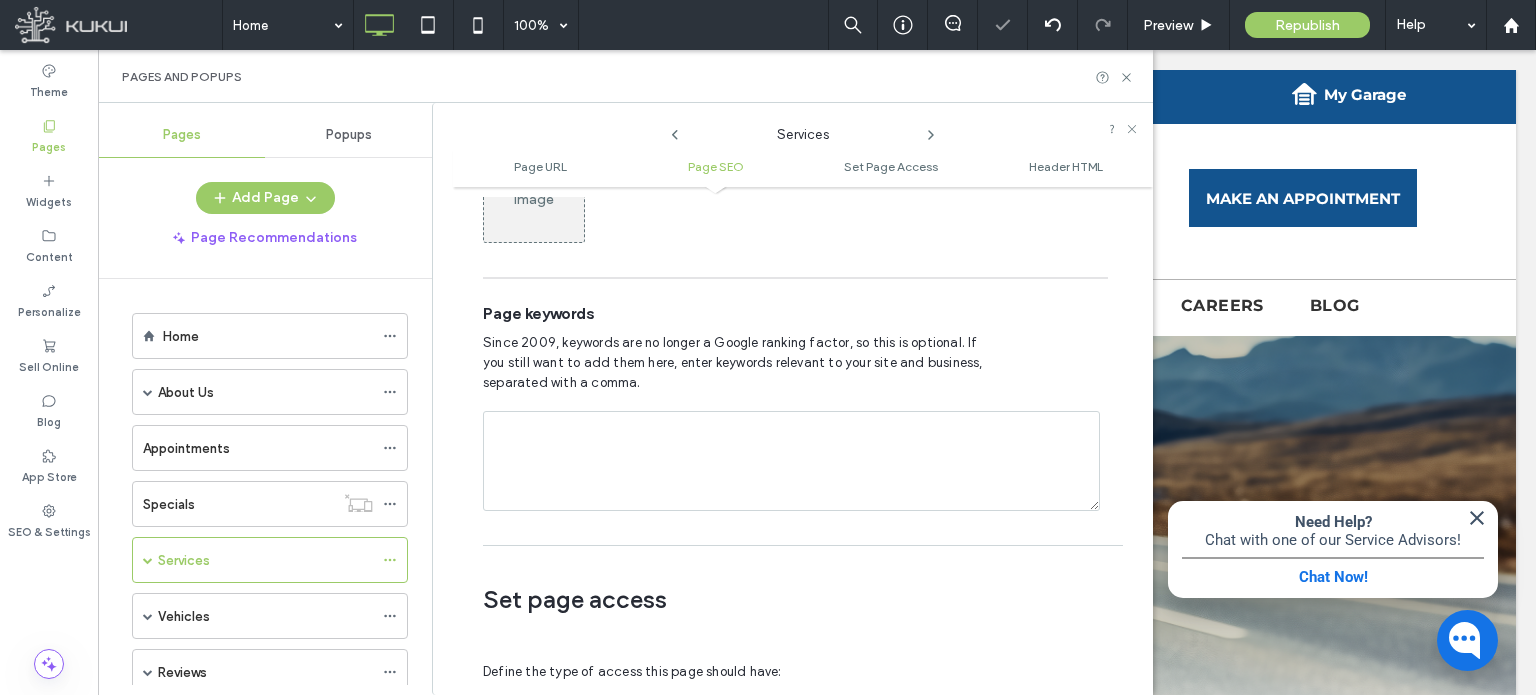 click at bounding box center [791, 461] 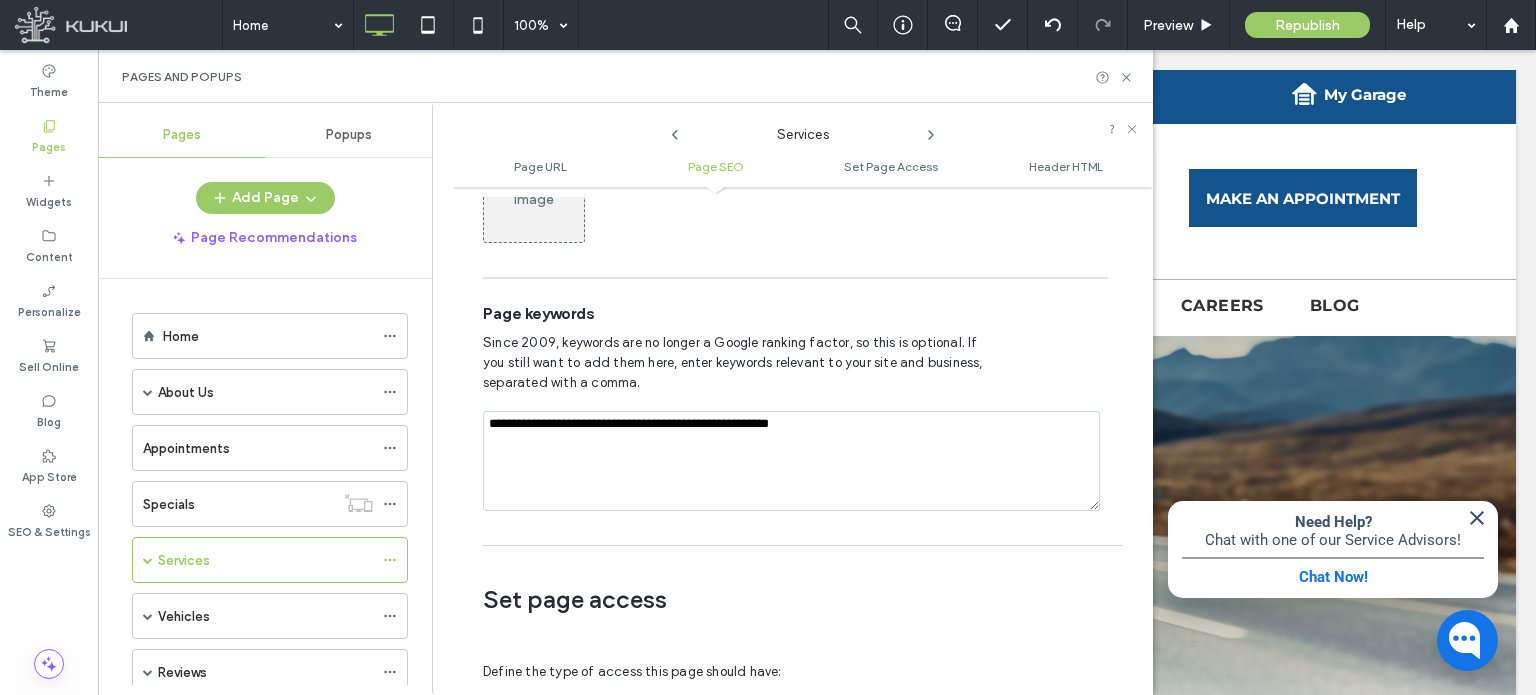 type on "**********" 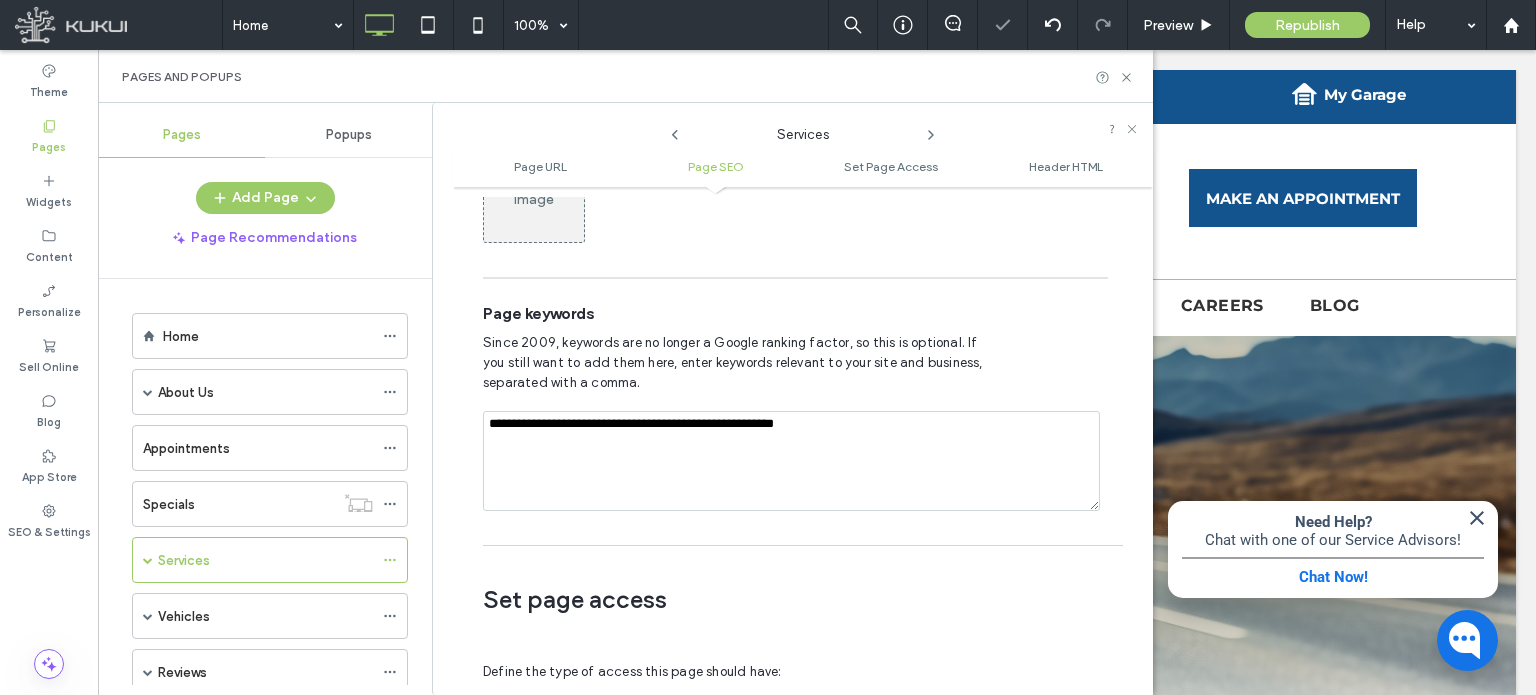 click 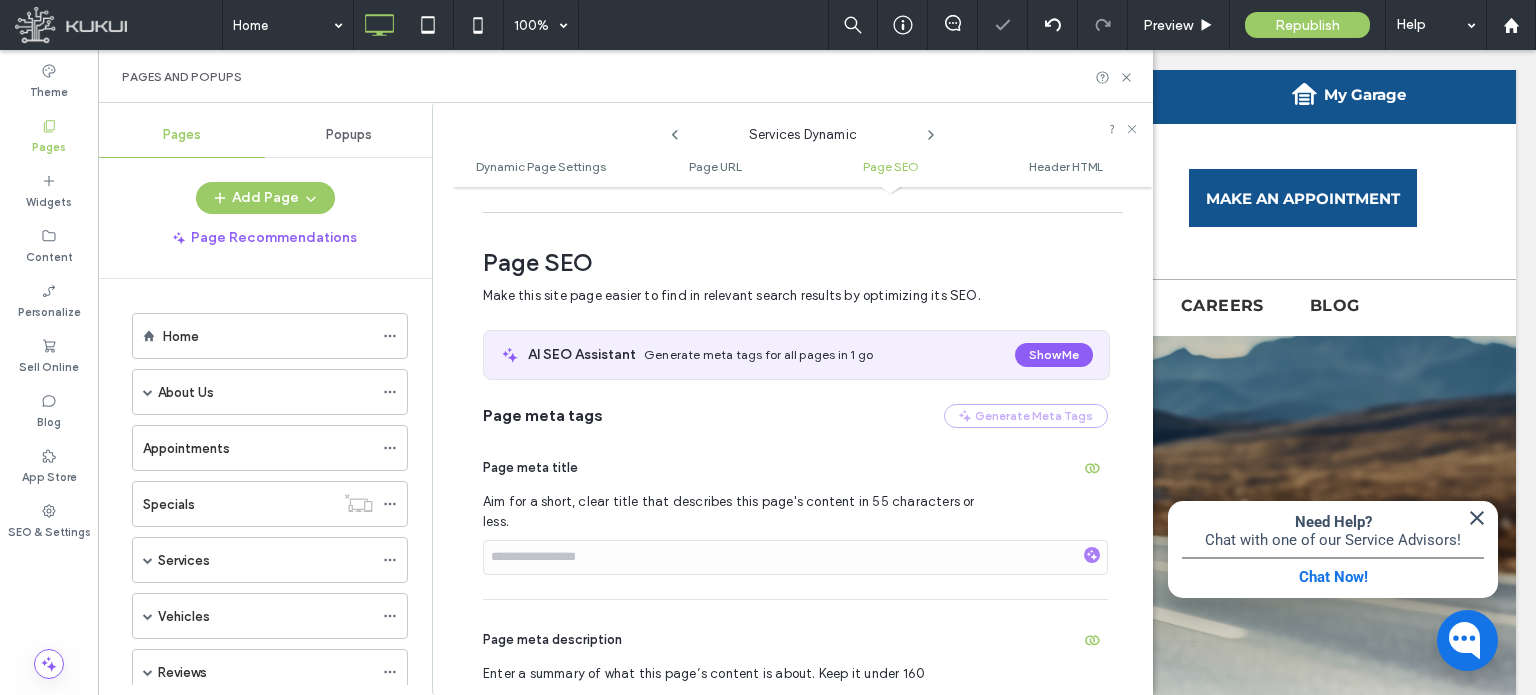 scroll, scrollTop: 660, scrollLeft: 0, axis: vertical 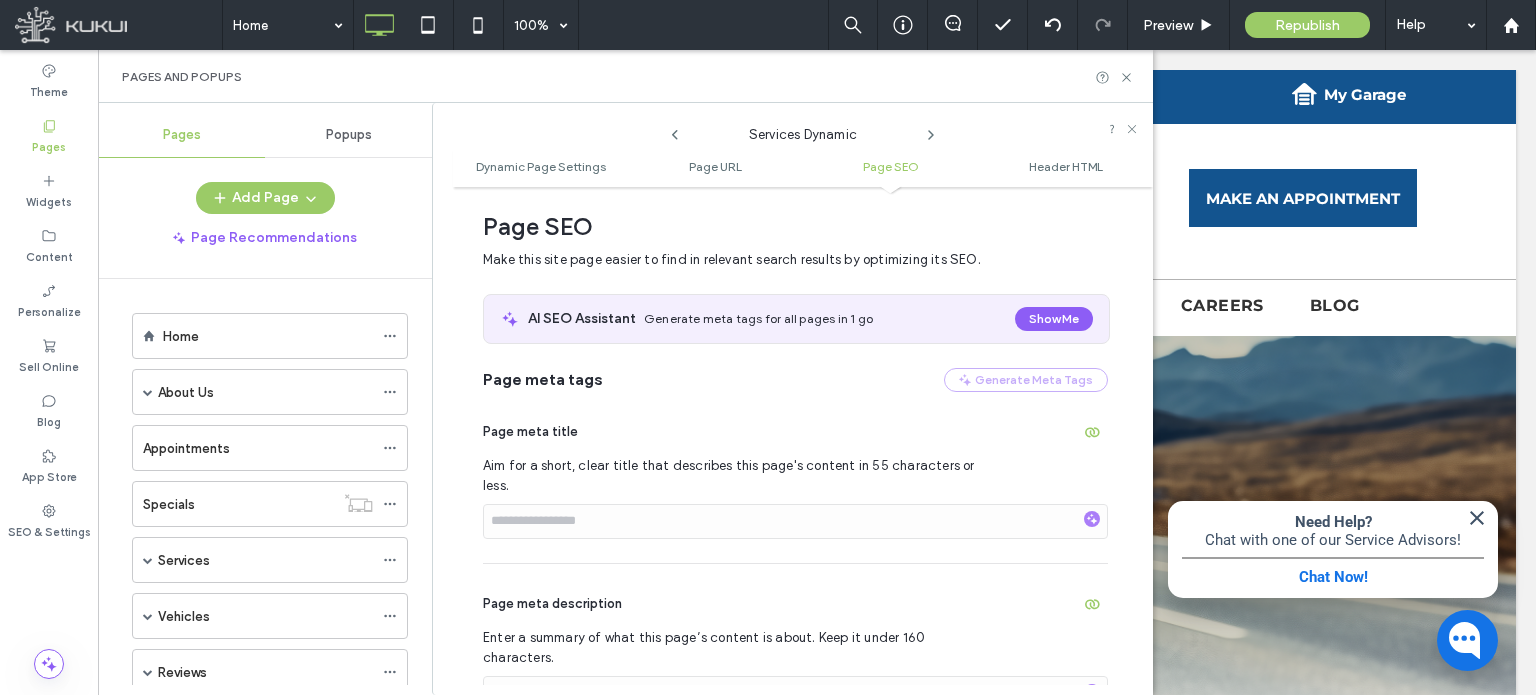 click 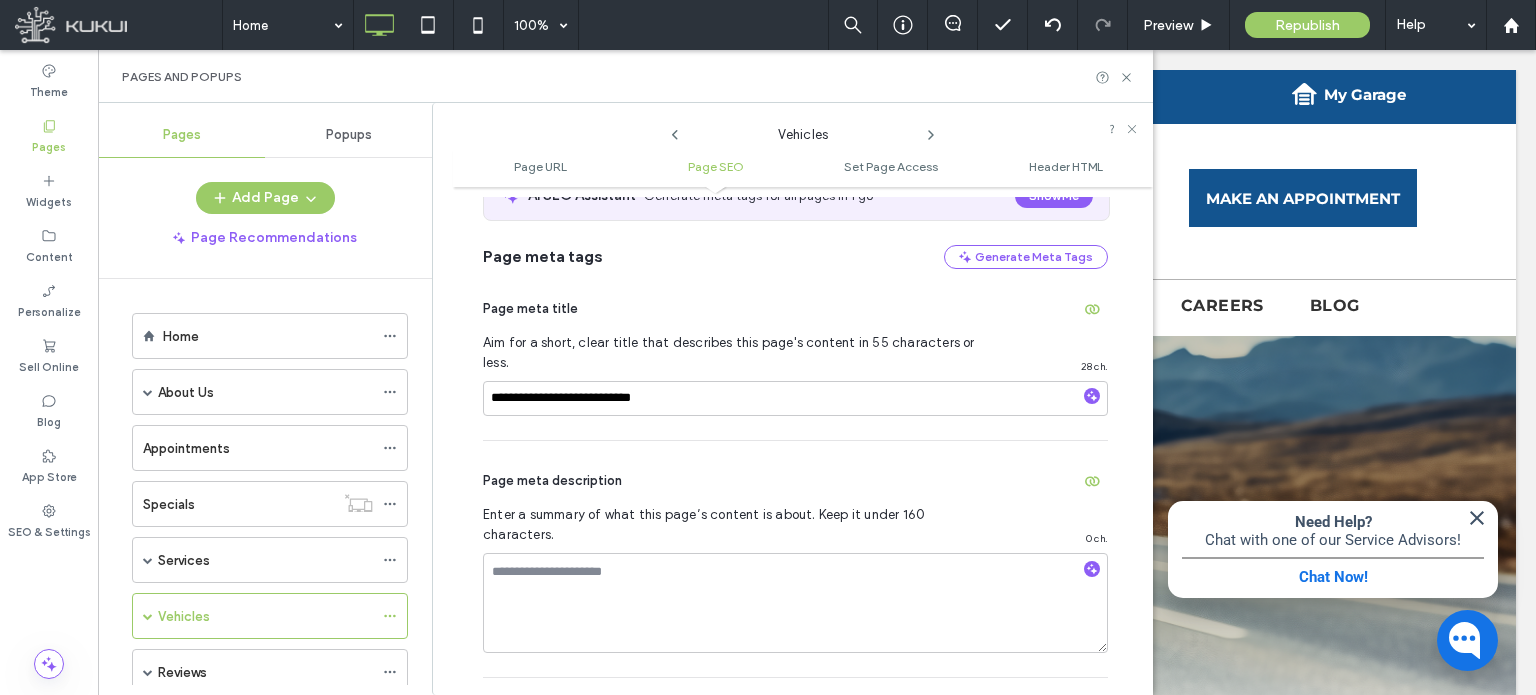 scroll, scrollTop: 400, scrollLeft: 0, axis: vertical 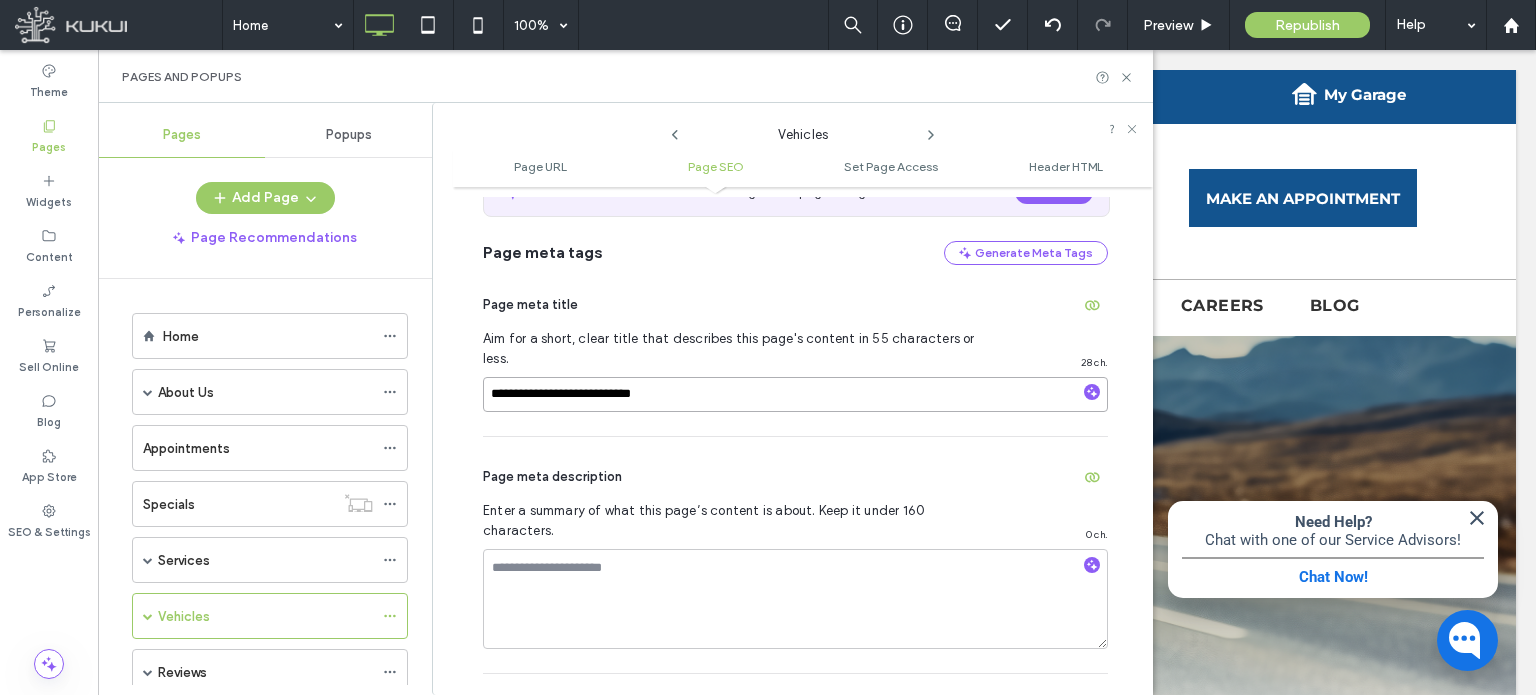 click on "**********" at bounding box center (795, 394) 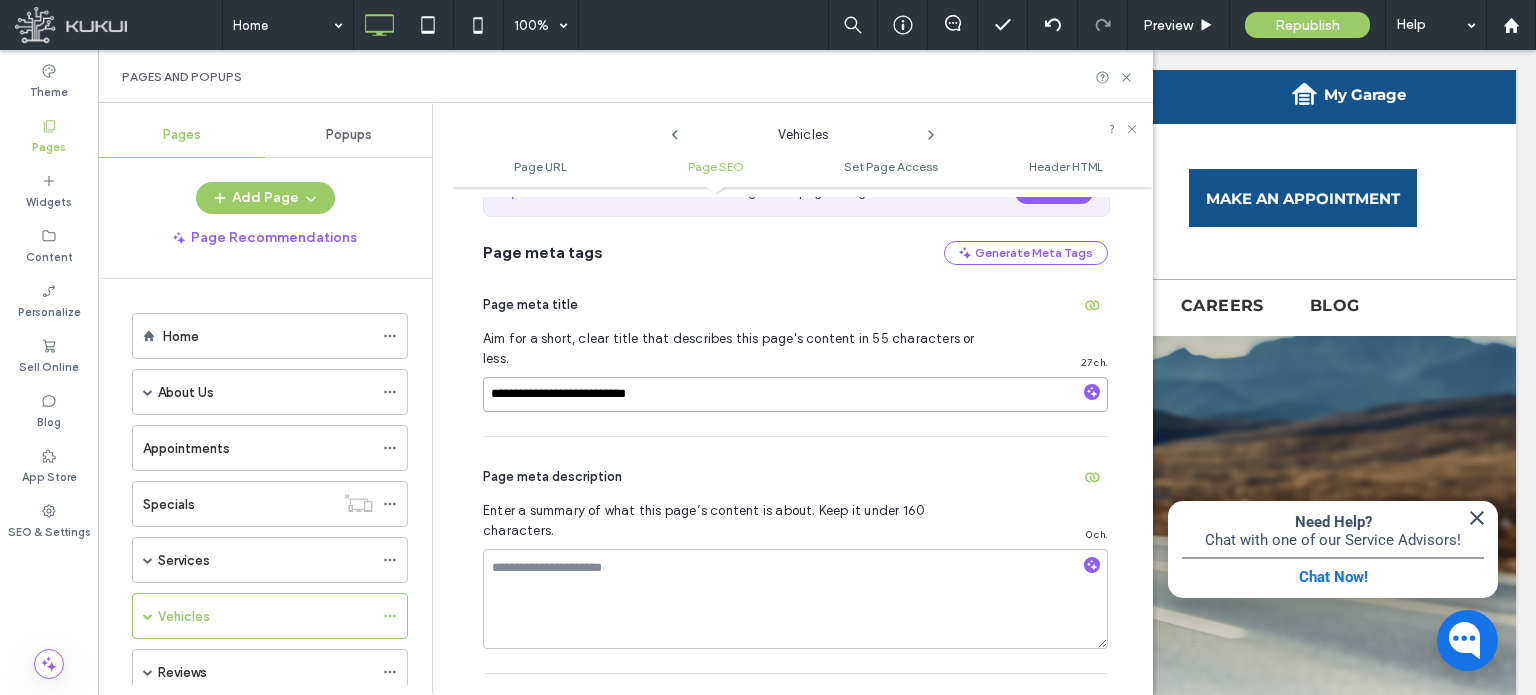 type on "**********" 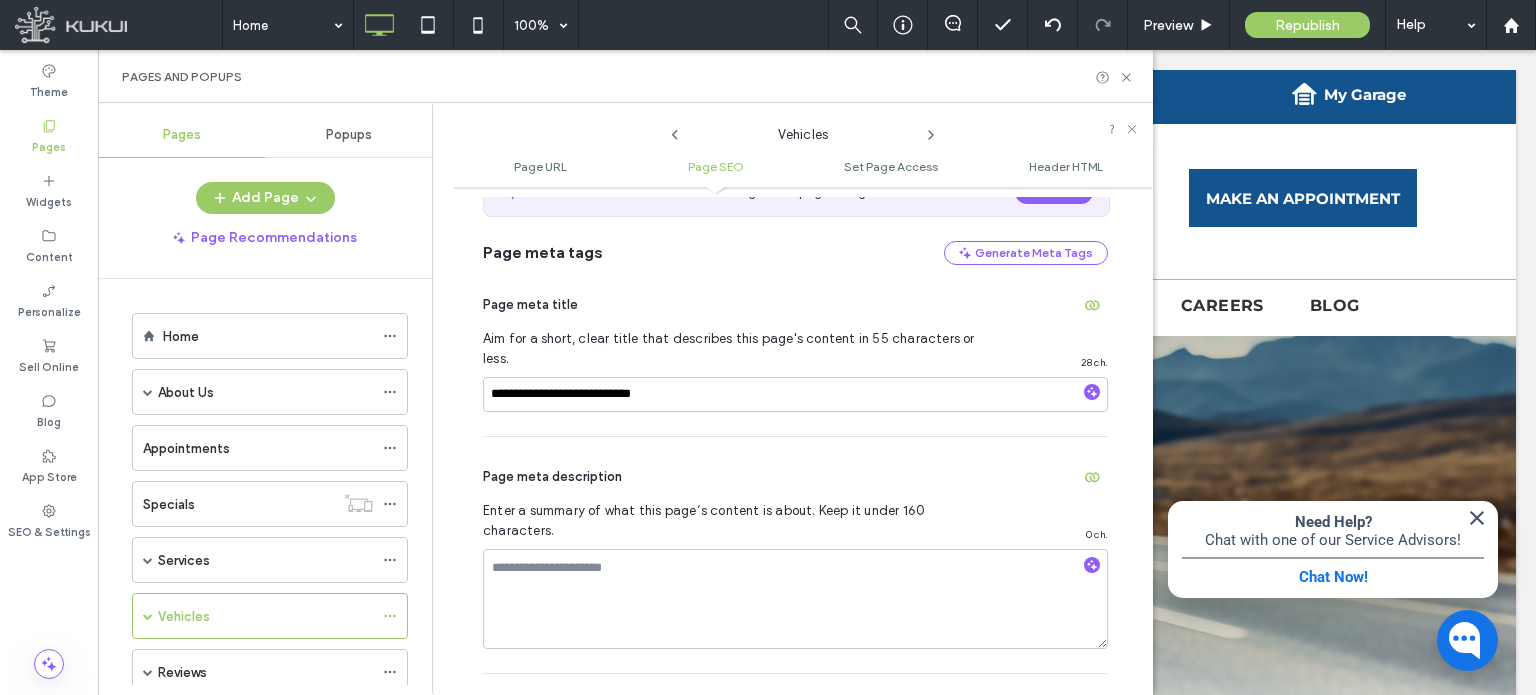 click 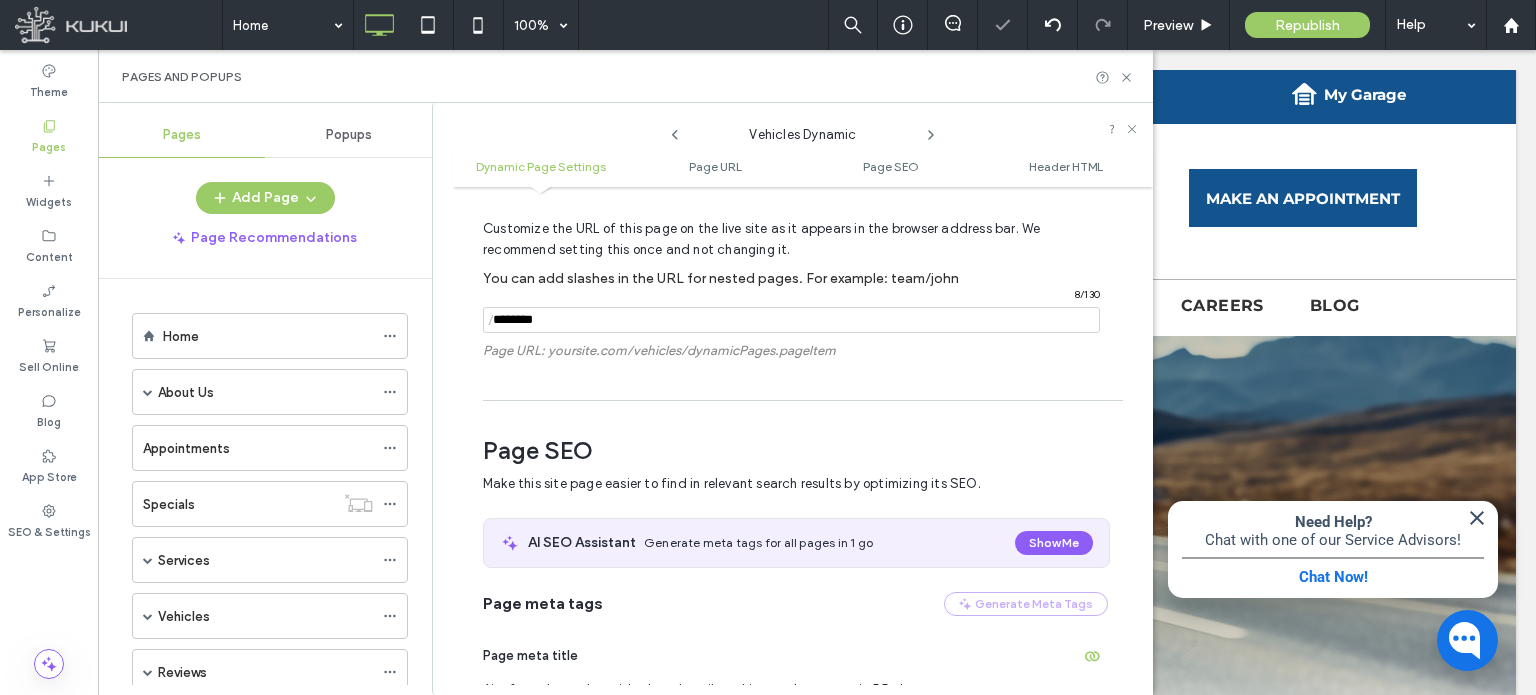 scroll, scrollTop: 660, scrollLeft: 0, axis: vertical 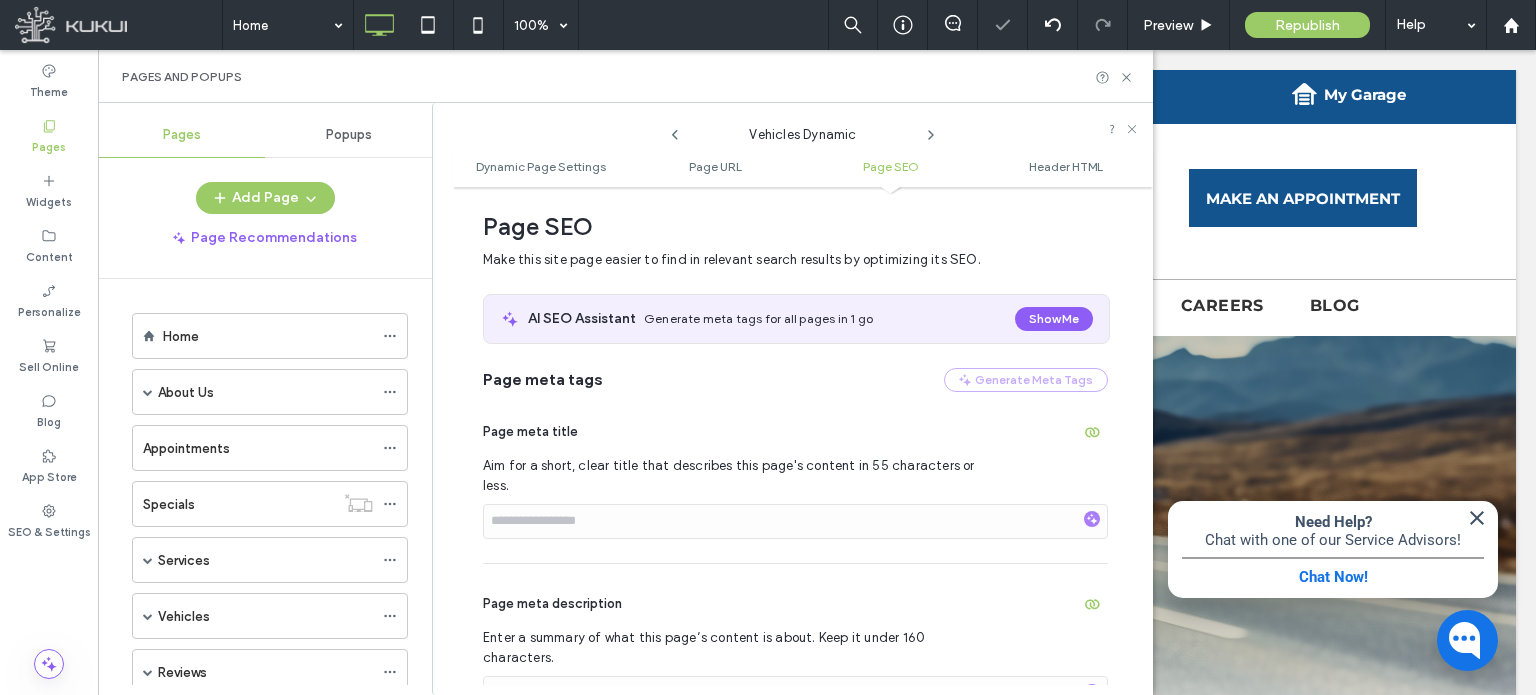 click 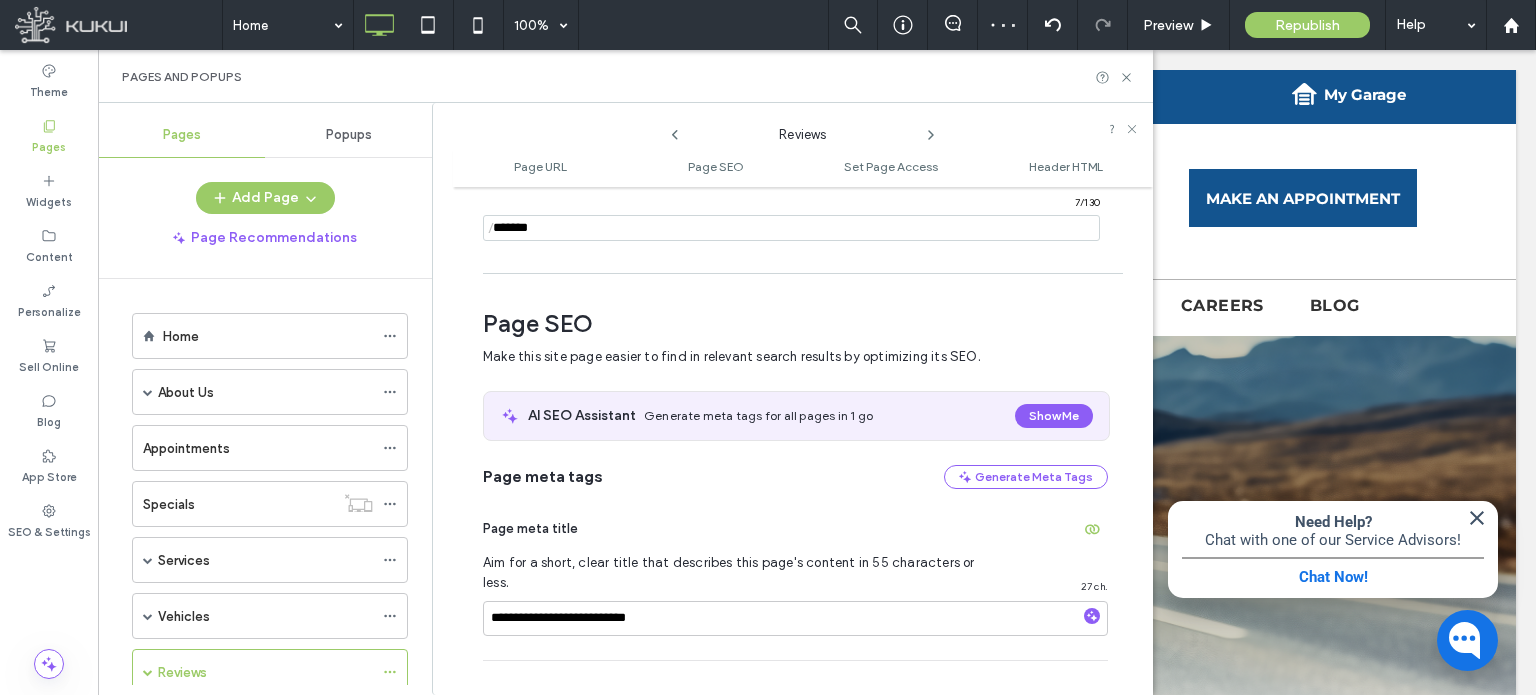 scroll, scrollTop: 274, scrollLeft: 0, axis: vertical 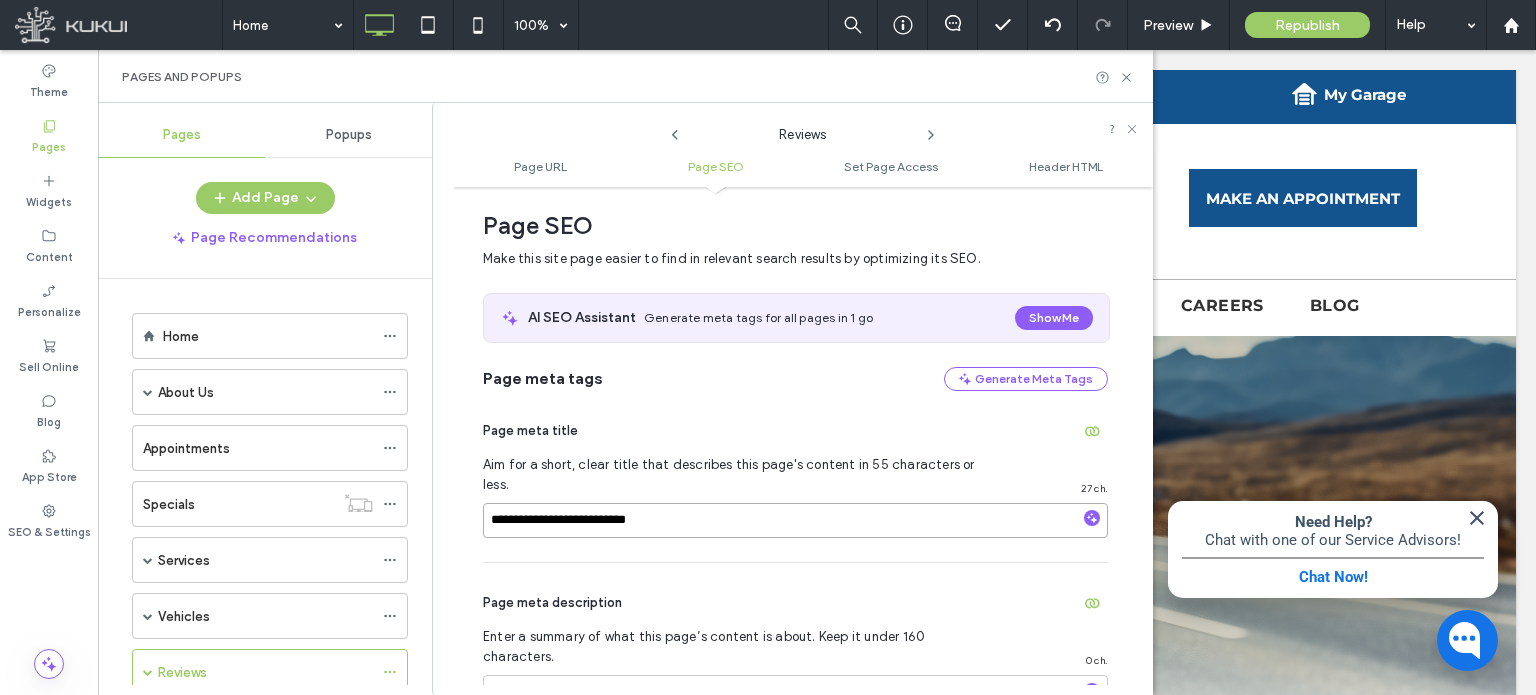 click on "**********" at bounding box center (795, 520) 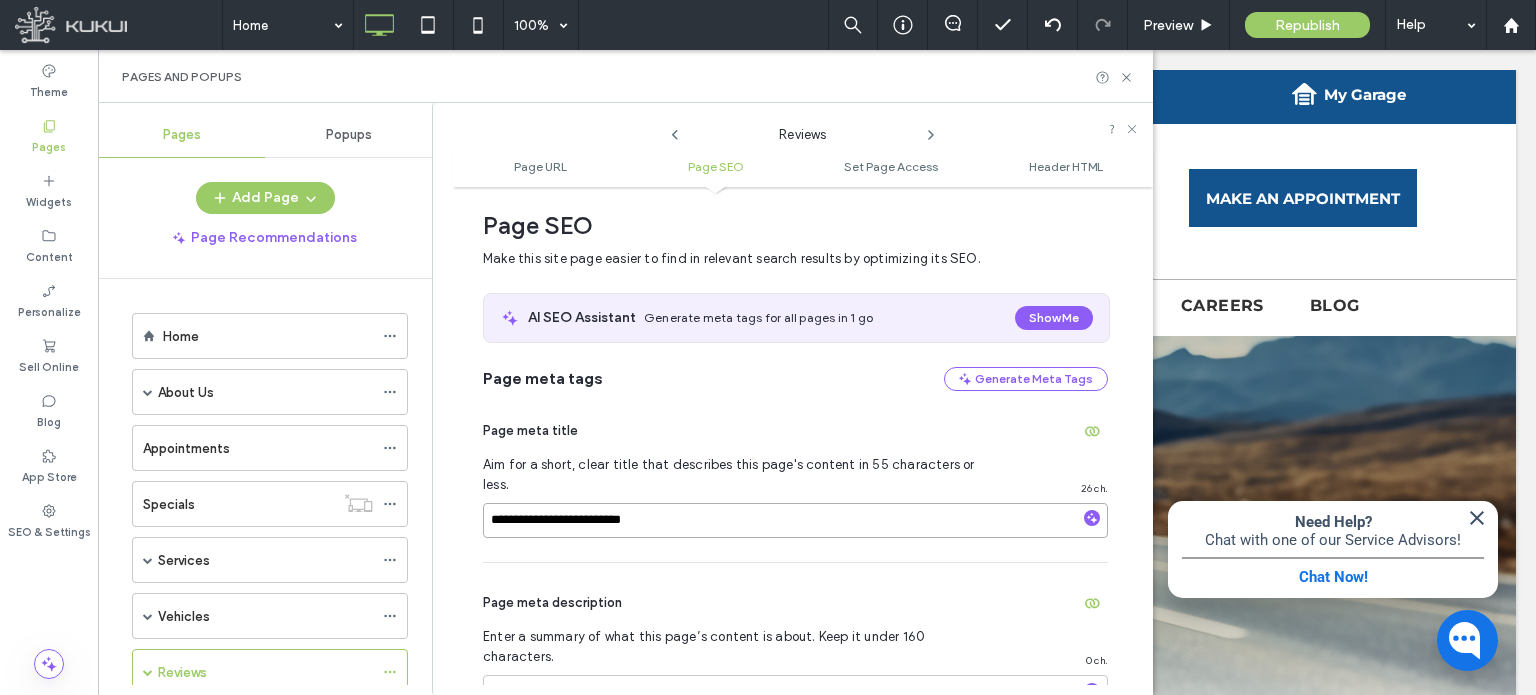 type on "**********" 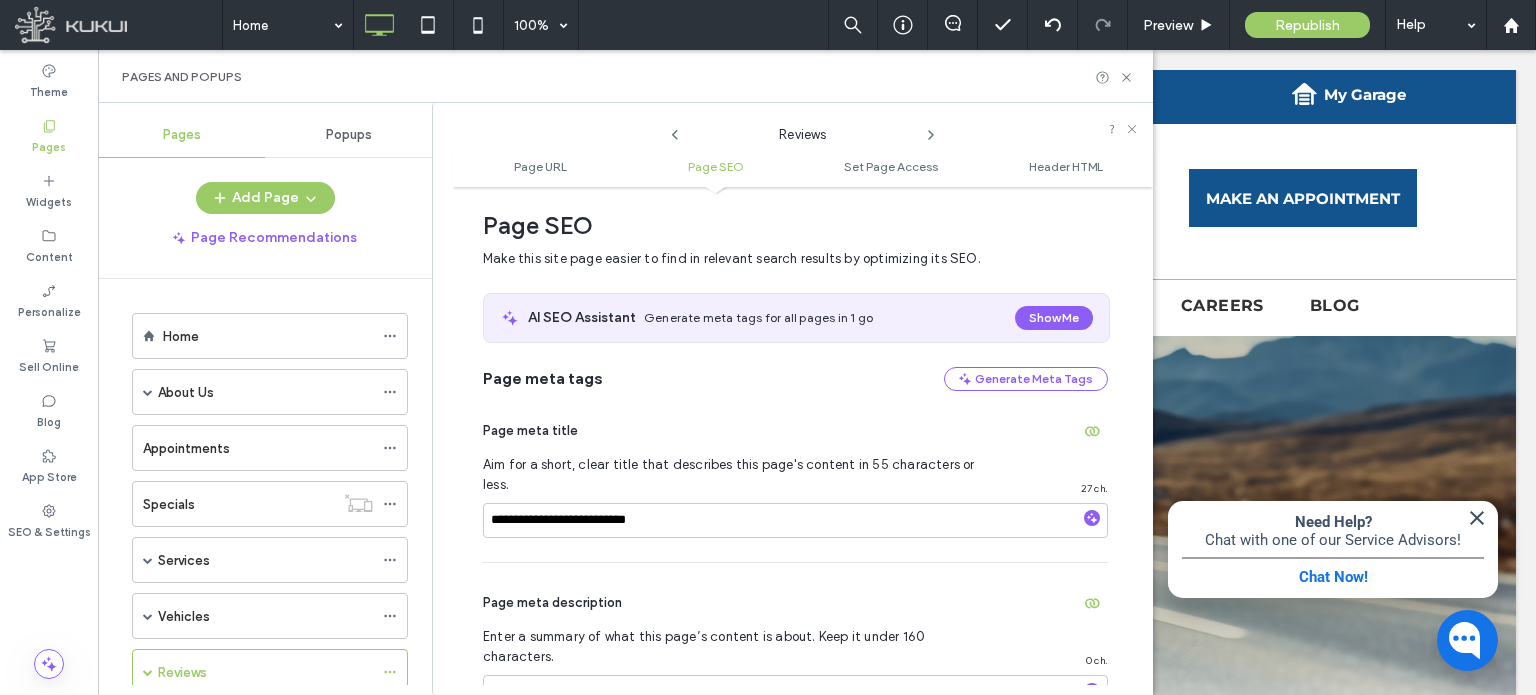 scroll, scrollTop: 474, scrollLeft: 0, axis: vertical 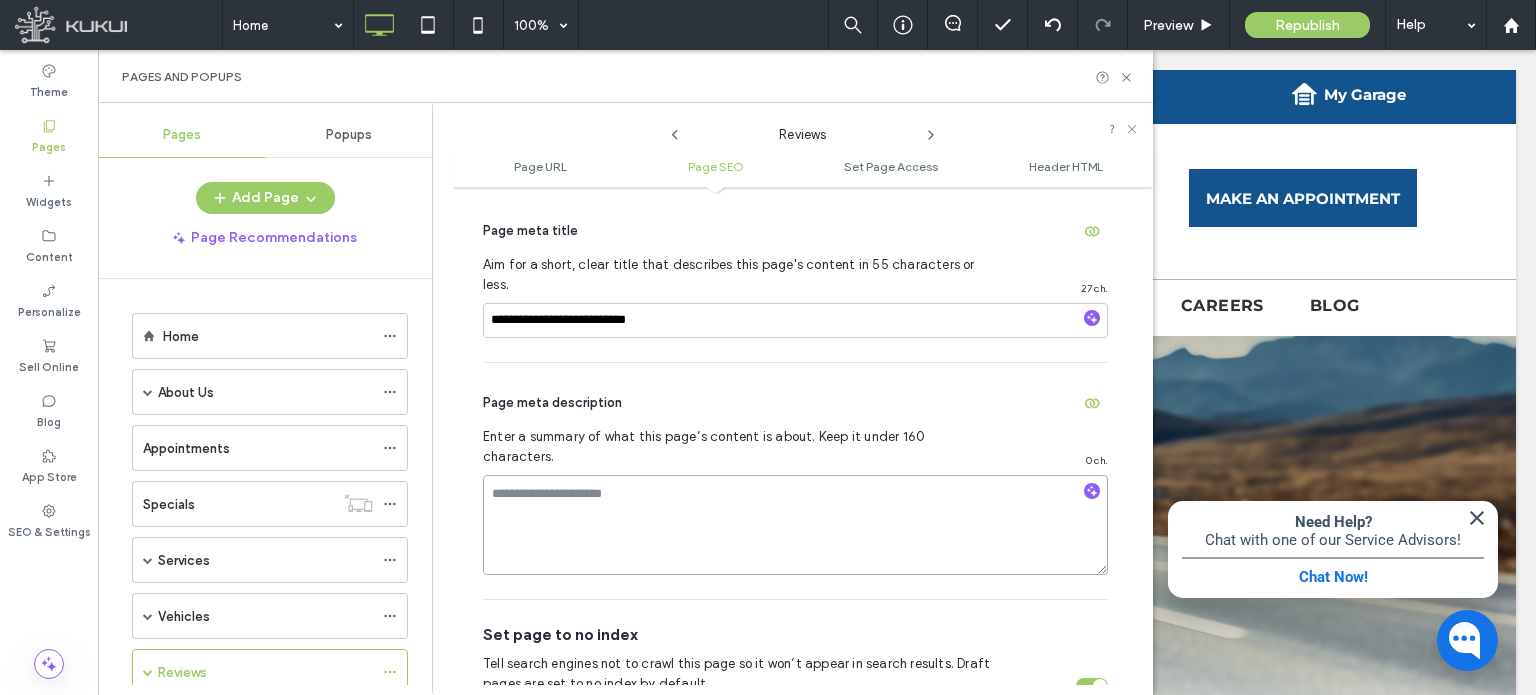 click at bounding box center [795, 525] 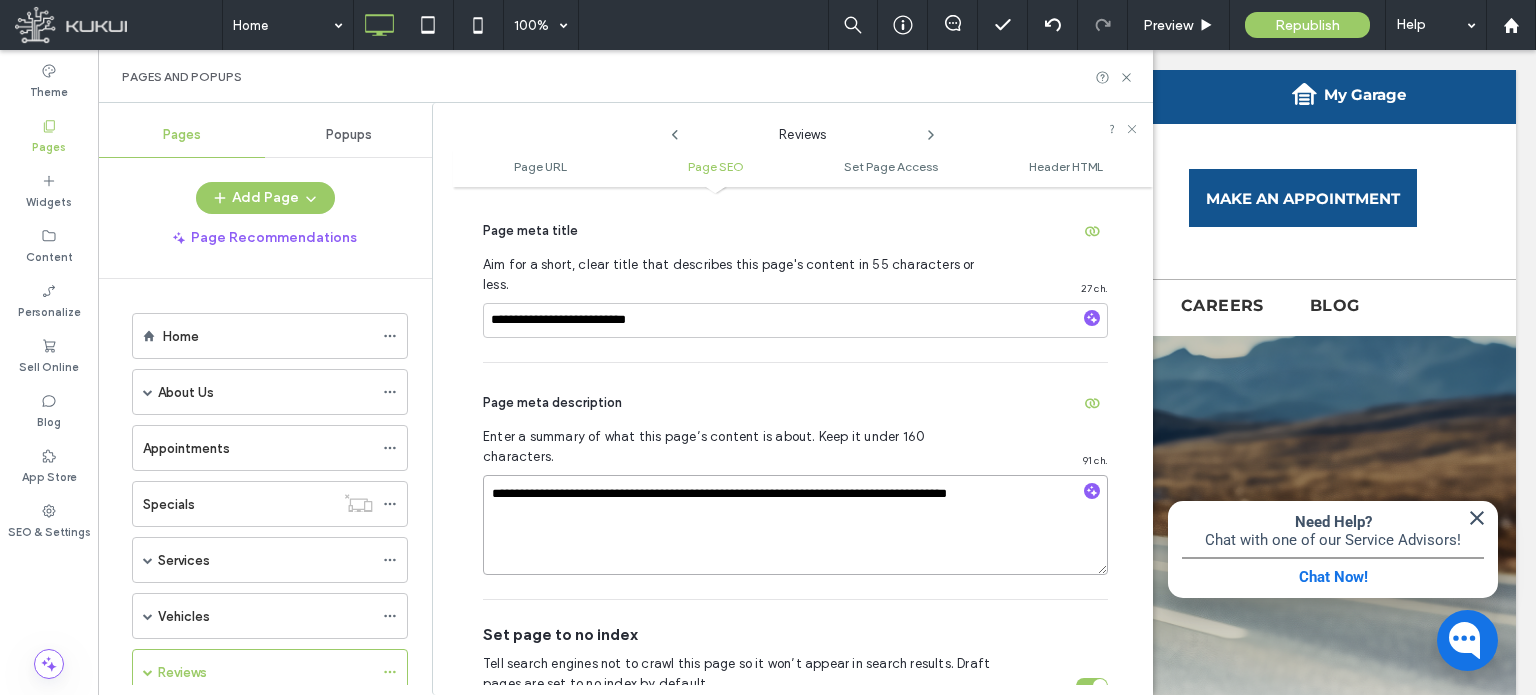 type on "**********" 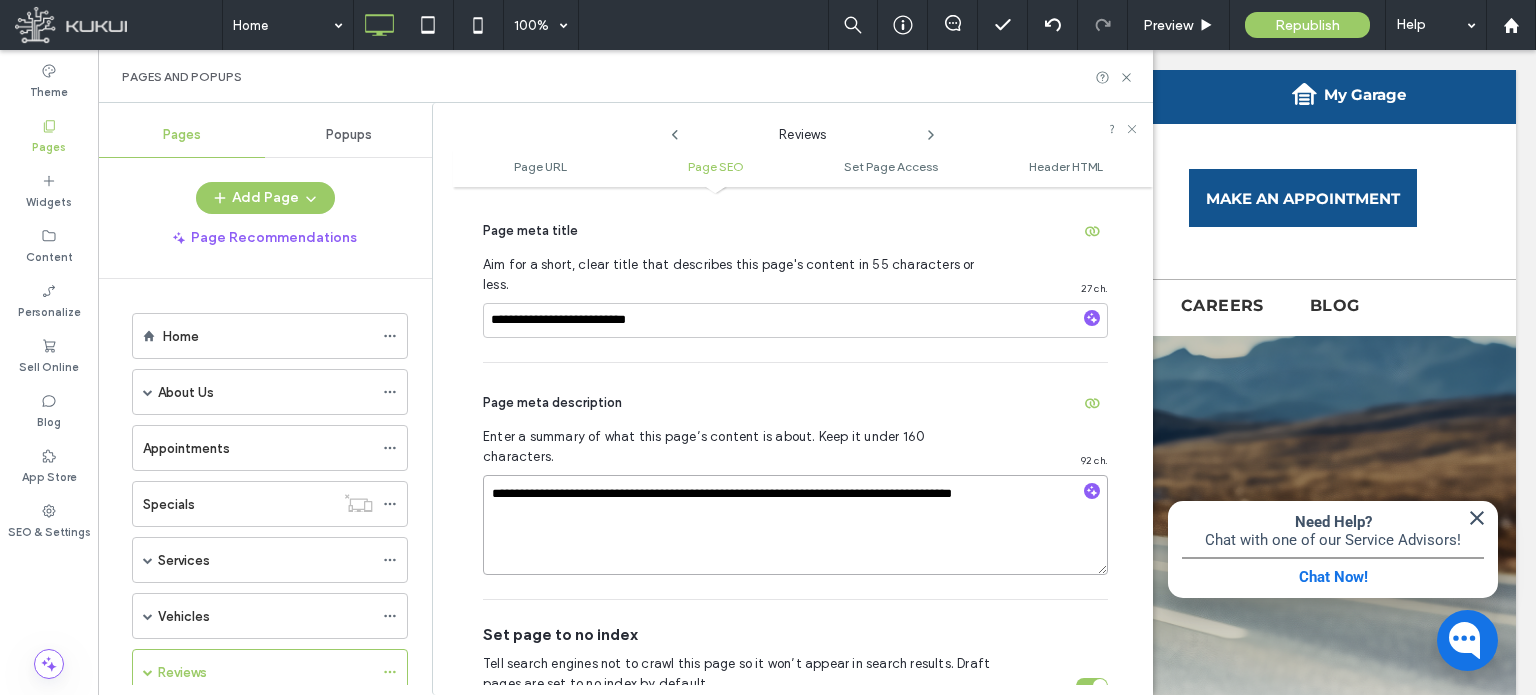 drag, startPoint x: 492, startPoint y: 447, endPoint x: 1073, endPoint y: 481, distance: 581.99396 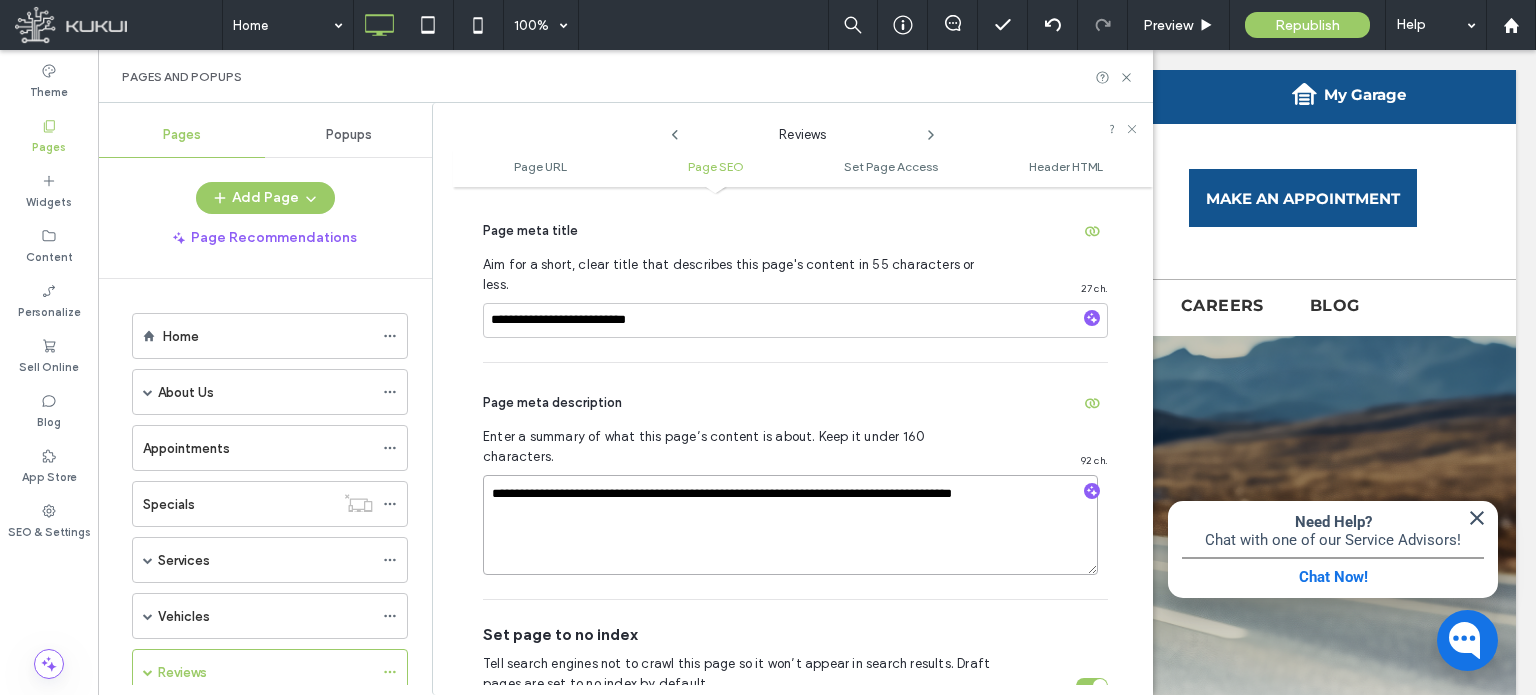 drag, startPoint x: 575, startPoint y: 483, endPoint x: 484, endPoint y: 450, distance: 96.79876 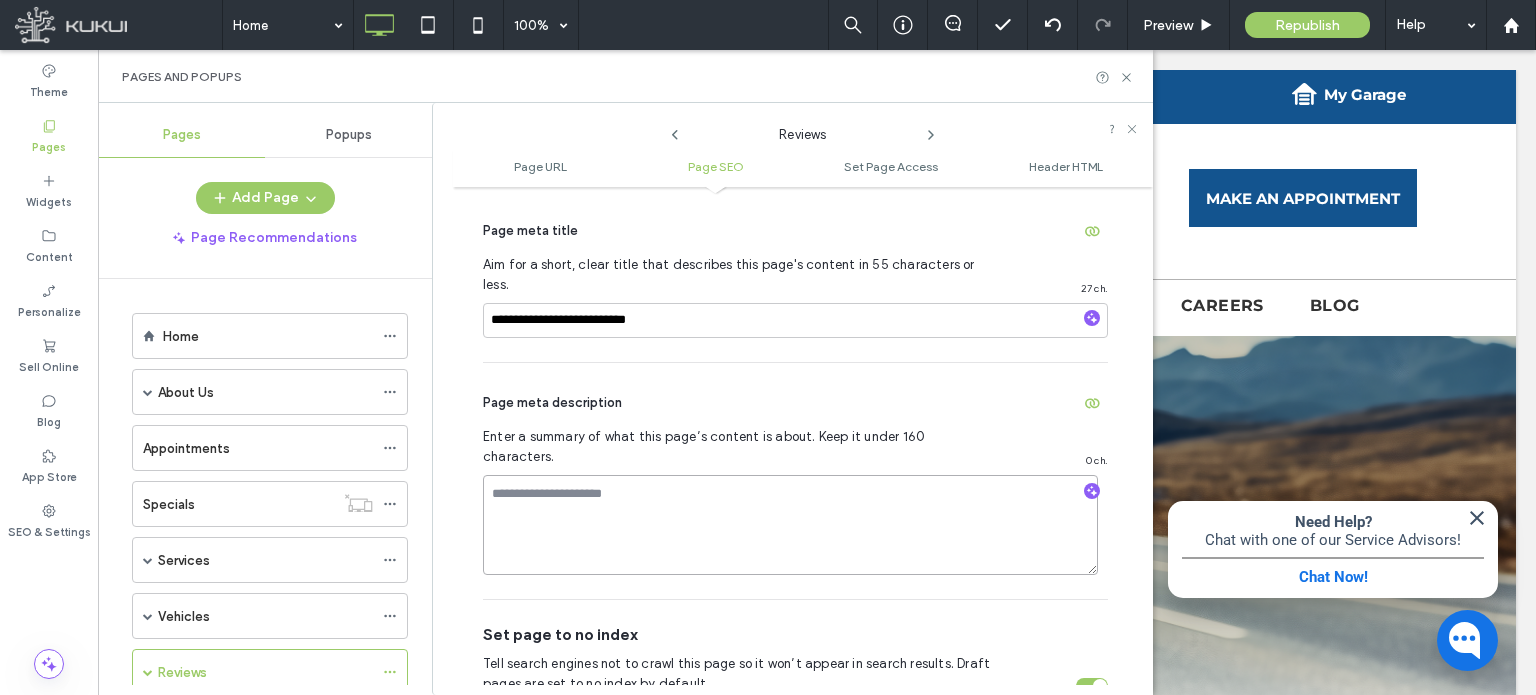 click on "**********" at bounding box center [790, 525] 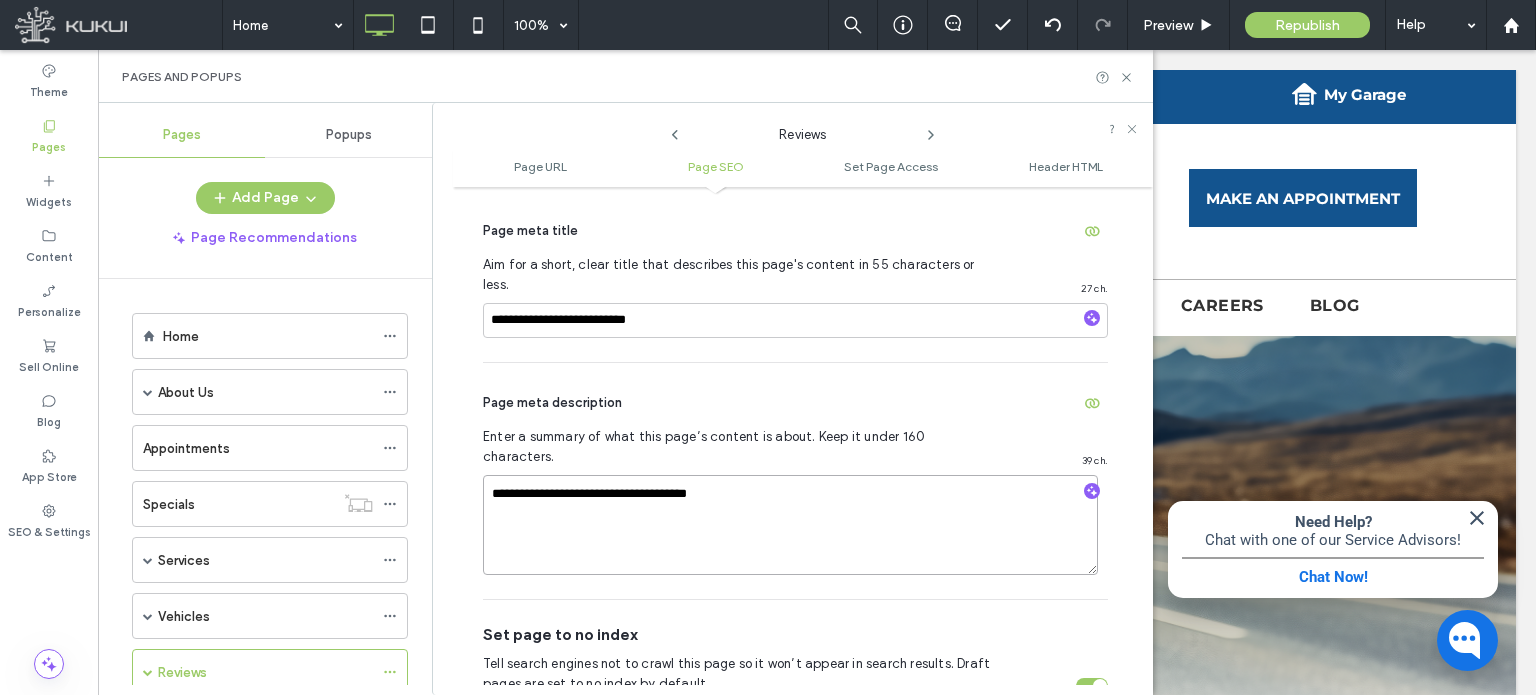 type on "**********" 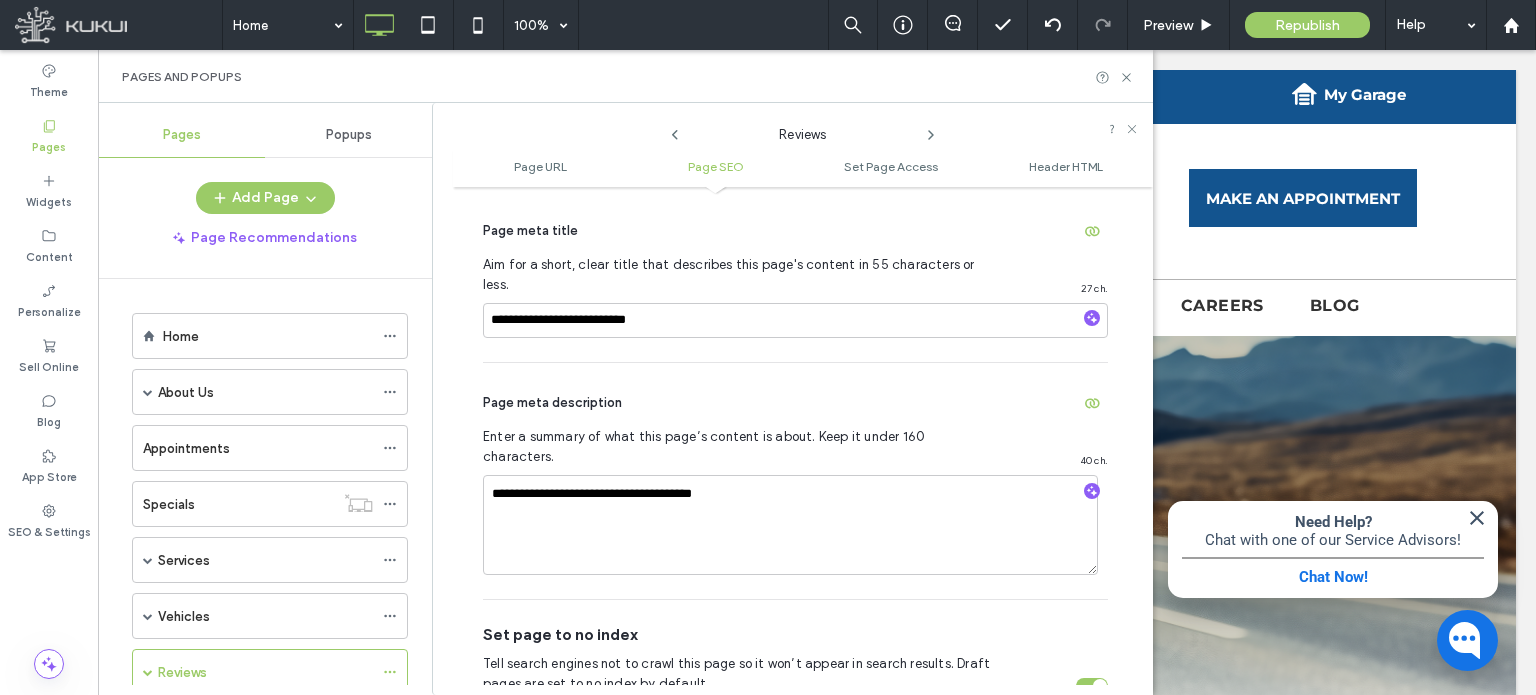 click at bounding box center [1100, 686] 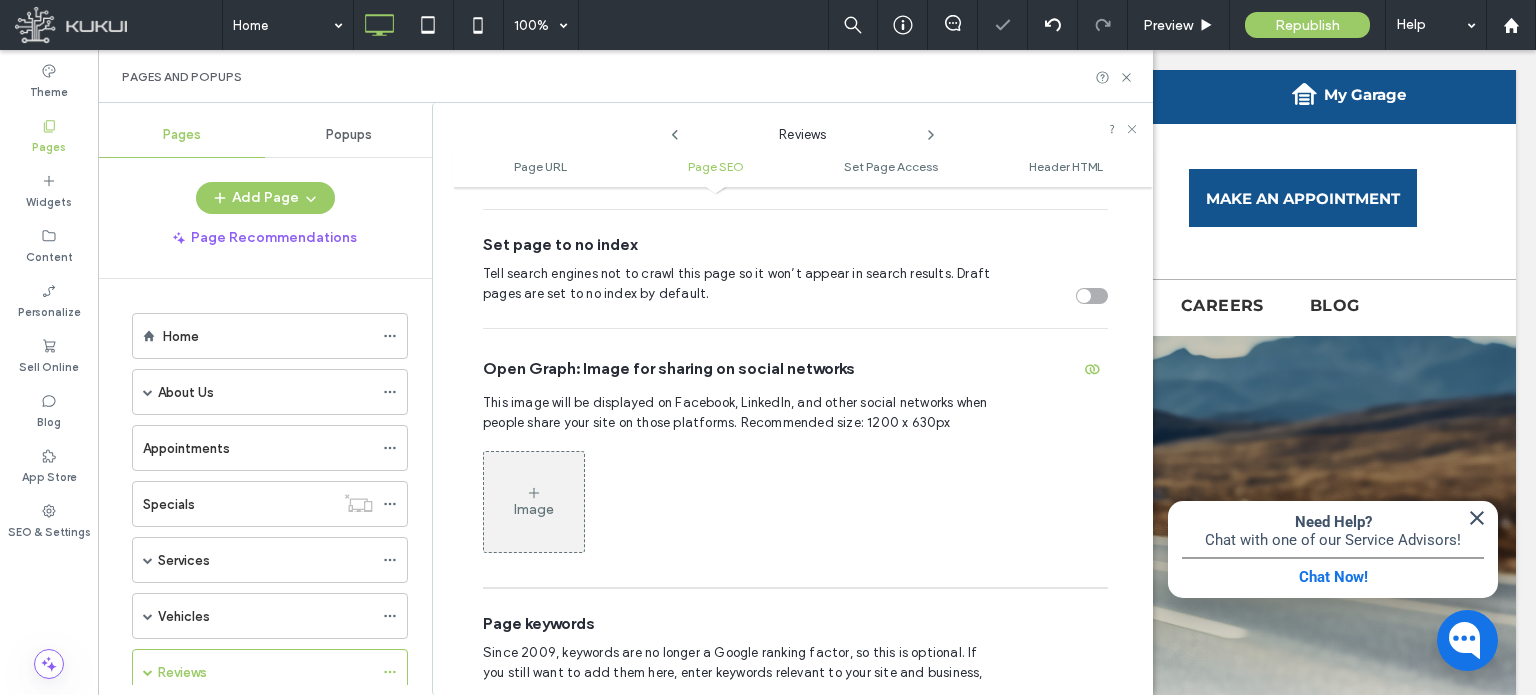 scroll, scrollTop: 1074, scrollLeft: 0, axis: vertical 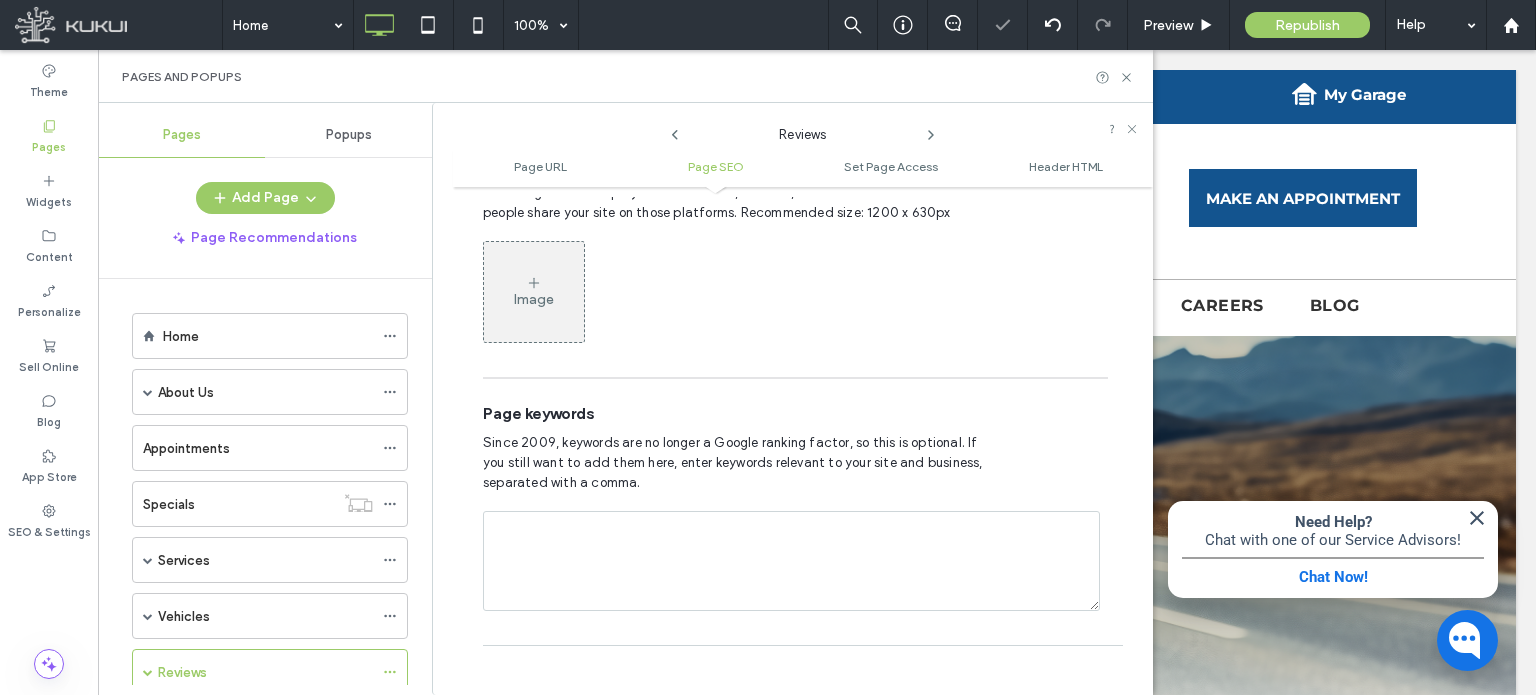 click at bounding box center [791, 561] 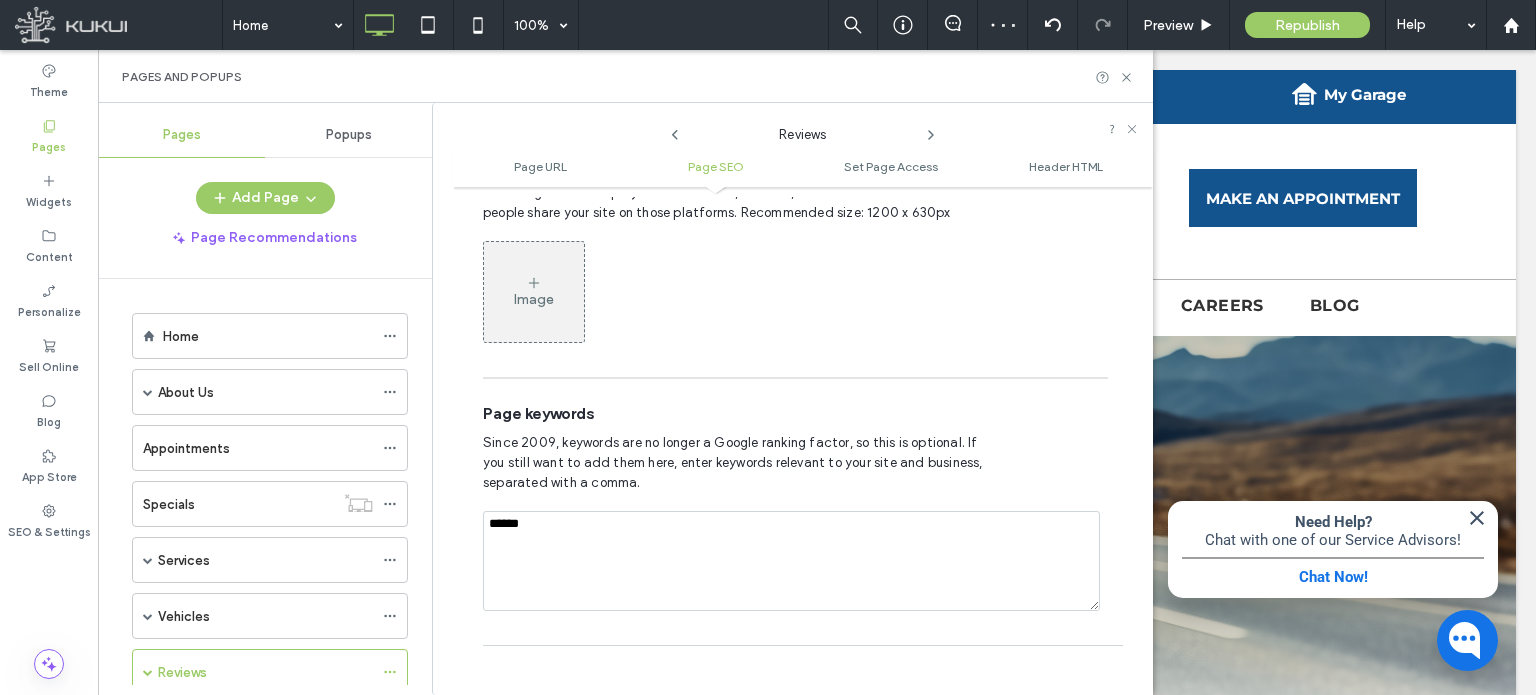 type on "*******" 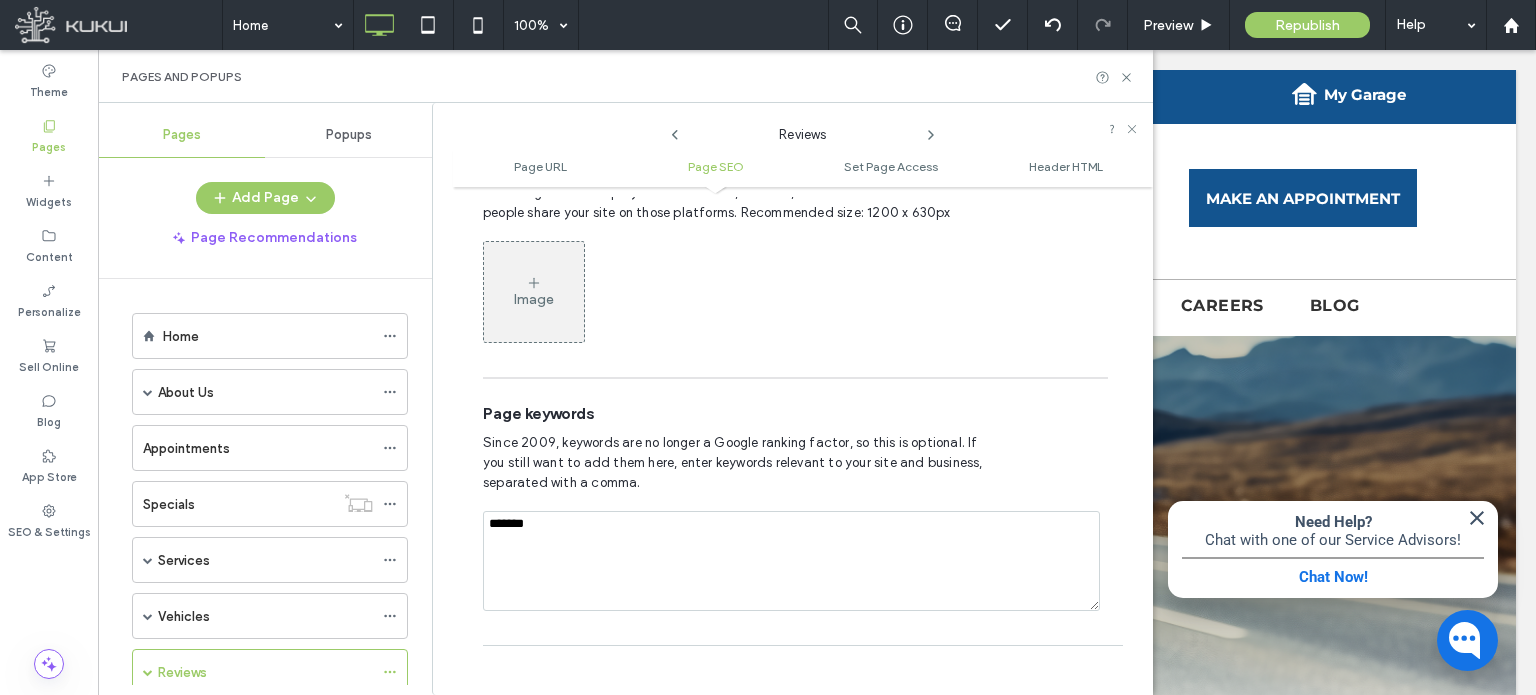 click 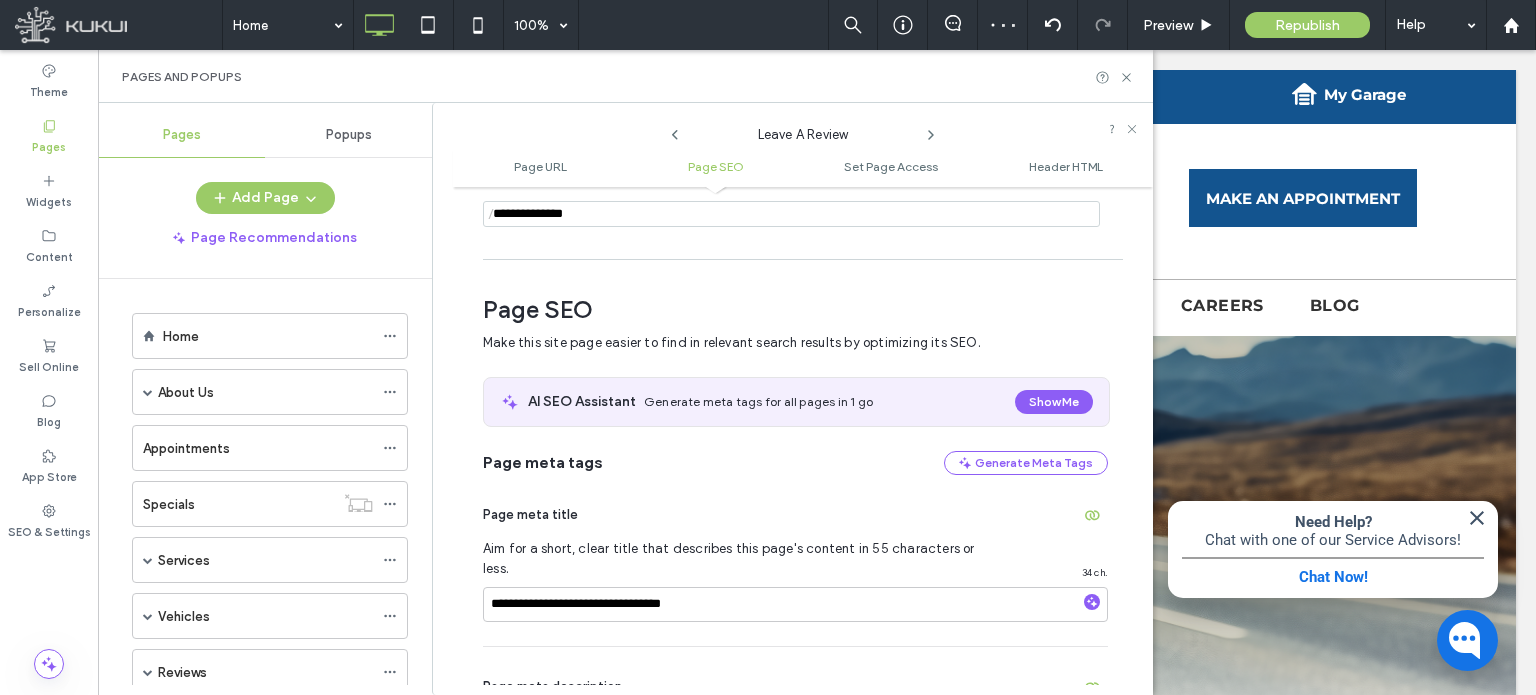 scroll, scrollTop: 174, scrollLeft: 0, axis: vertical 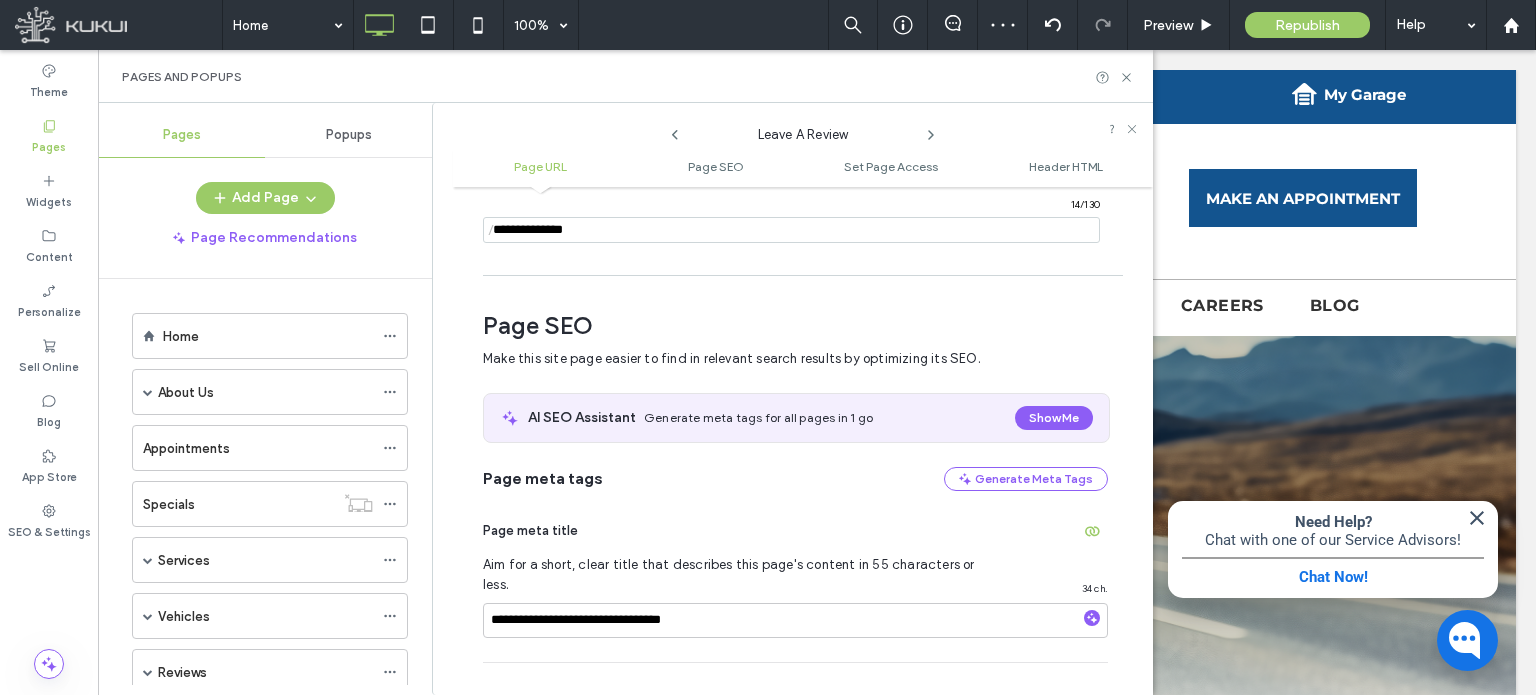 click 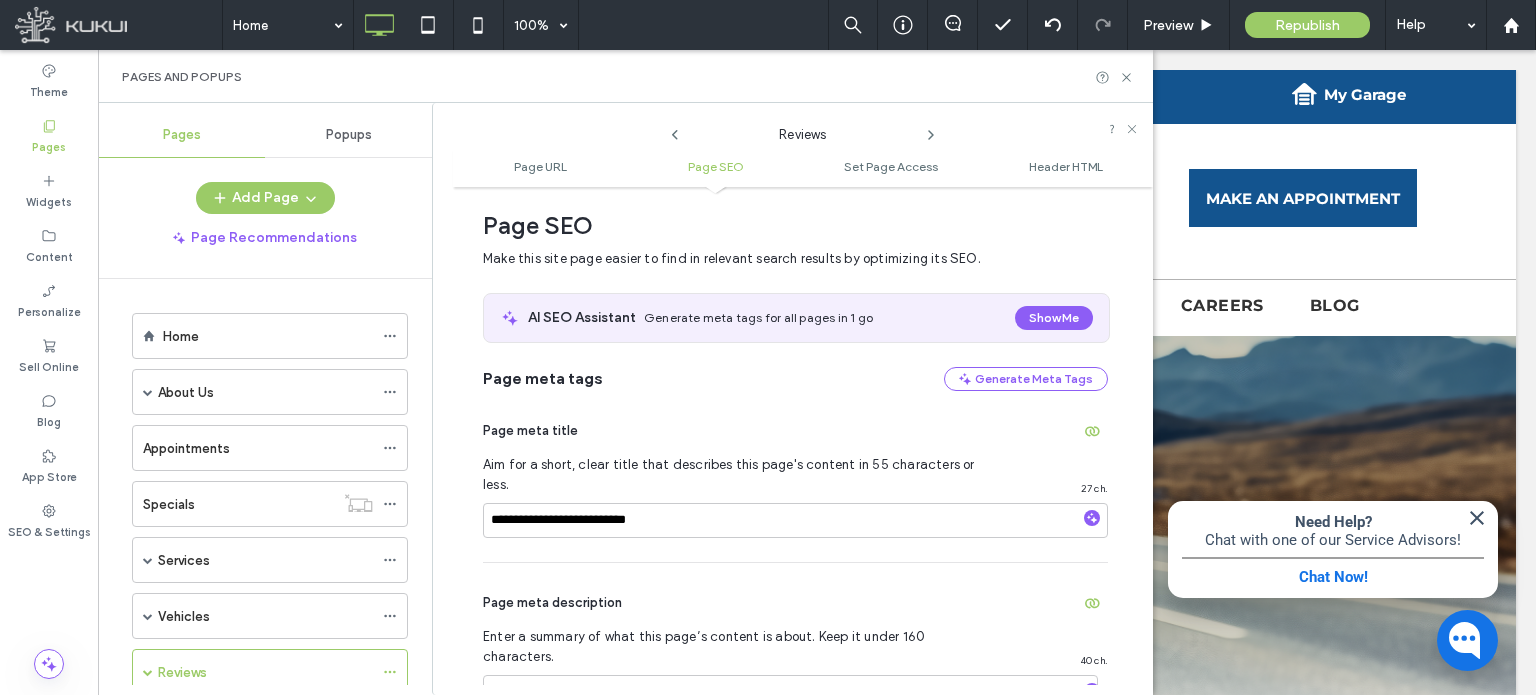 scroll, scrollTop: 474, scrollLeft: 0, axis: vertical 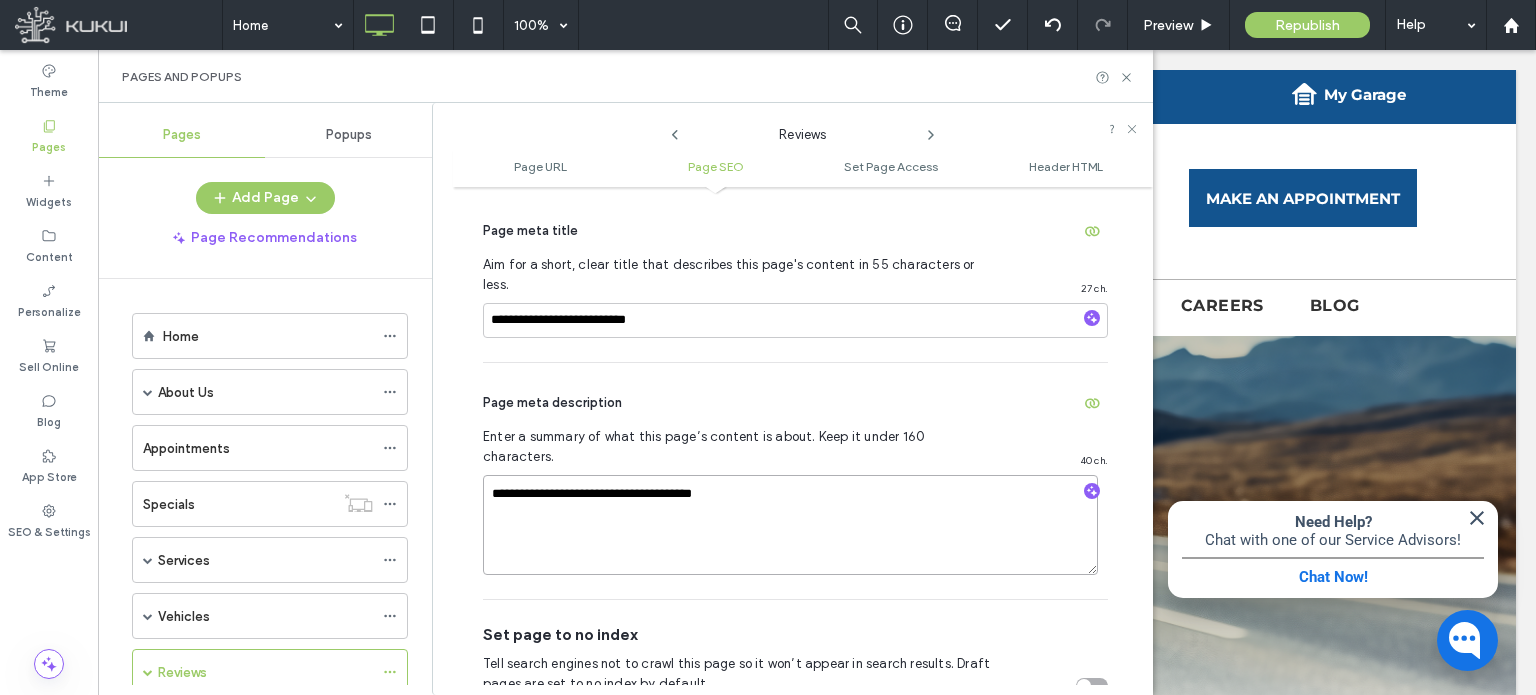drag, startPoint x: 761, startPoint y: 454, endPoint x: 492, endPoint y: 459, distance: 269.04648 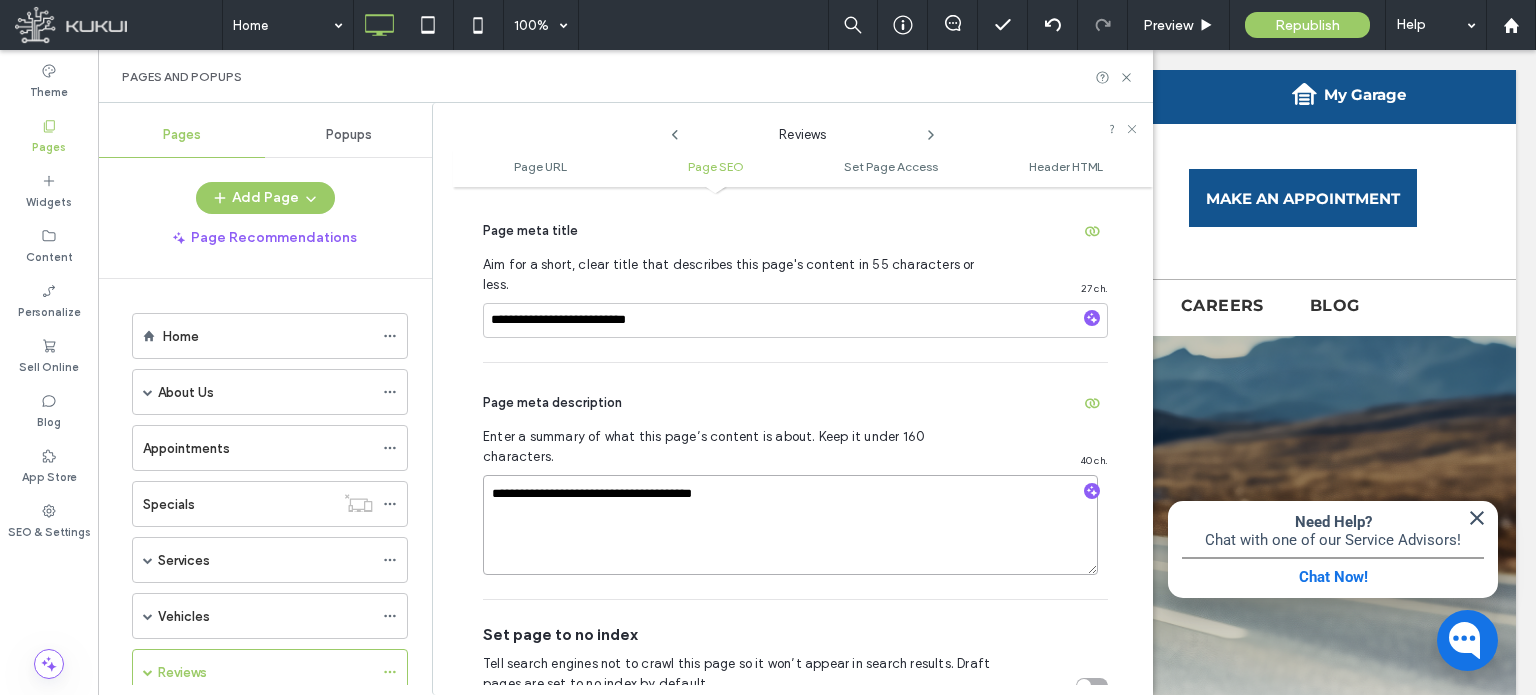 paste on "**********" 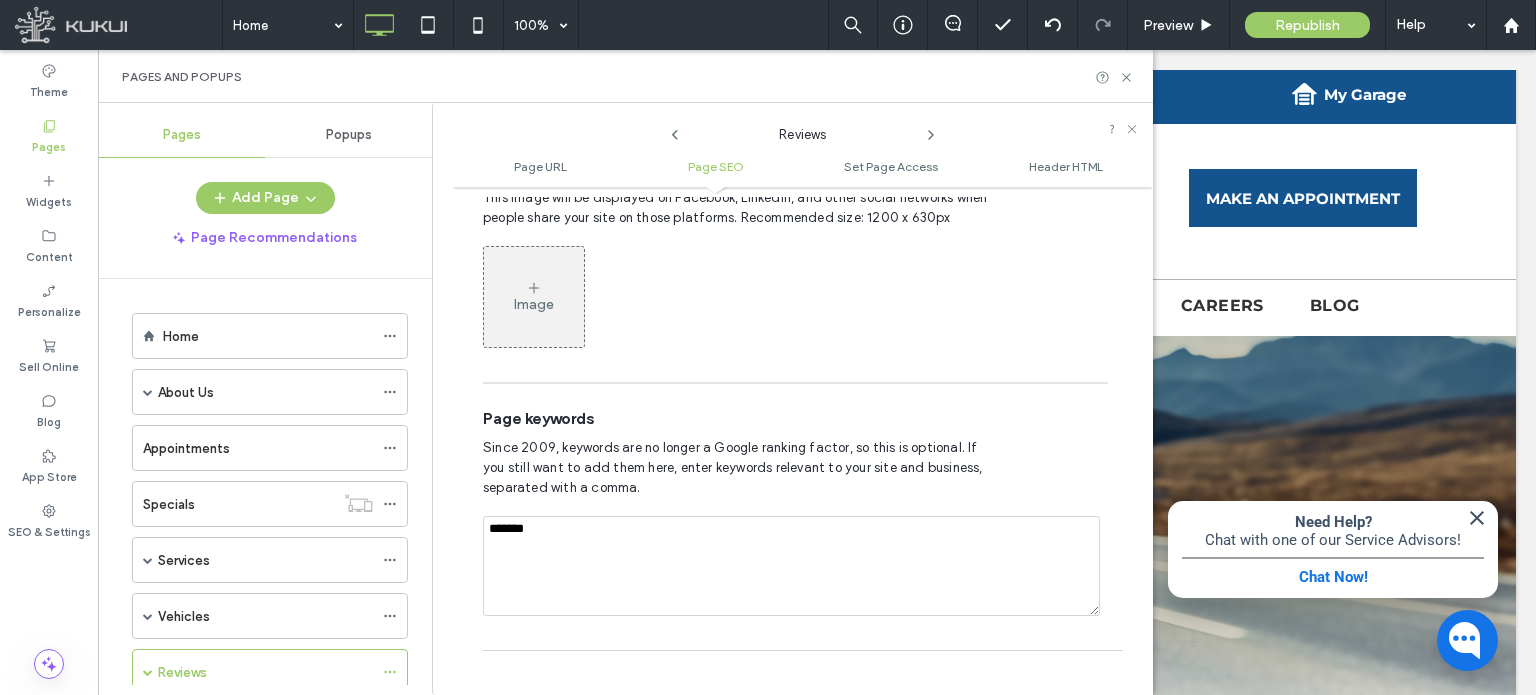 scroll, scrollTop: 1074, scrollLeft: 0, axis: vertical 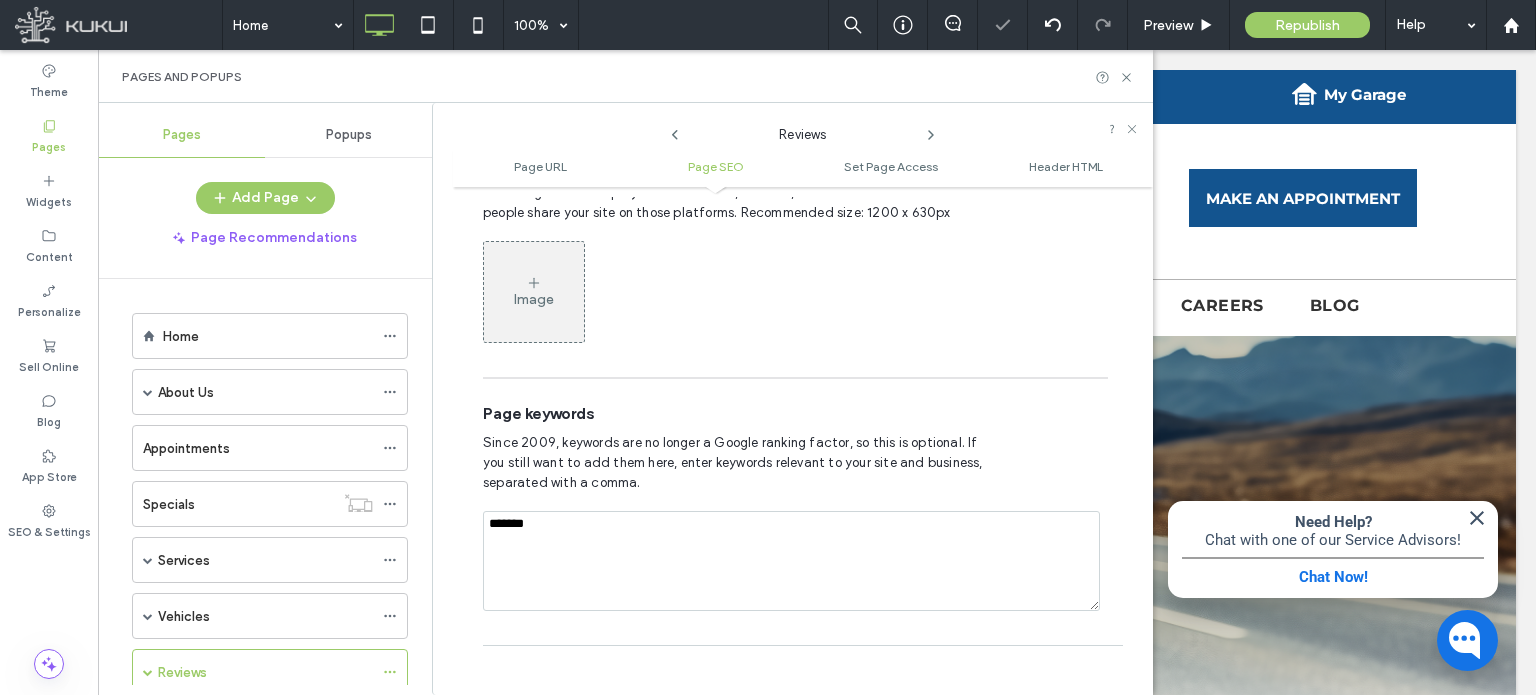 click 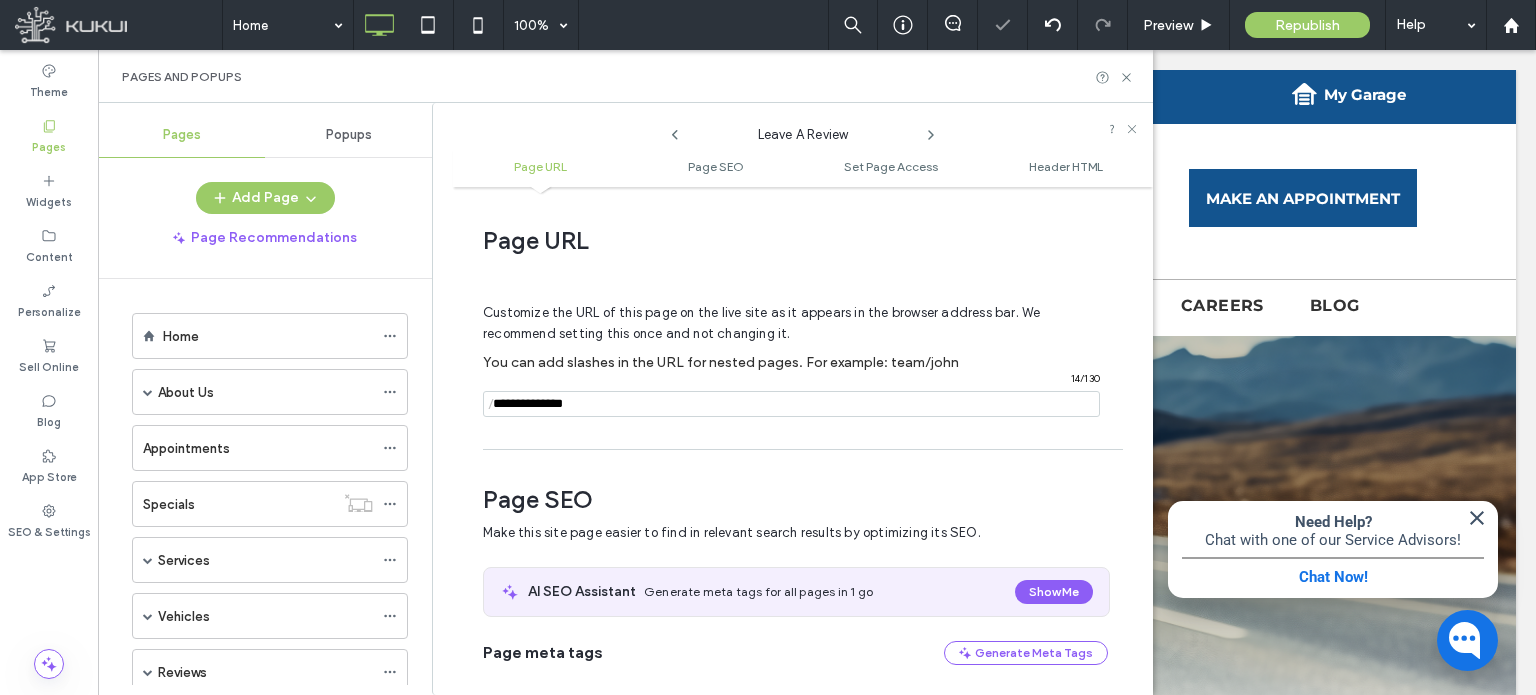 scroll, scrollTop: 274, scrollLeft: 0, axis: vertical 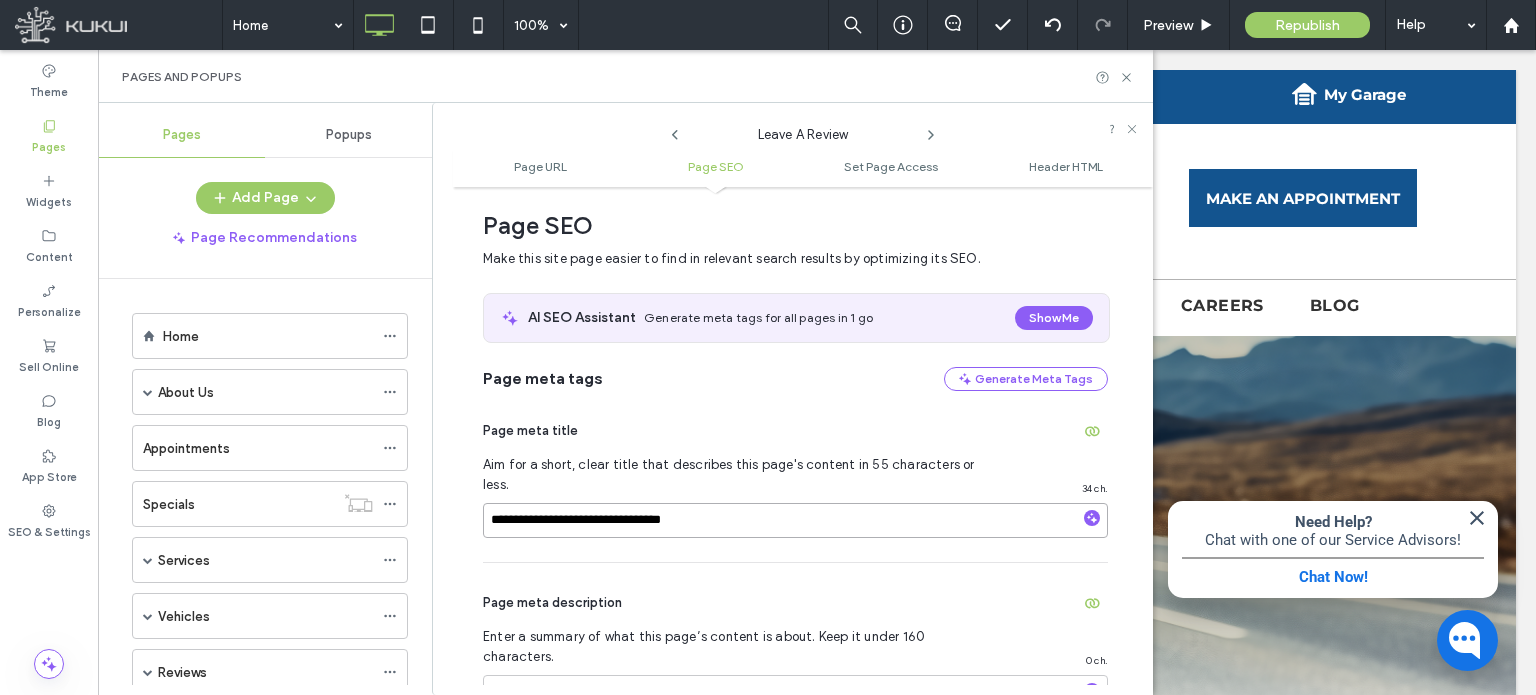 click on "**********" at bounding box center [795, 520] 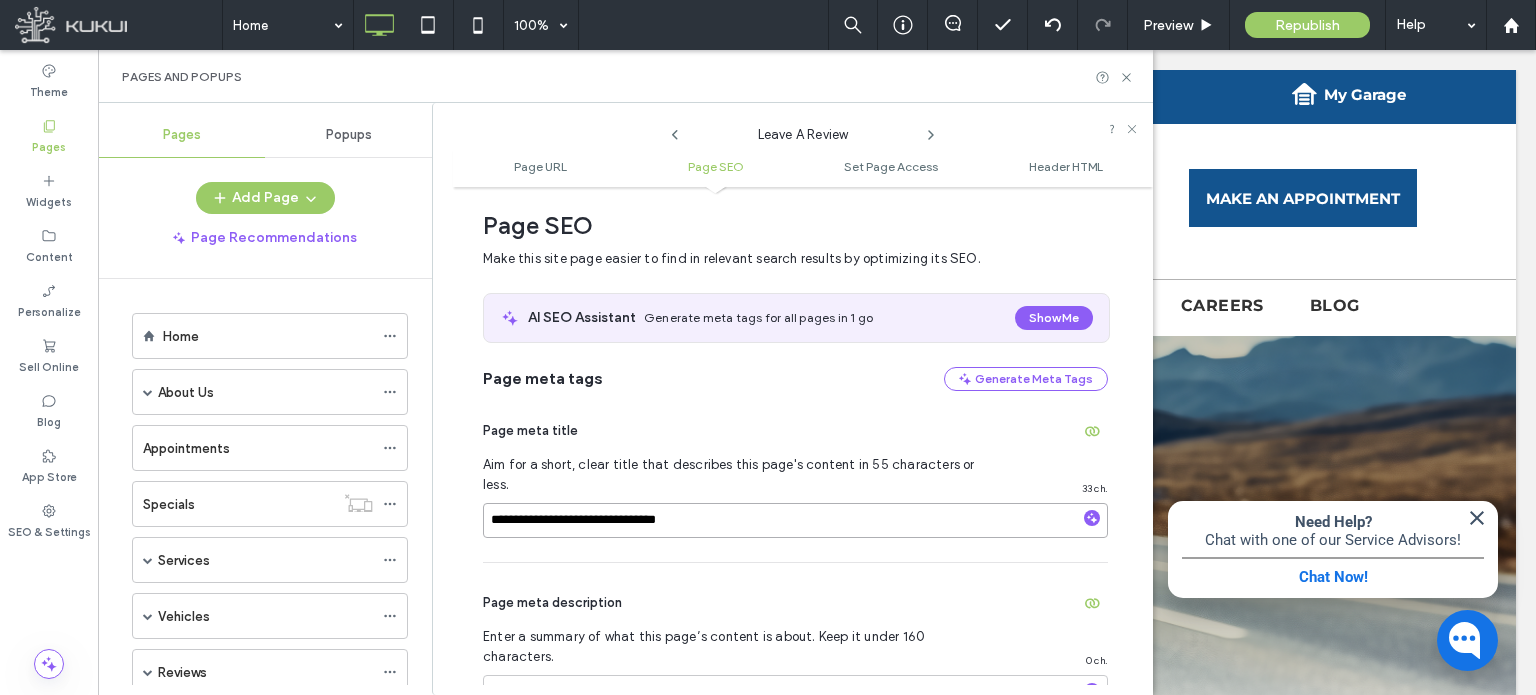 type on "**********" 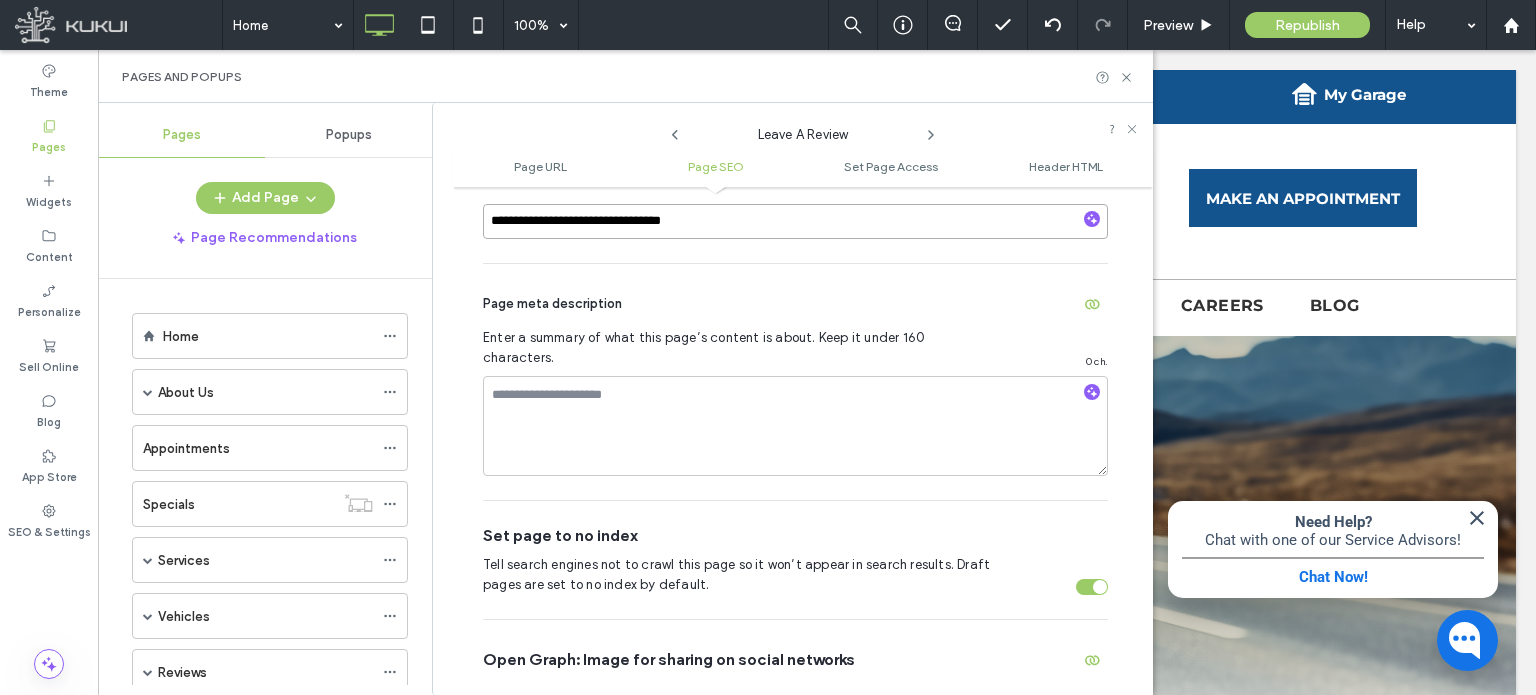 scroll, scrollTop: 574, scrollLeft: 0, axis: vertical 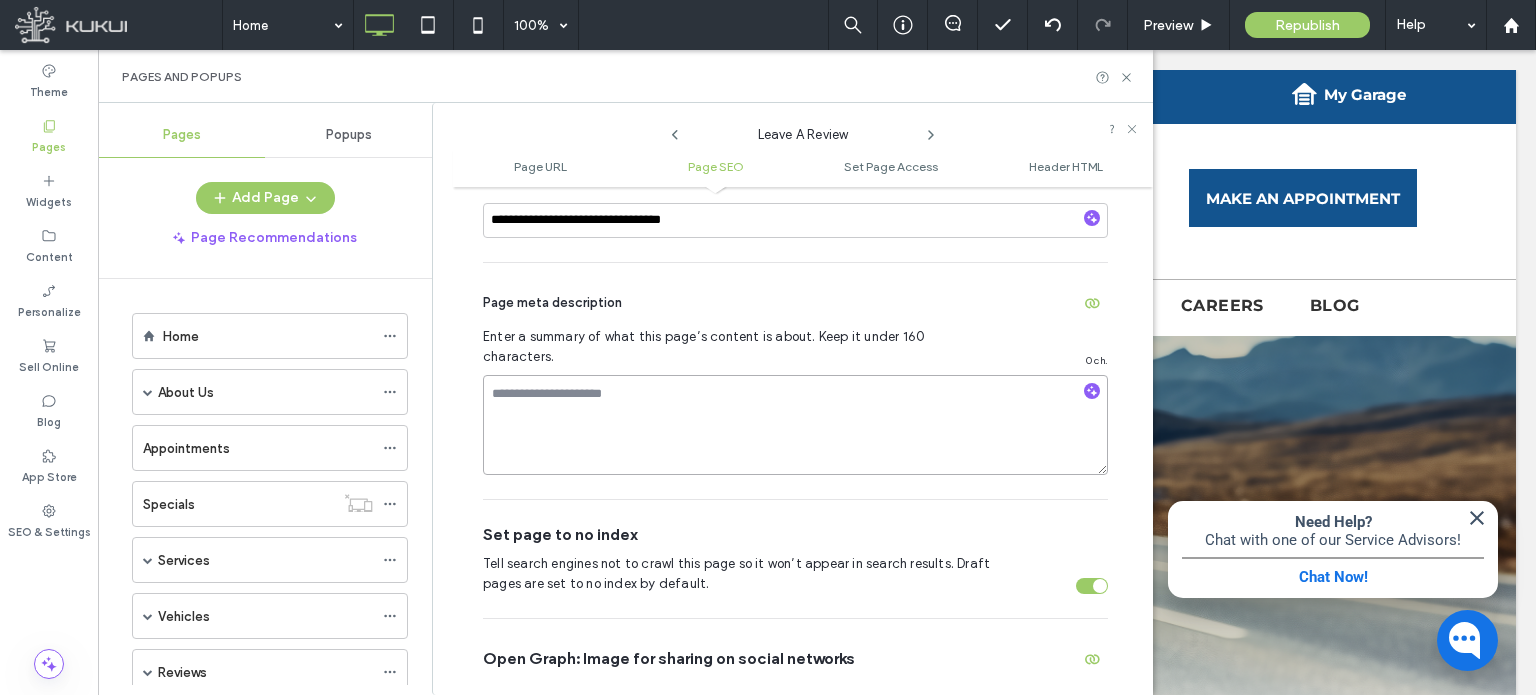 click at bounding box center [795, 425] 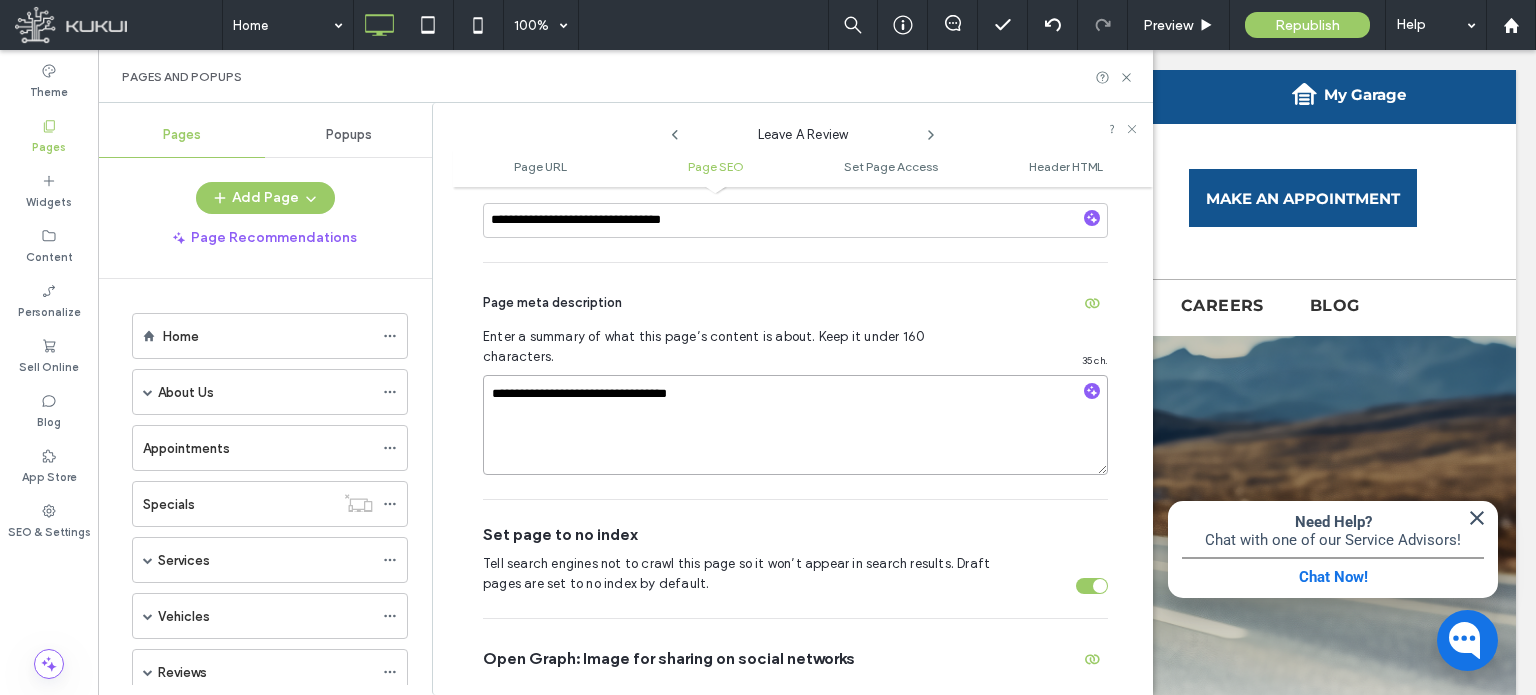 type on "**********" 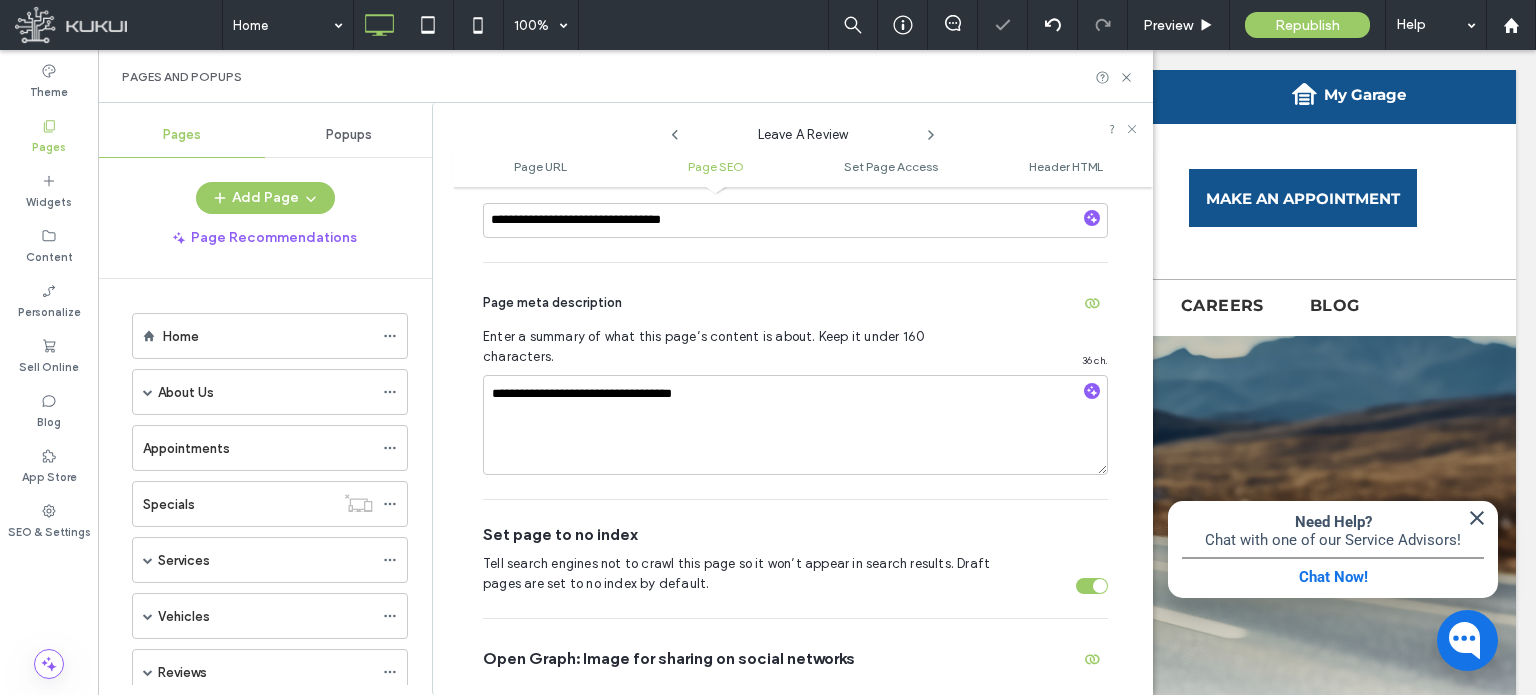 click at bounding box center [1092, 586] 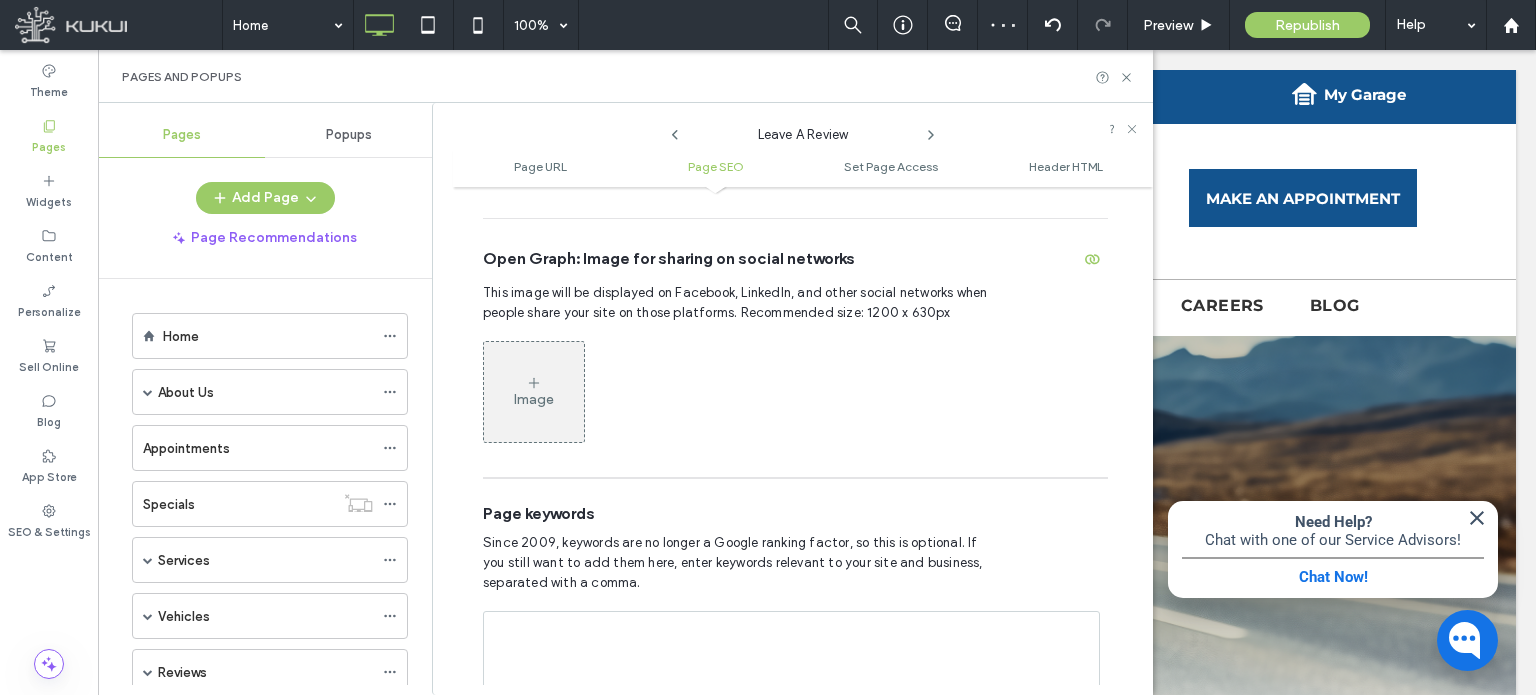 scroll, scrollTop: 1174, scrollLeft: 0, axis: vertical 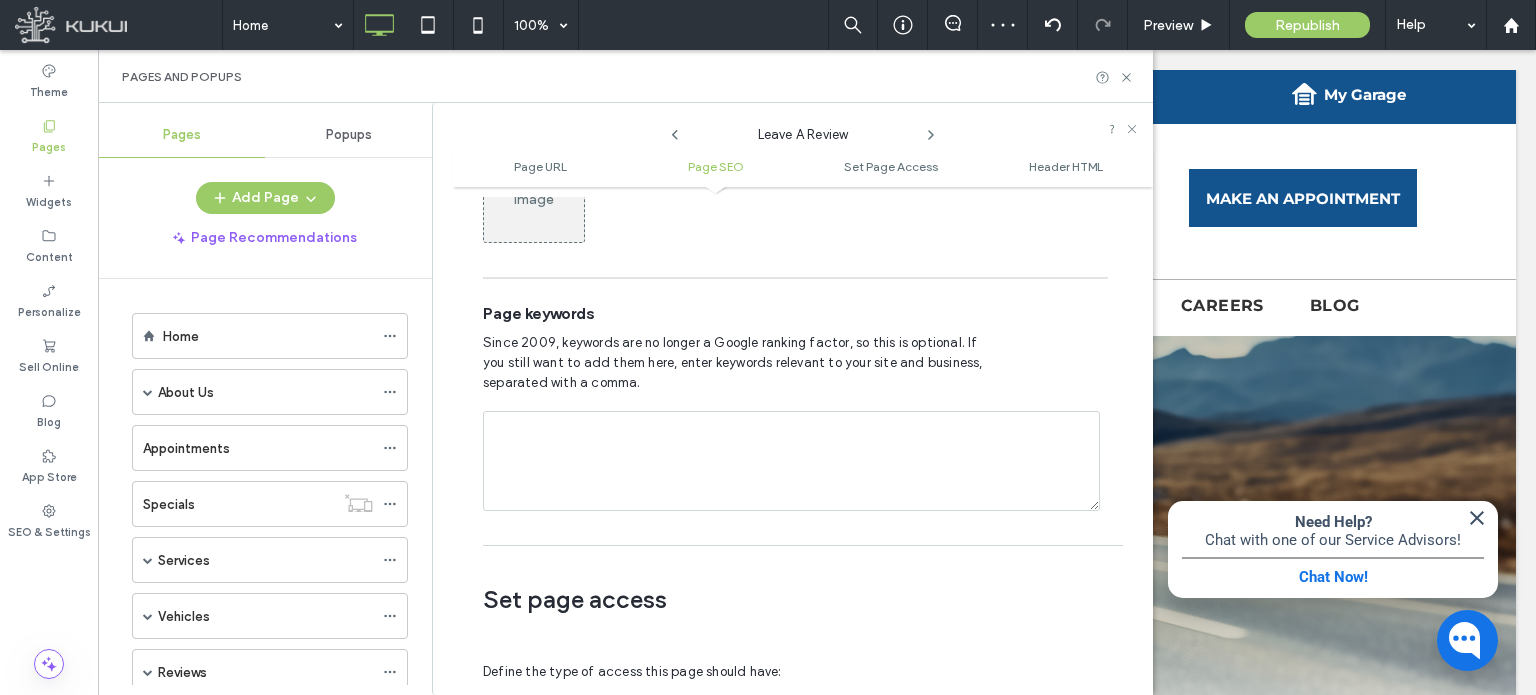 click at bounding box center [791, 461] 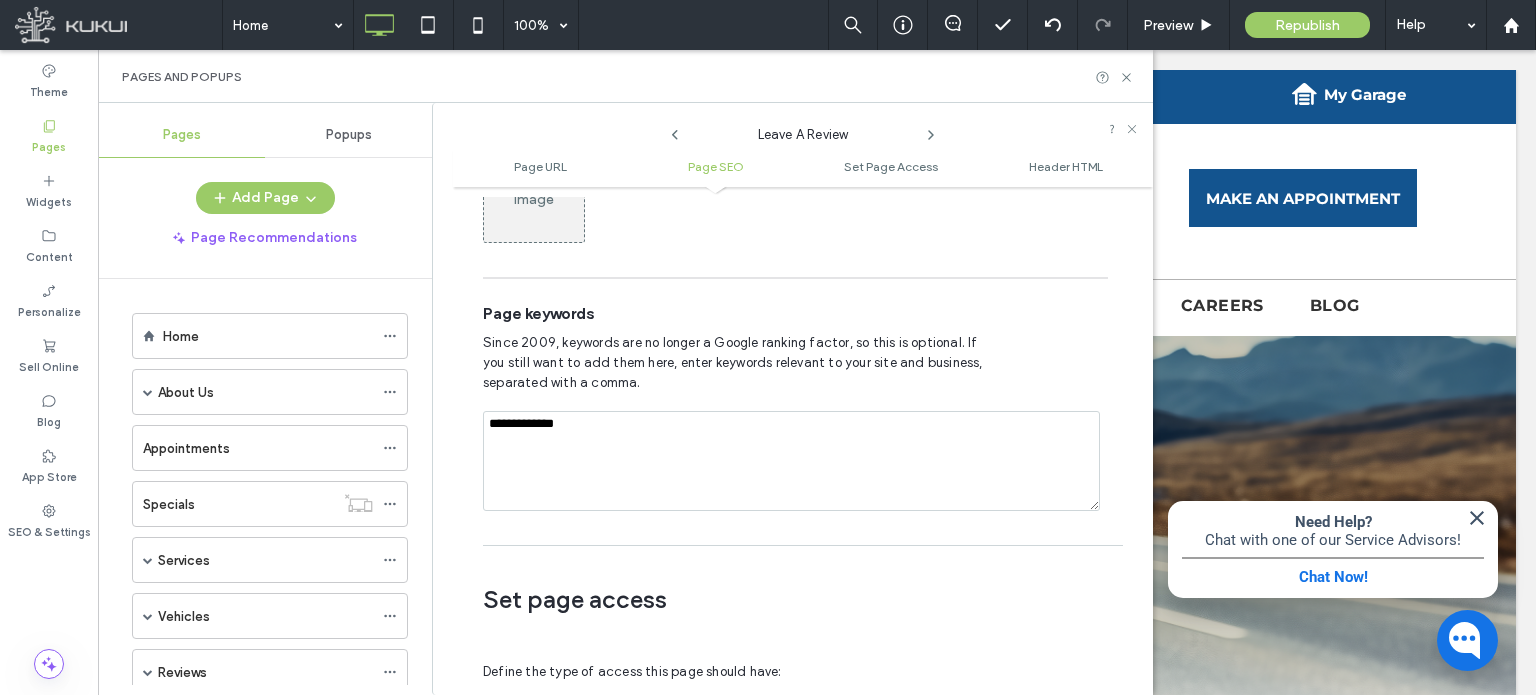 type on "**********" 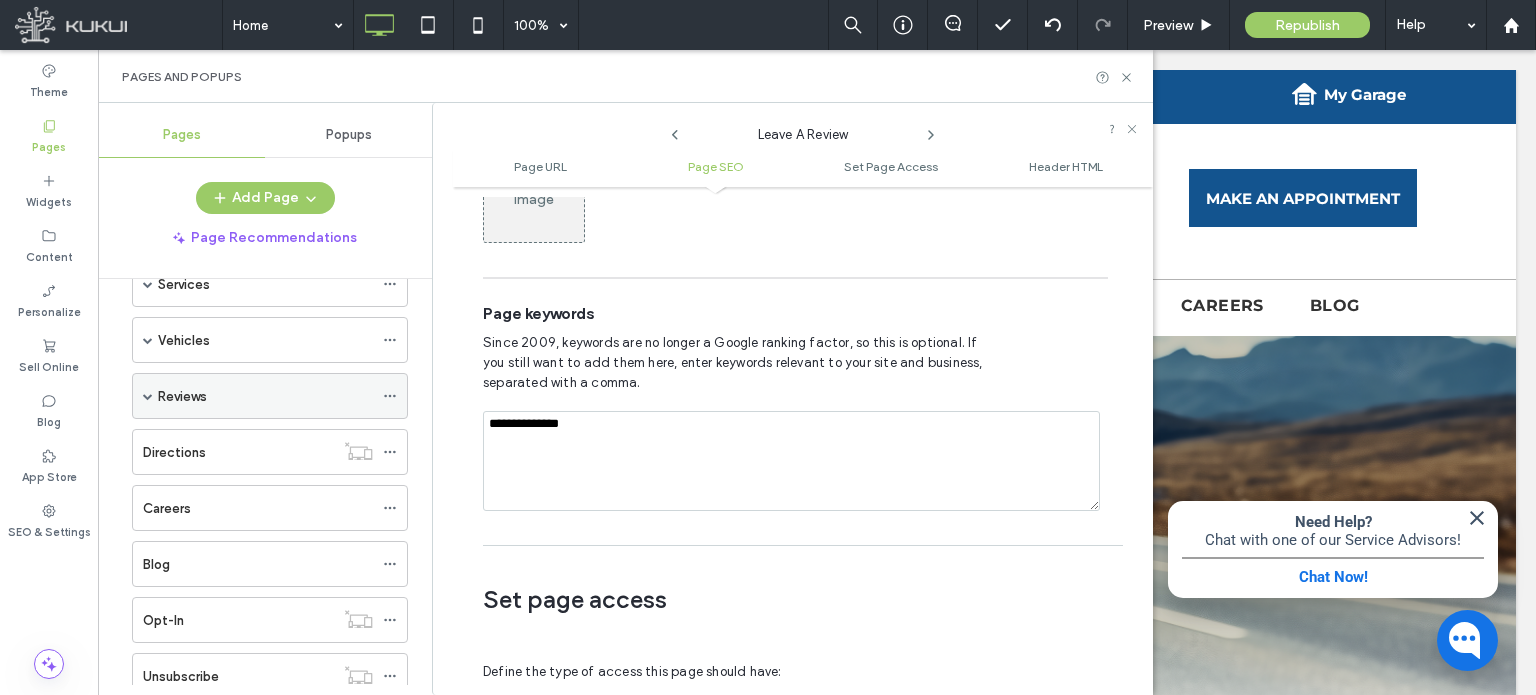 scroll, scrollTop: 334, scrollLeft: 0, axis: vertical 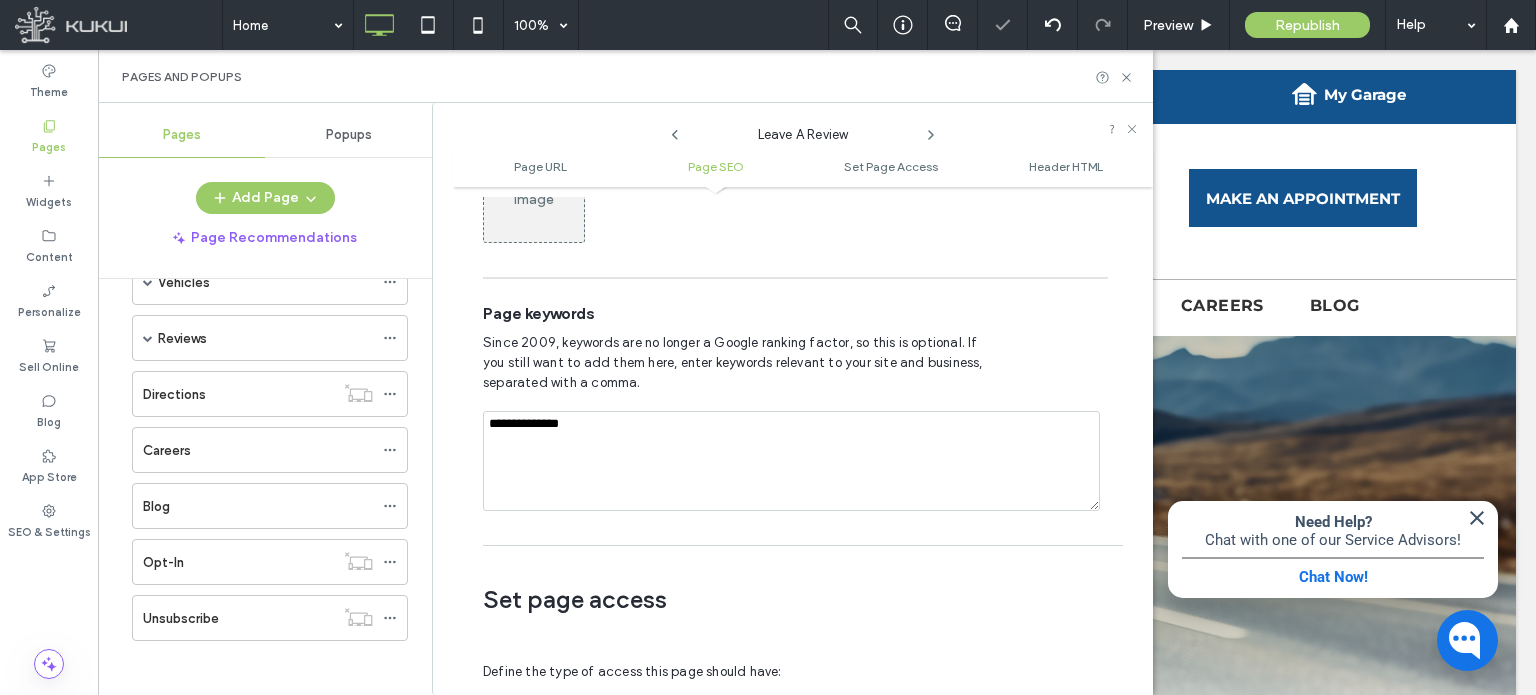 click 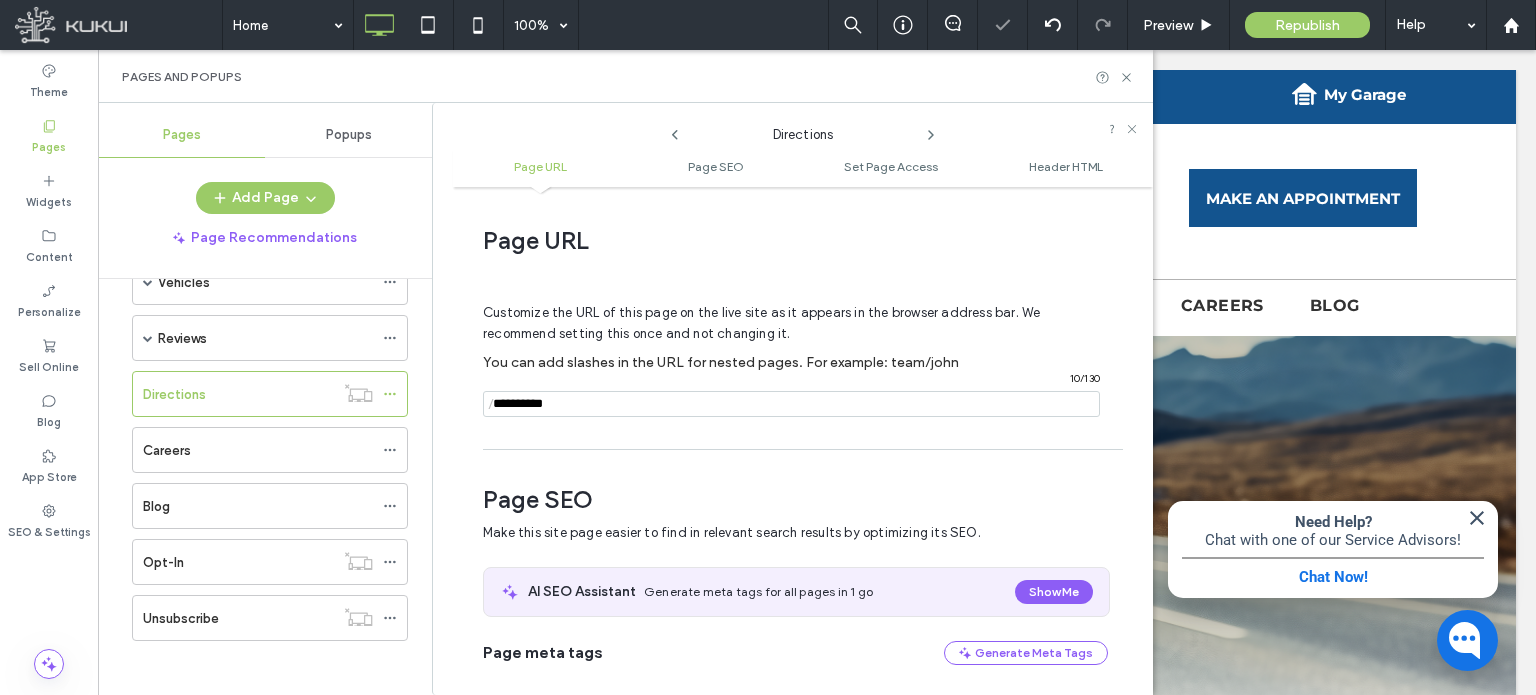 scroll, scrollTop: 274, scrollLeft: 0, axis: vertical 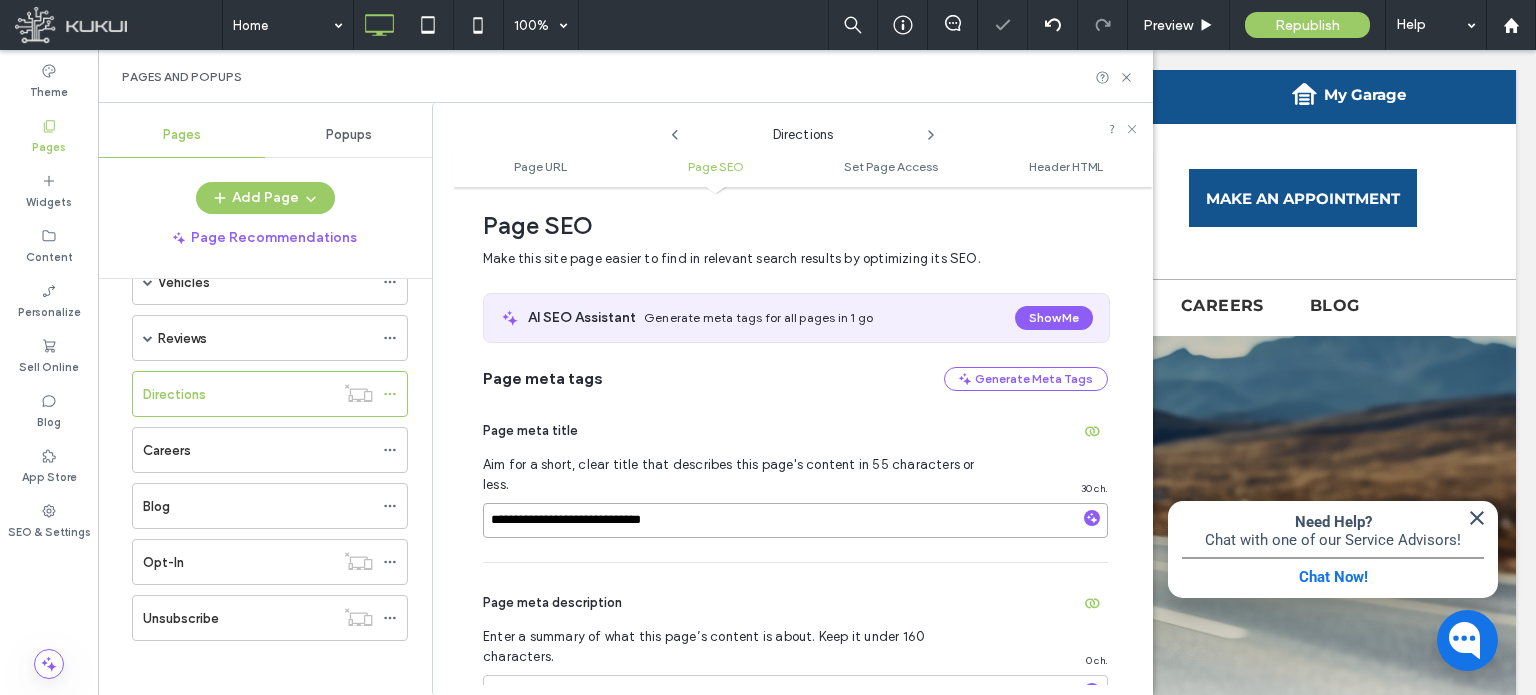 click on "**********" at bounding box center (795, 520) 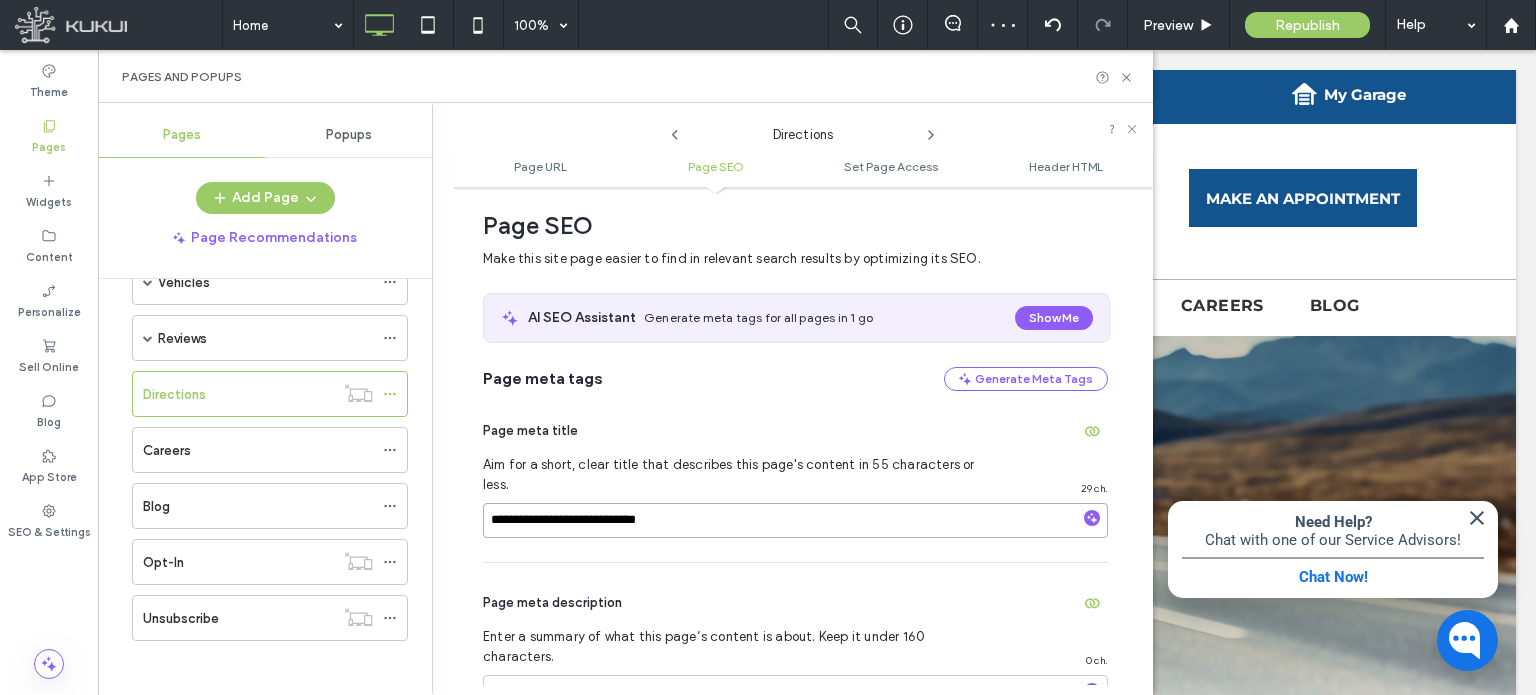 type on "**********" 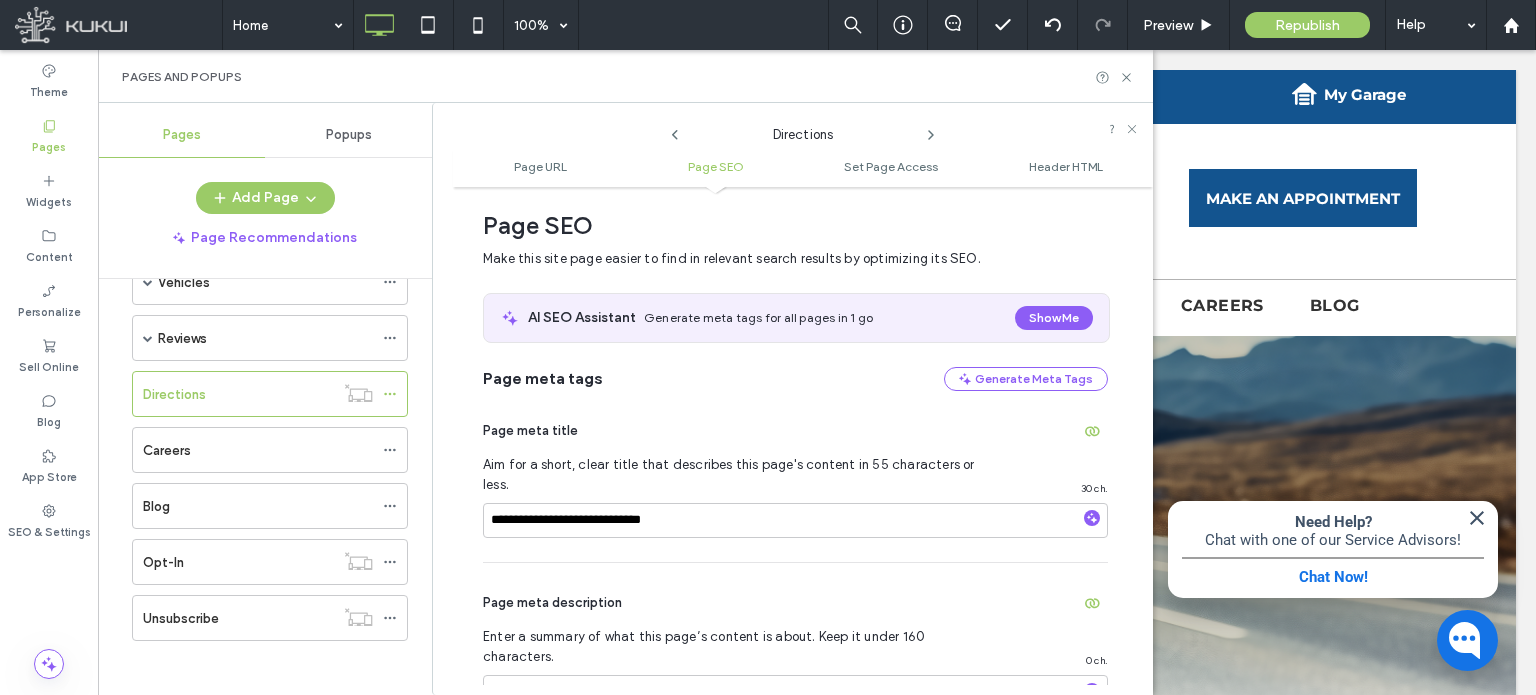 click 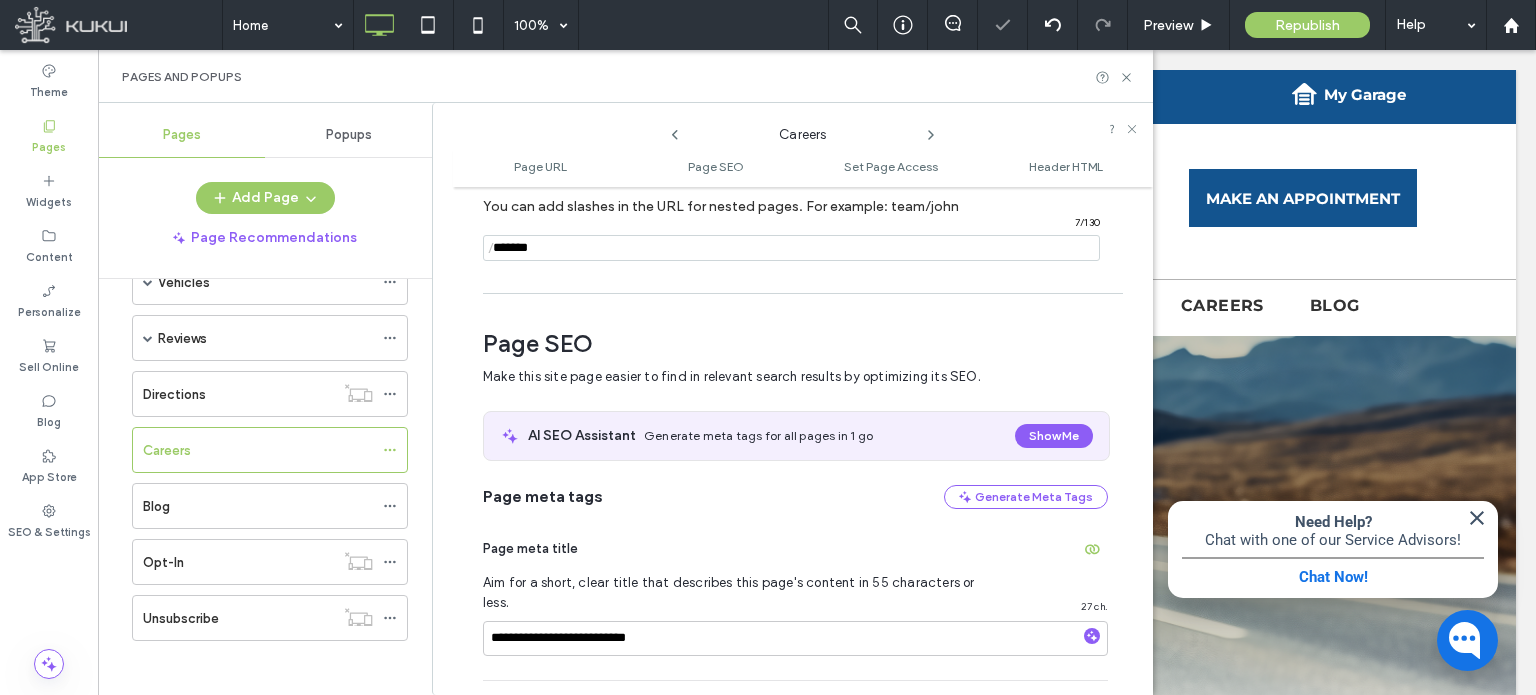 scroll, scrollTop: 274, scrollLeft: 0, axis: vertical 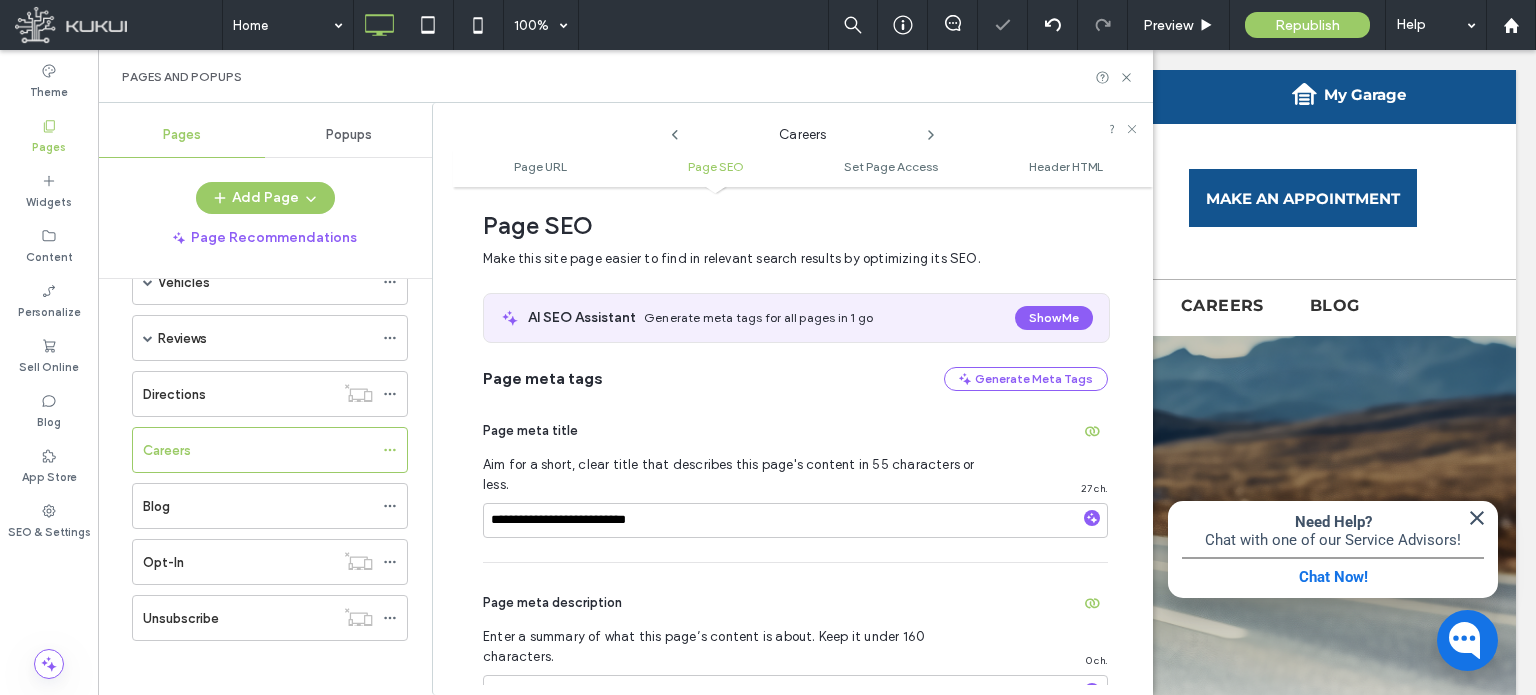 click 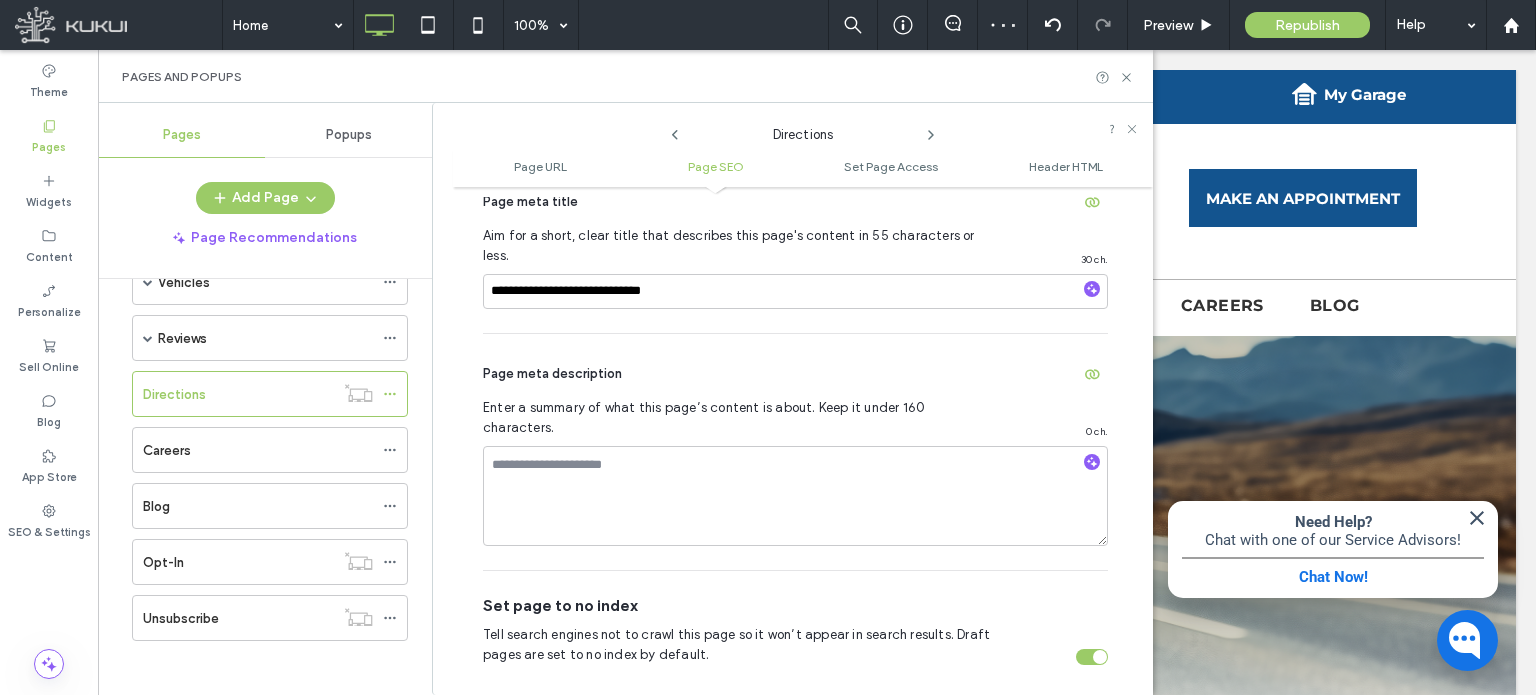 scroll, scrollTop: 674, scrollLeft: 0, axis: vertical 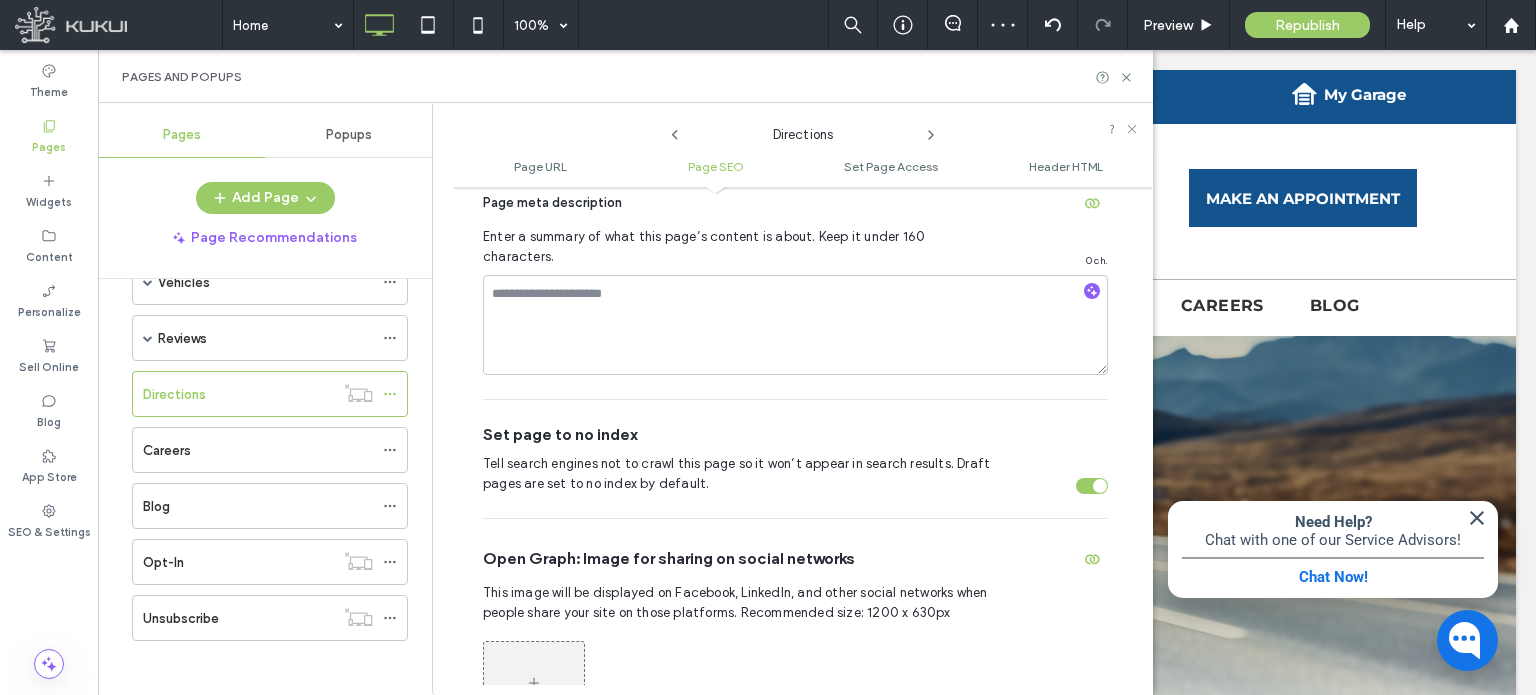 click at bounding box center [1092, 486] 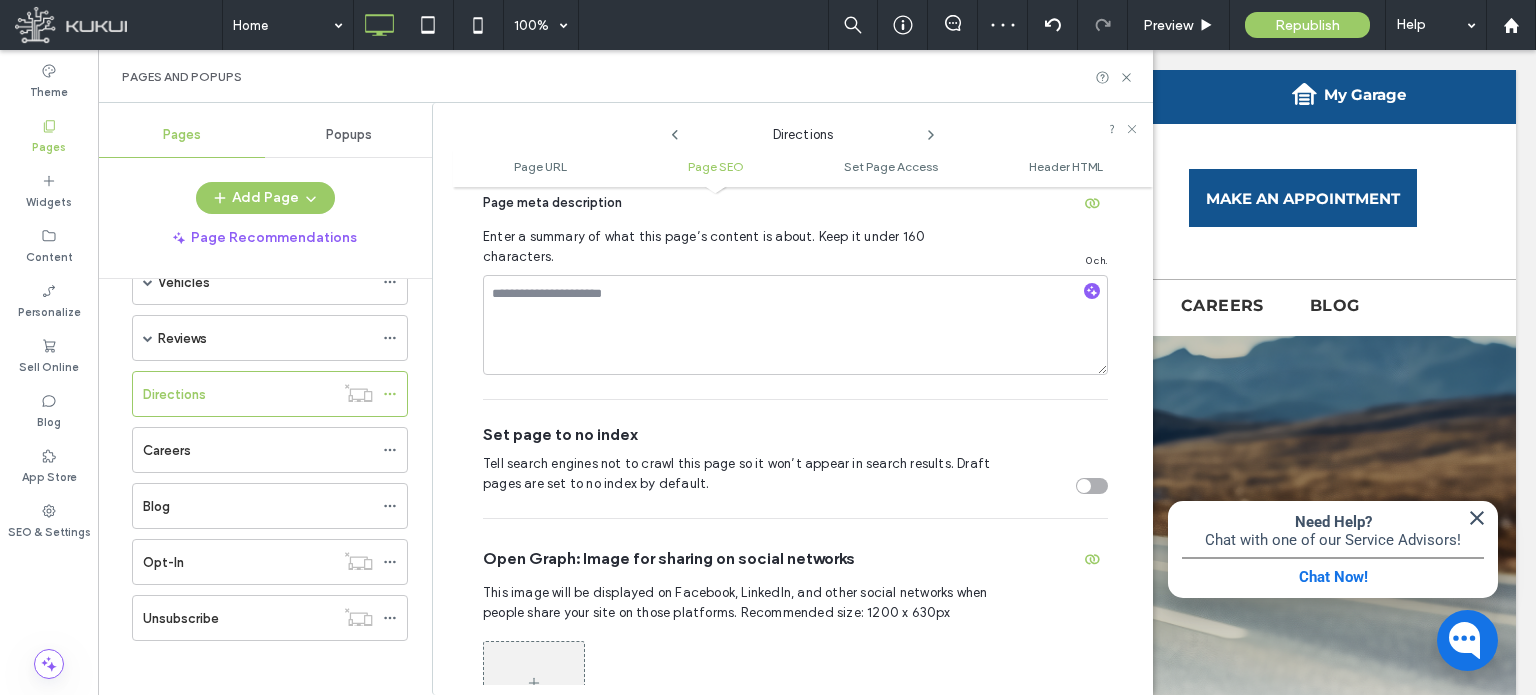 click 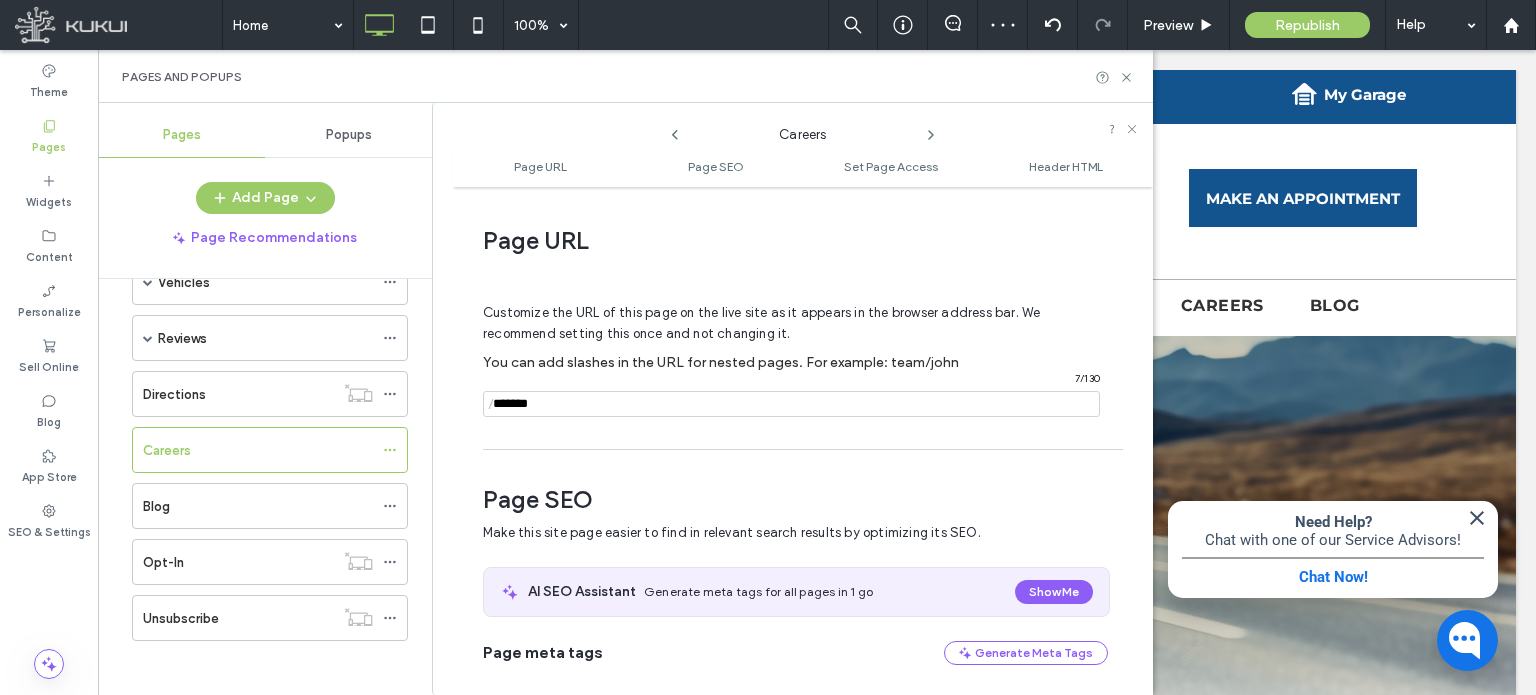 scroll, scrollTop: 274, scrollLeft: 0, axis: vertical 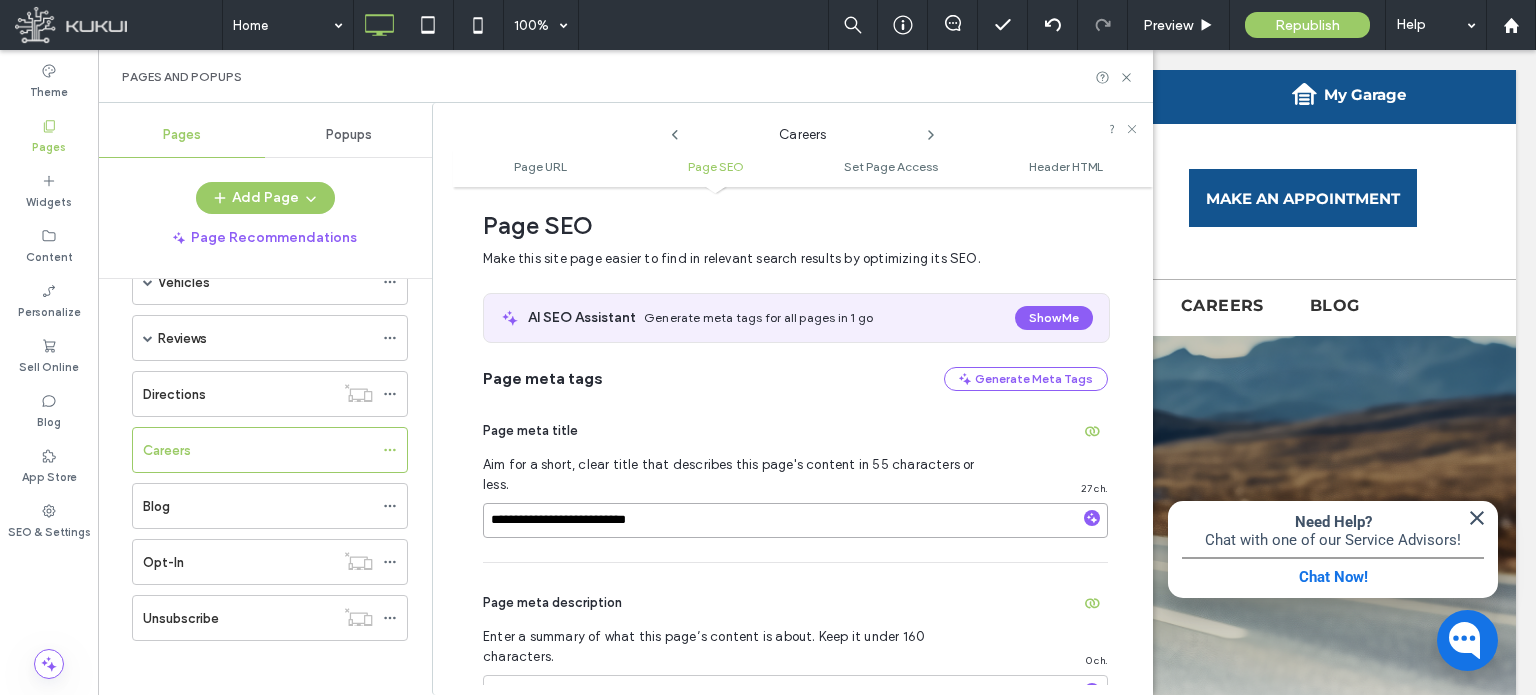 click on "**********" at bounding box center (795, 520) 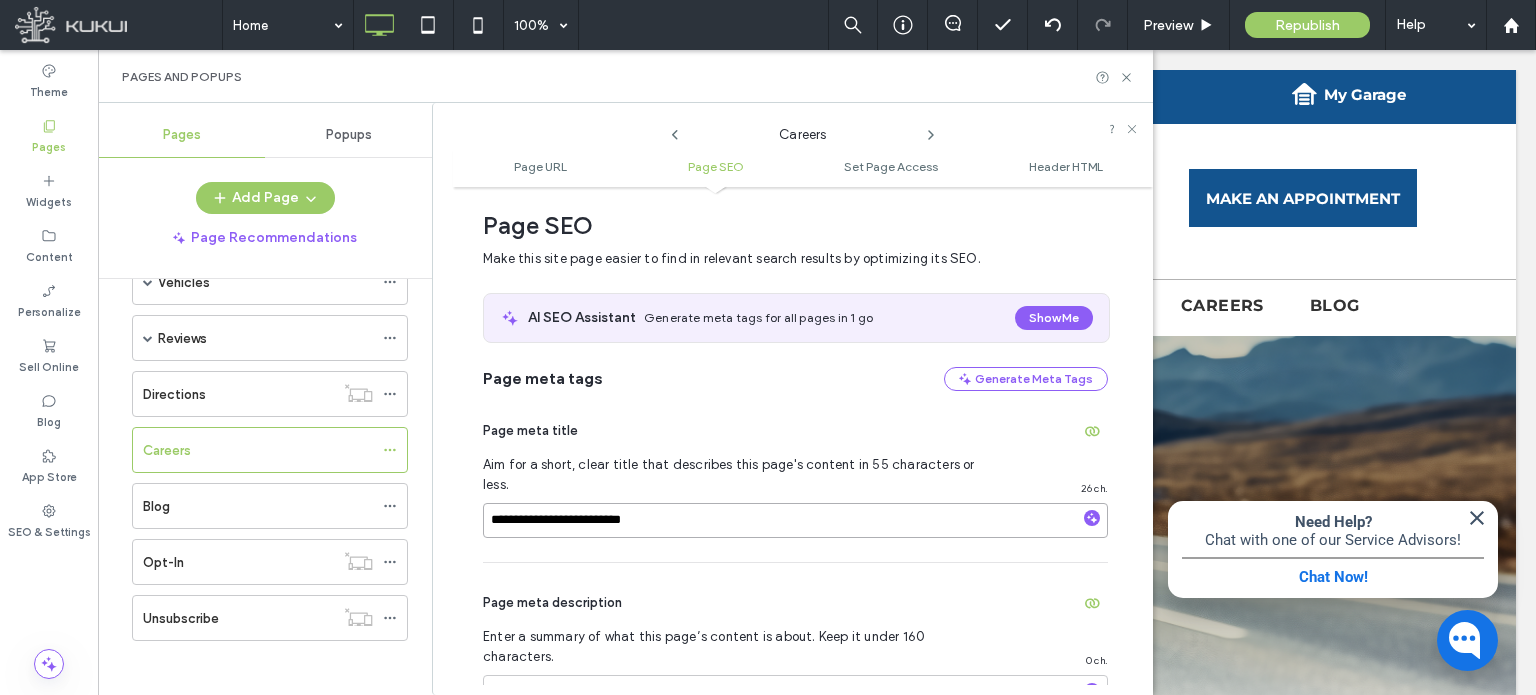 type on "**********" 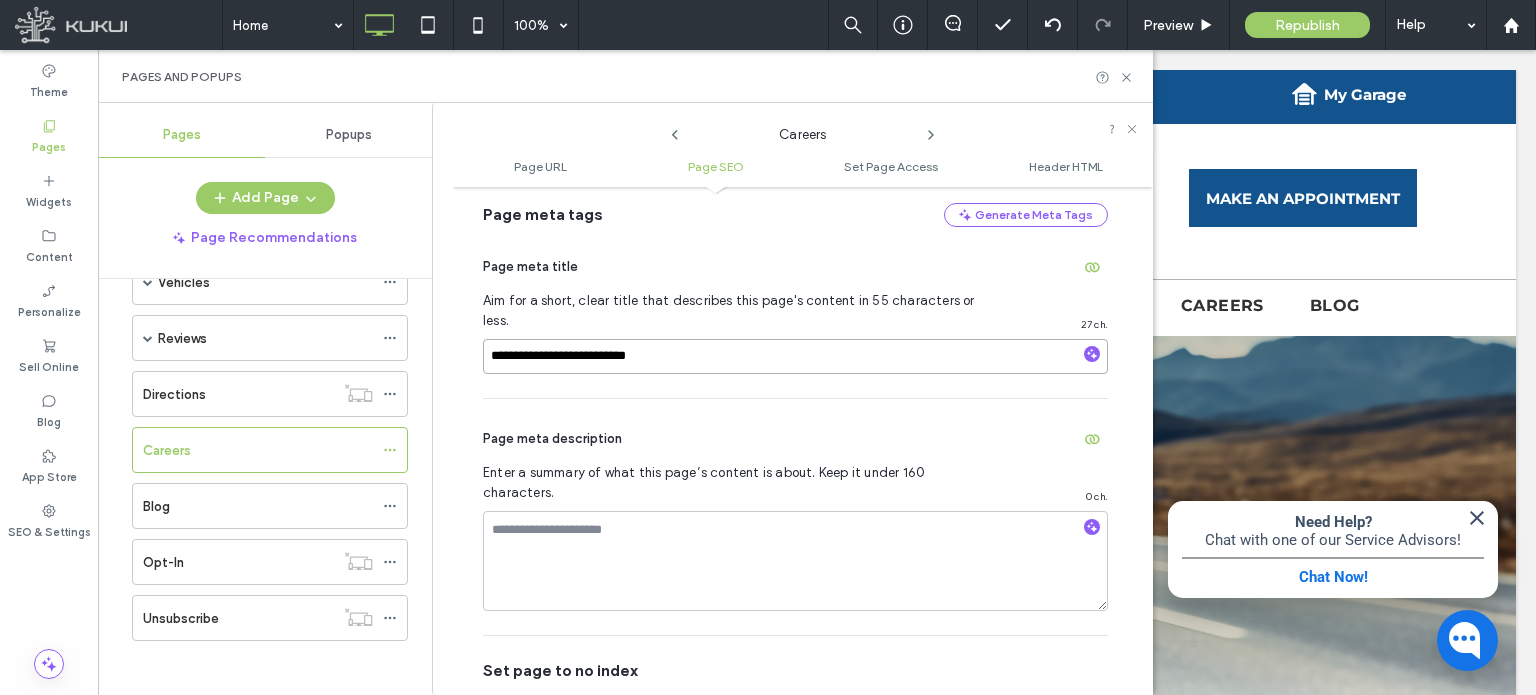 scroll, scrollTop: 674, scrollLeft: 0, axis: vertical 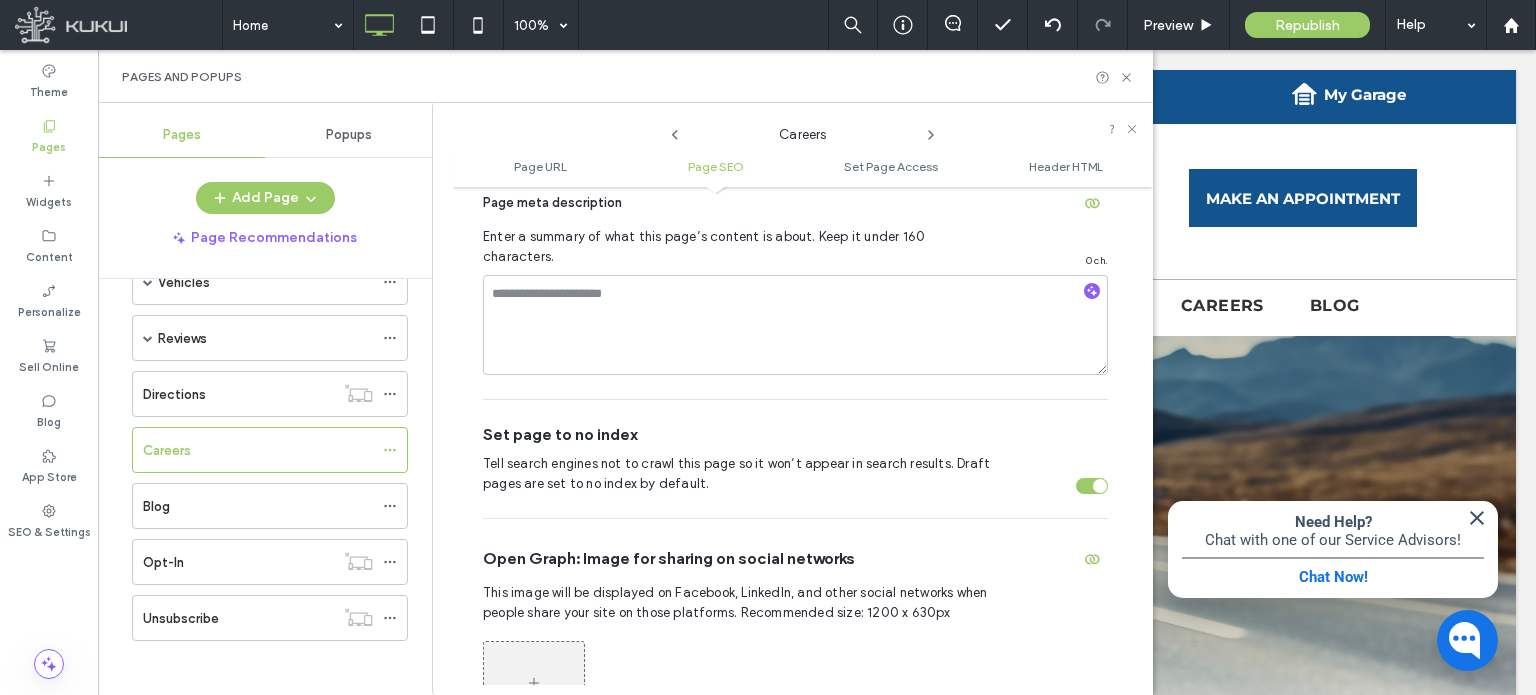click at bounding box center (1092, 486) 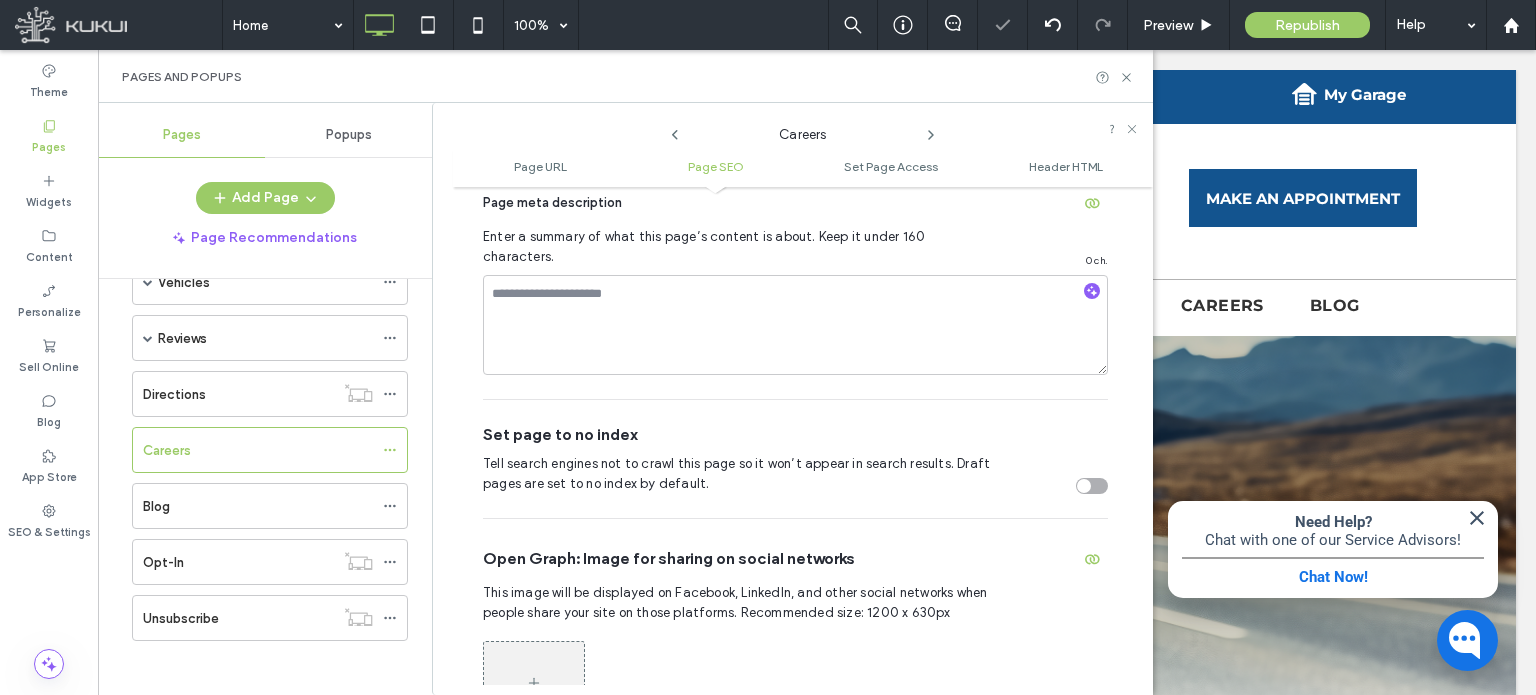 click 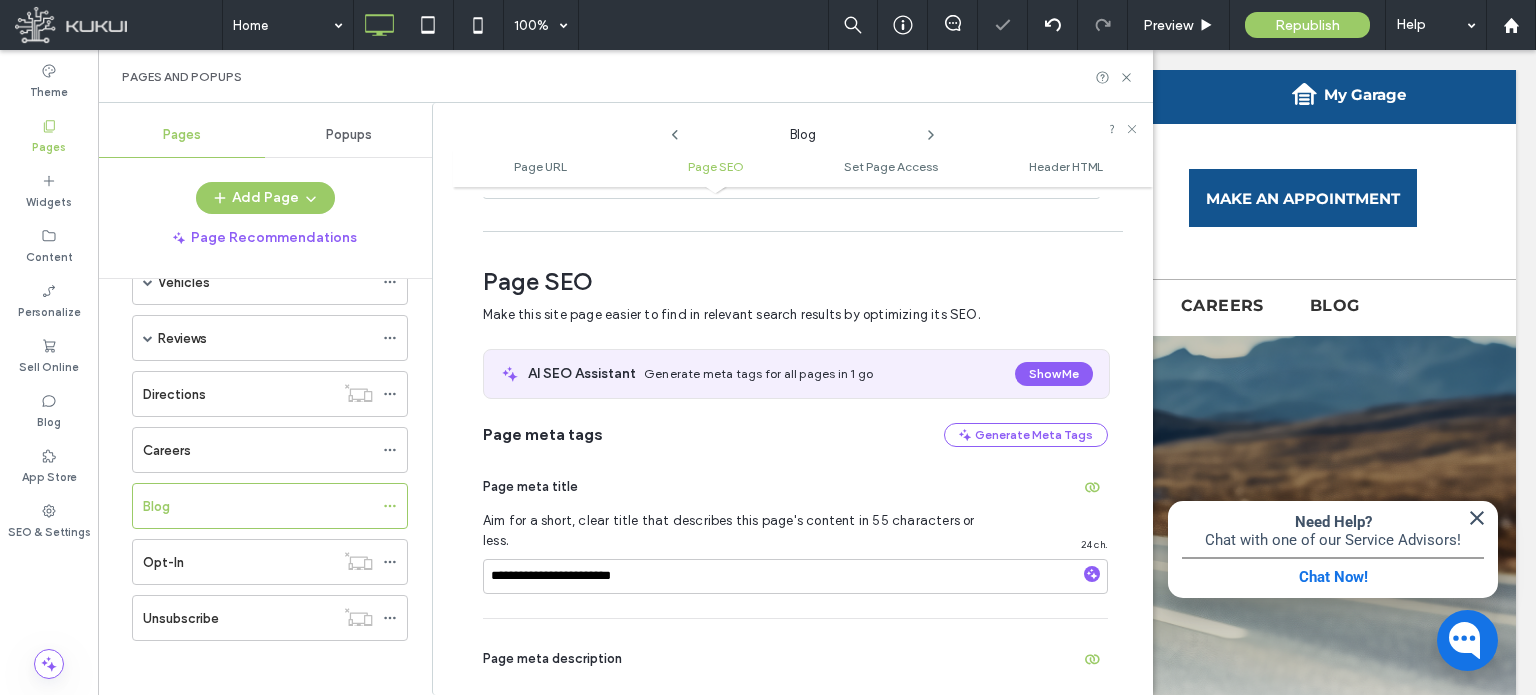 scroll, scrollTop: 274, scrollLeft: 0, axis: vertical 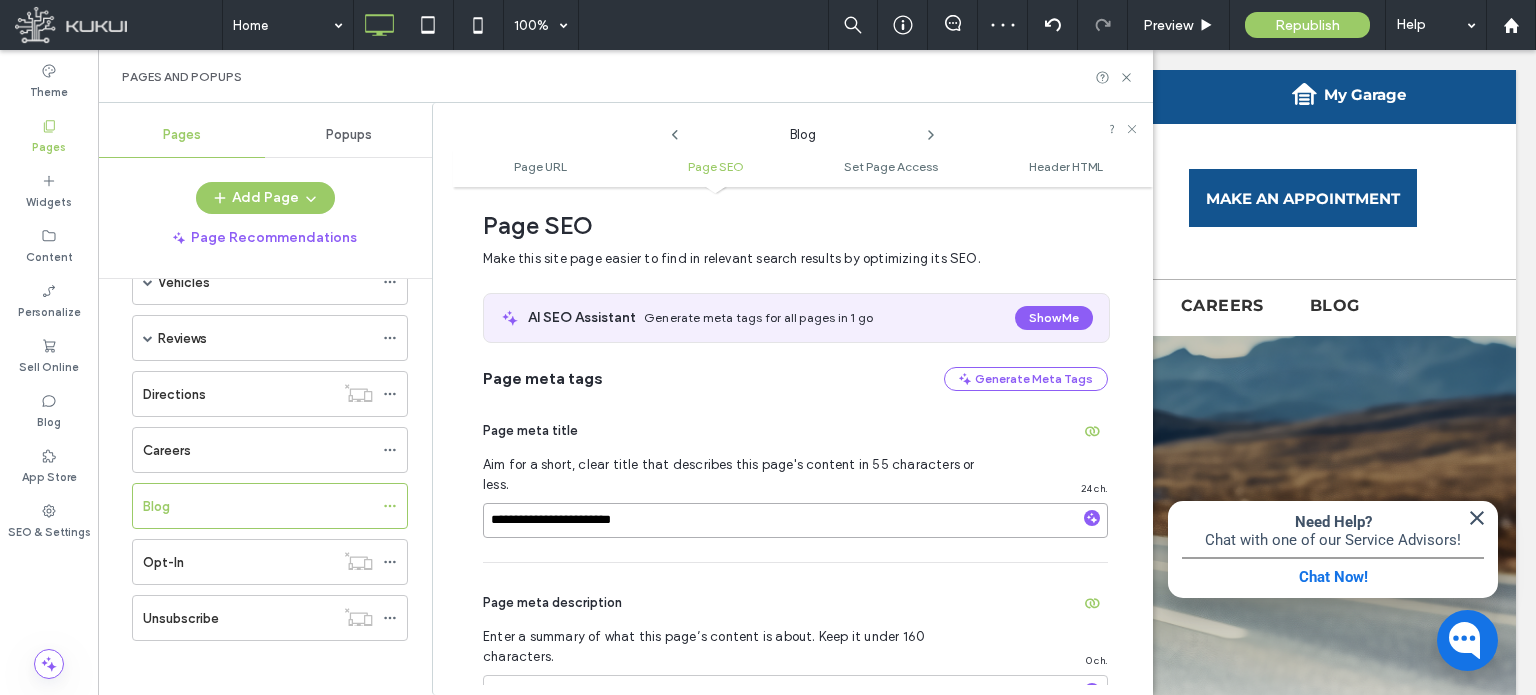 click on "**********" at bounding box center [795, 520] 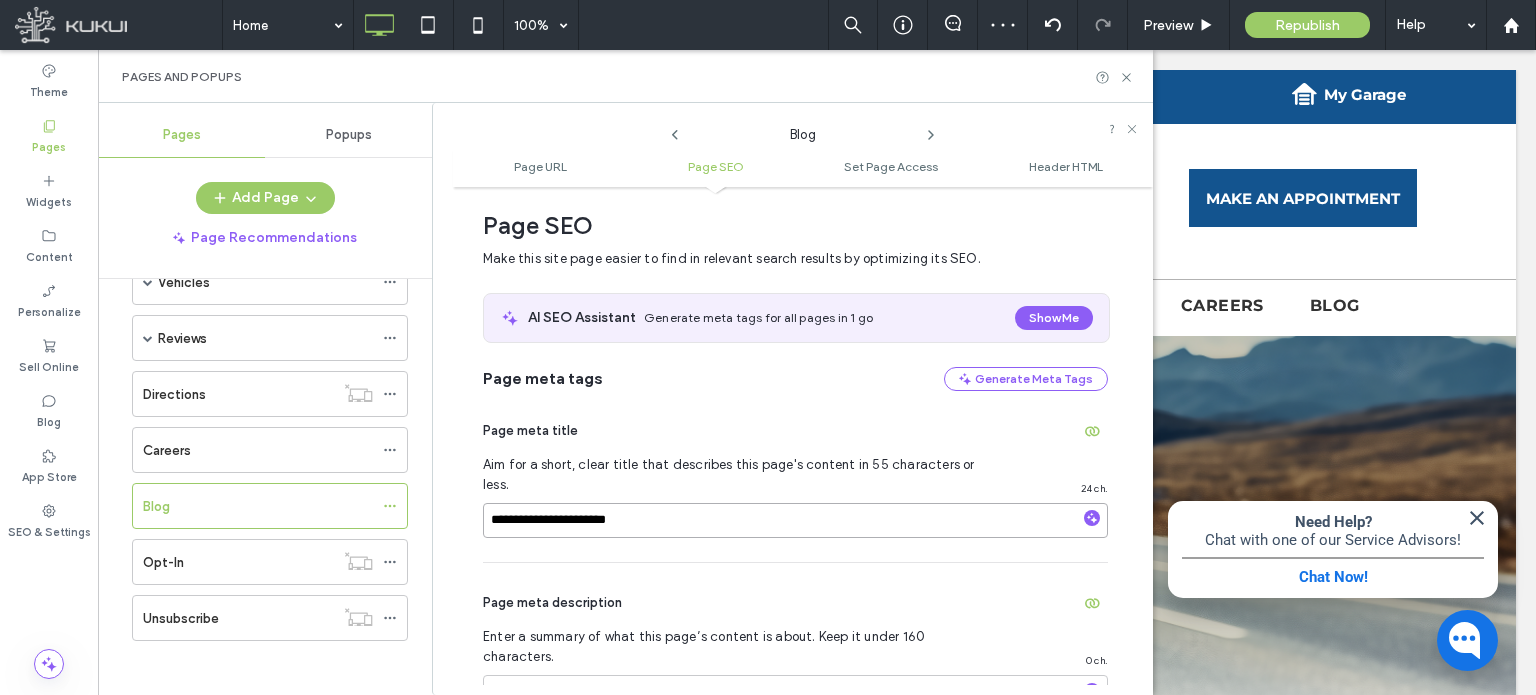 type on "**********" 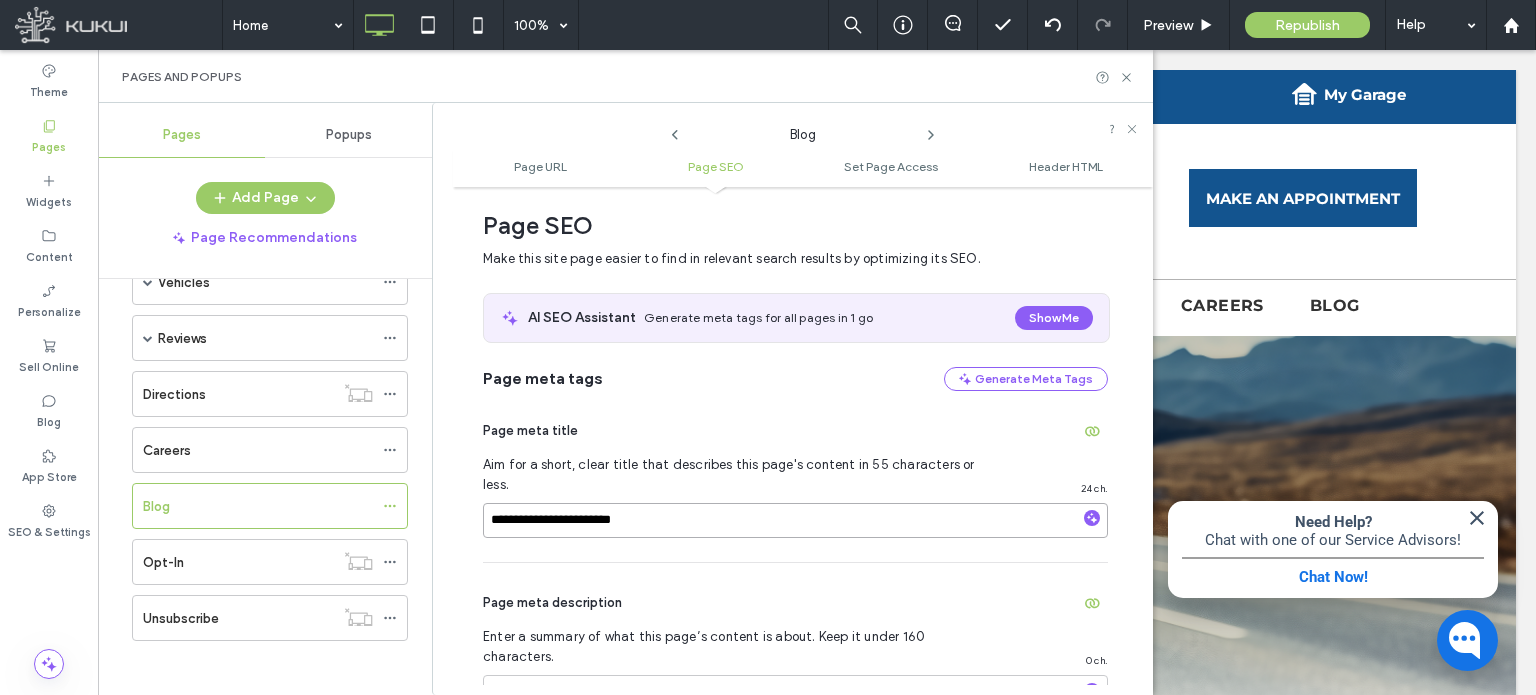 scroll, scrollTop: 674, scrollLeft: 0, axis: vertical 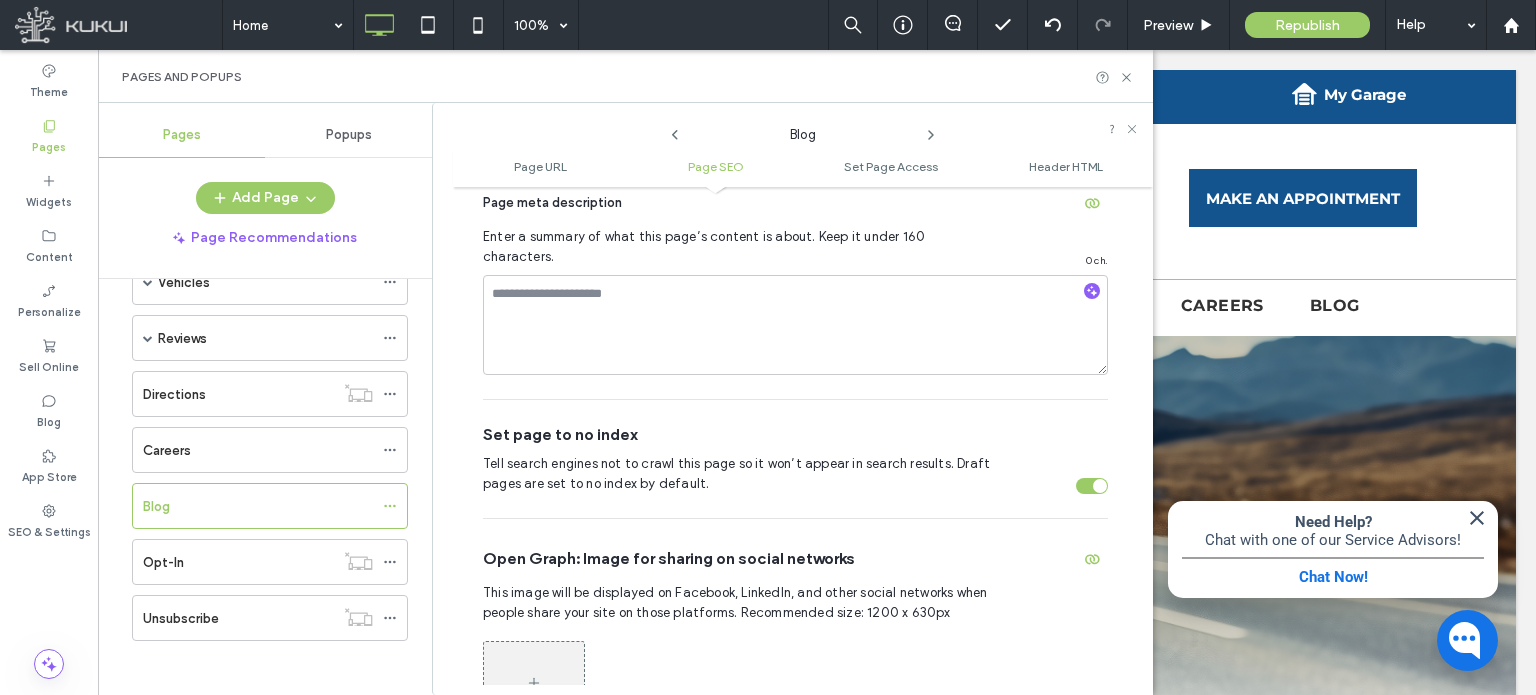 click at bounding box center [1092, 486] 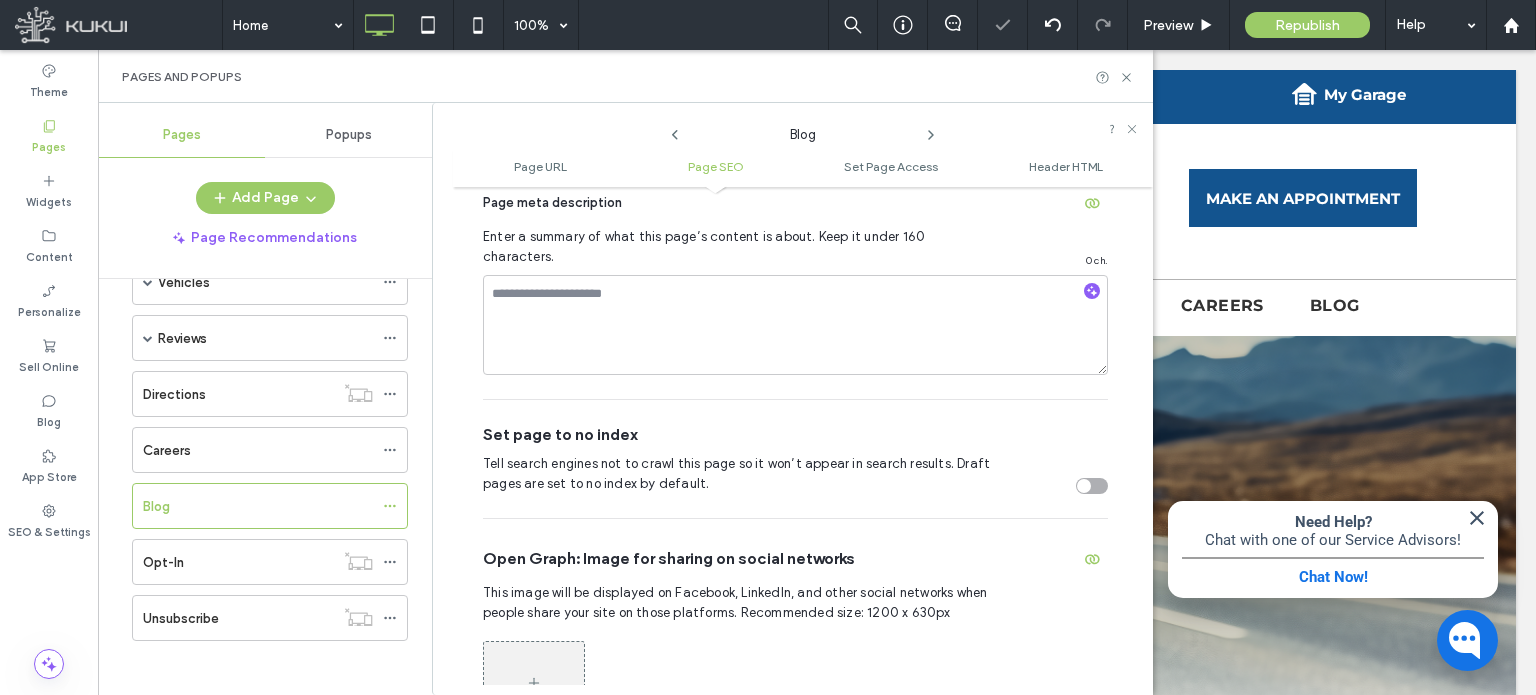click 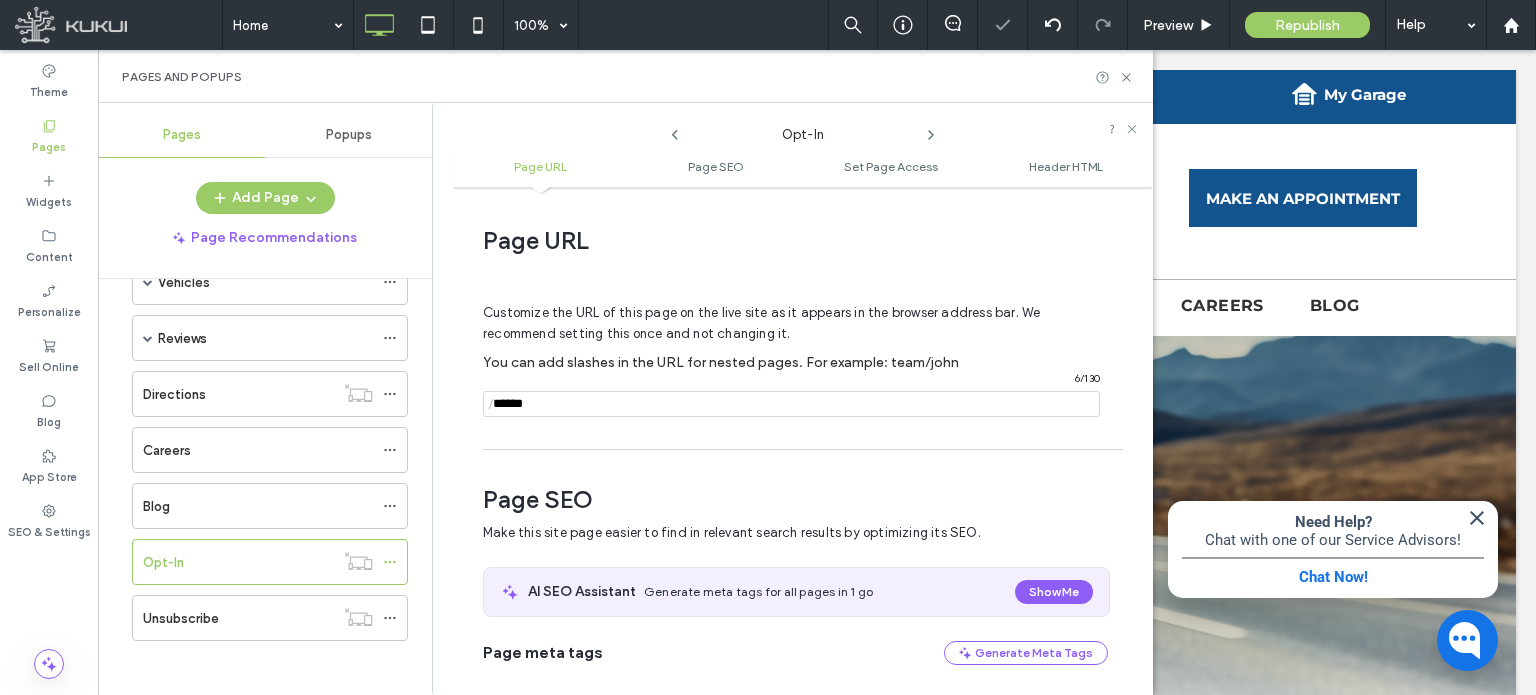 scroll, scrollTop: 274, scrollLeft: 0, axis: vertical 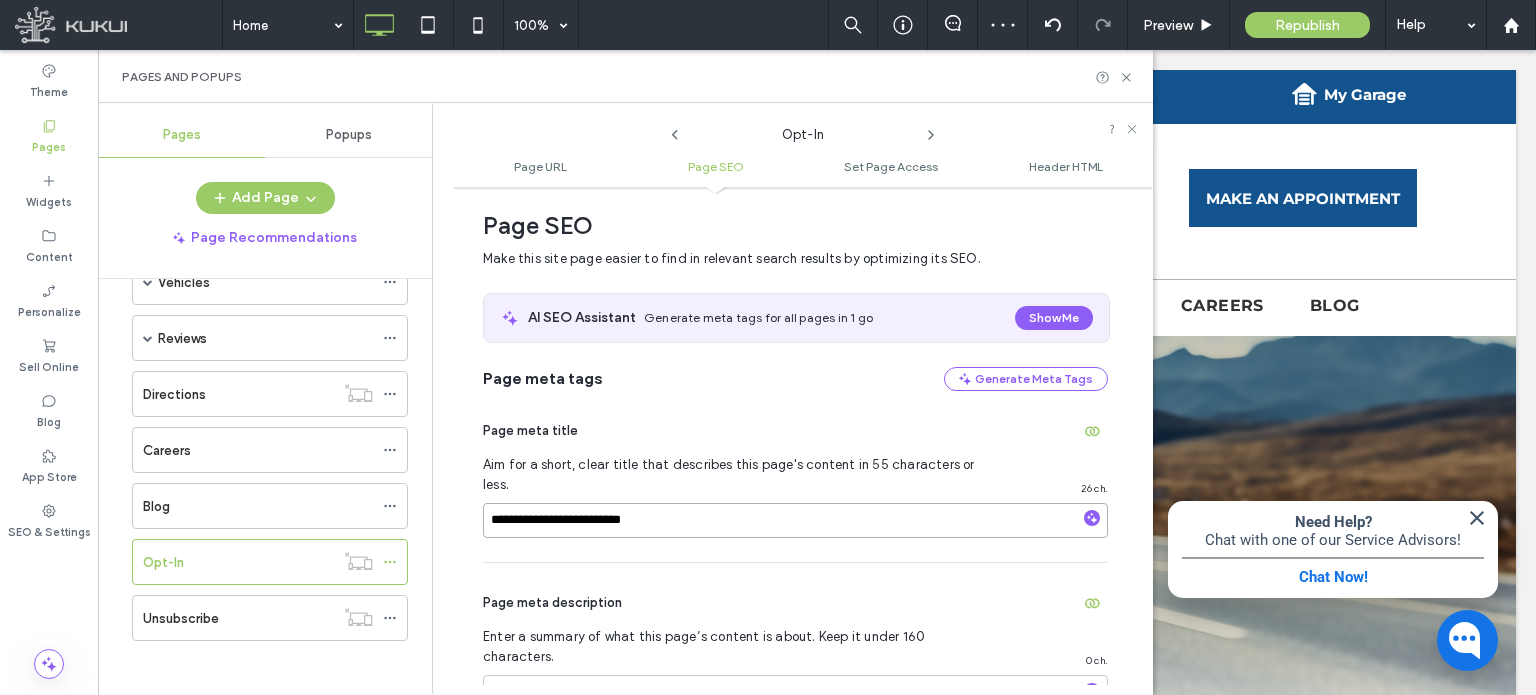 click on "**********" at bounding box center (795, 520) 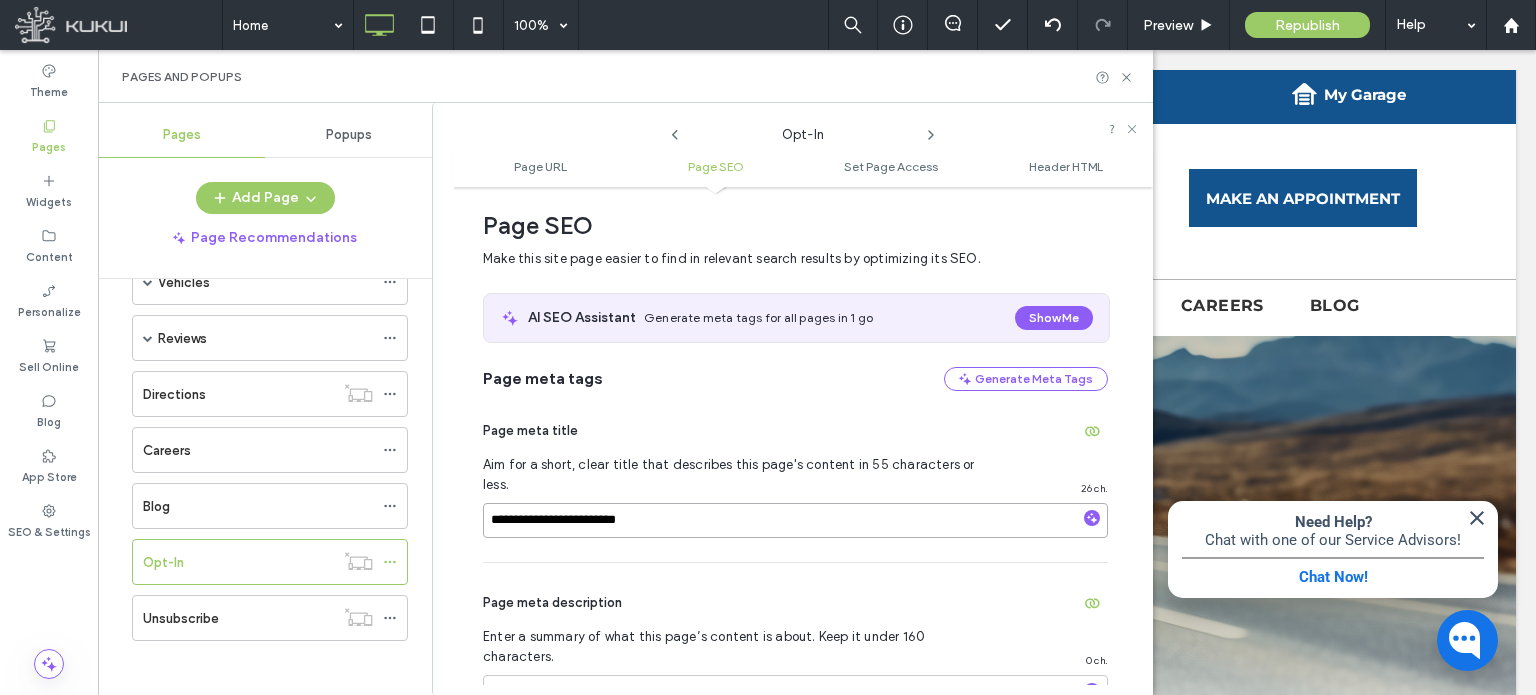 type on "**********" 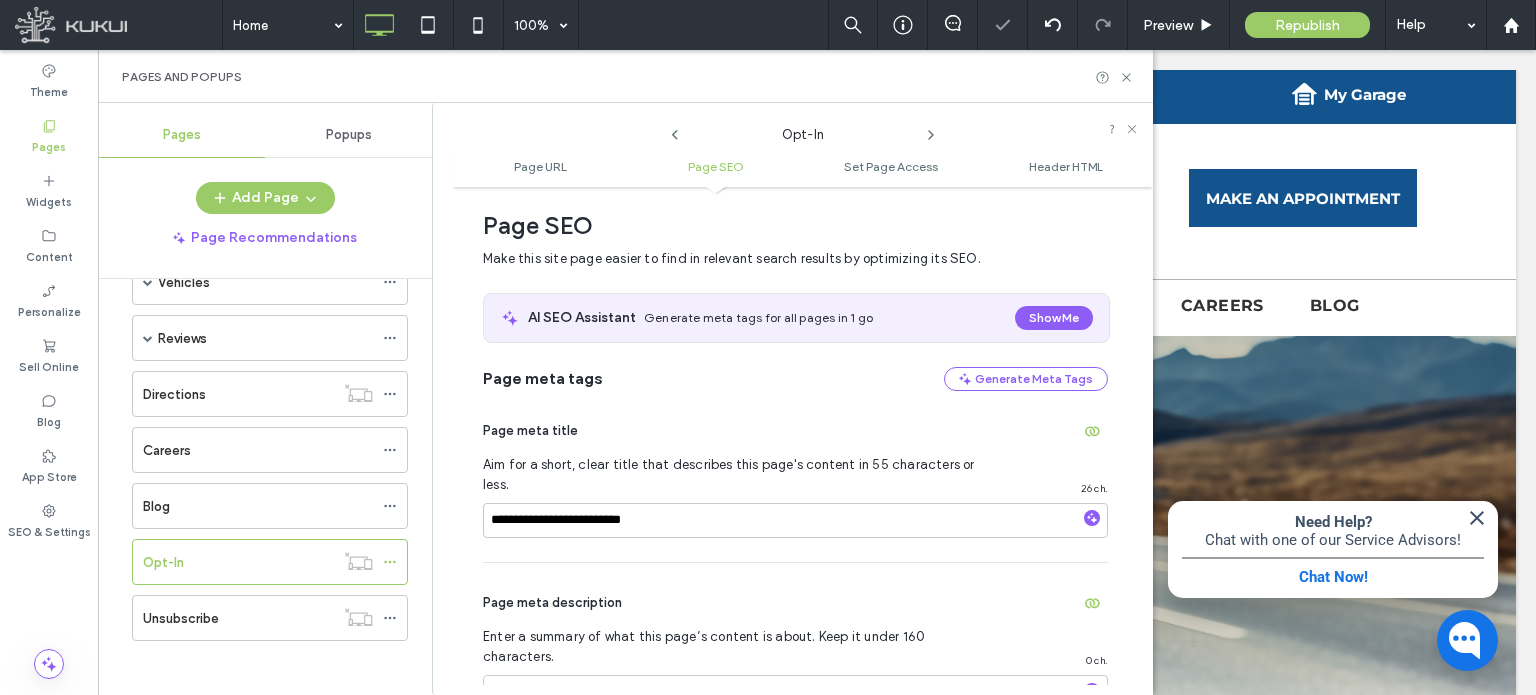 click 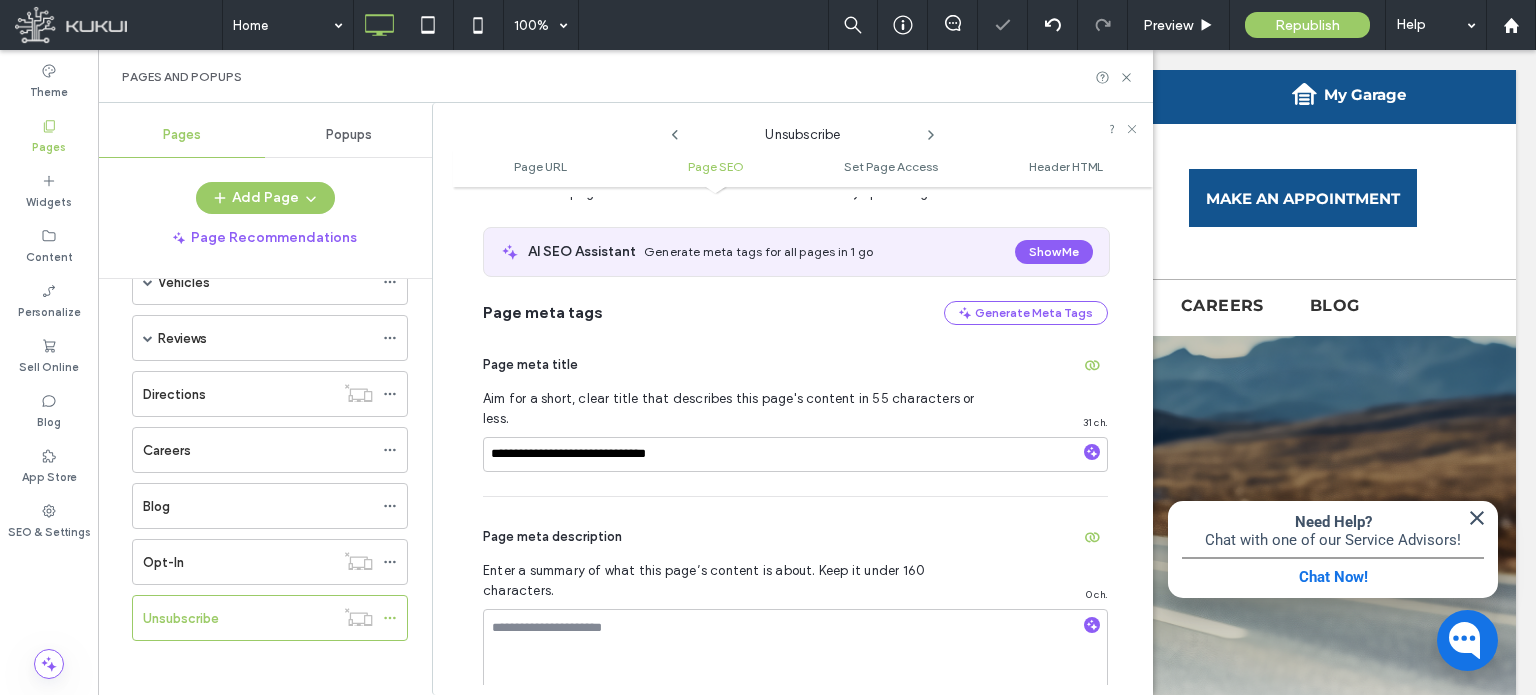 scroll, scrollTop: 374, scrollLeft: 0, axis: vertical 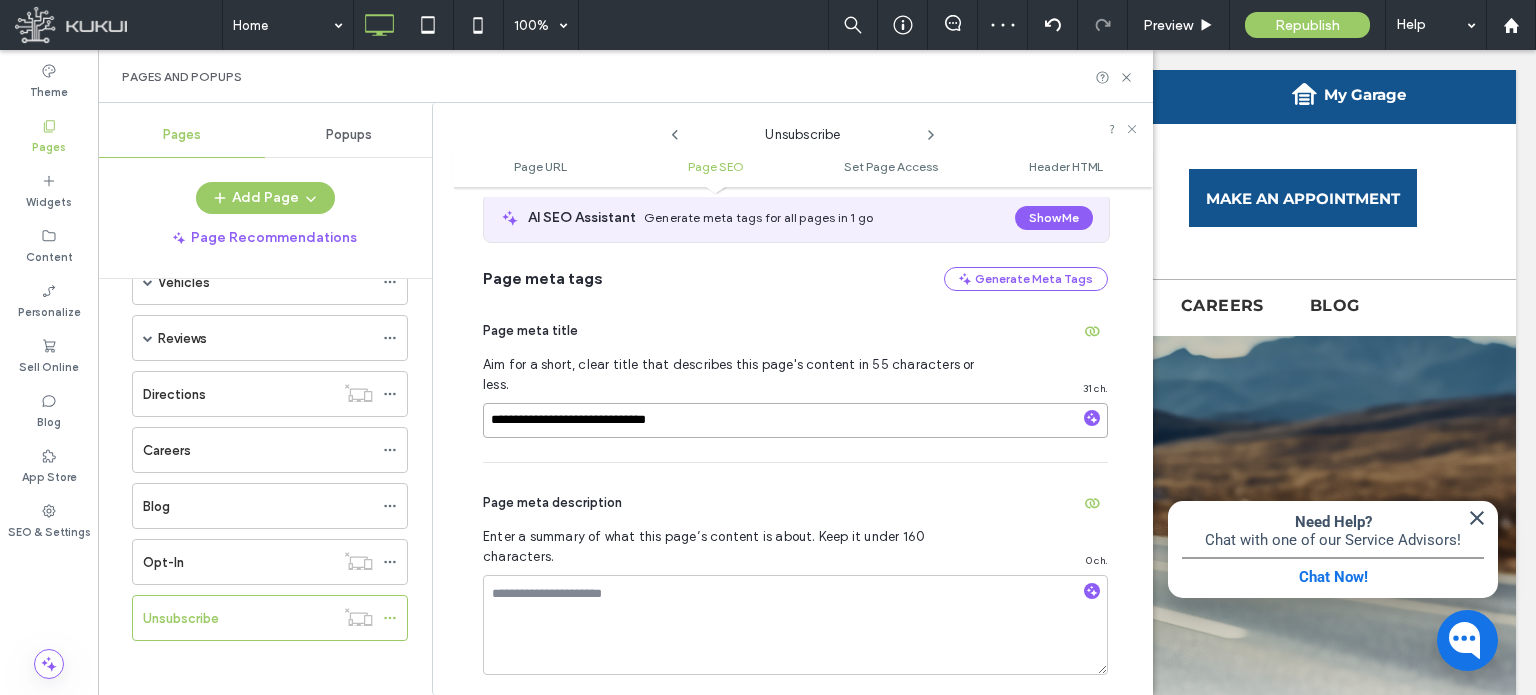 click on "**********" at bounding box center [795, 420] 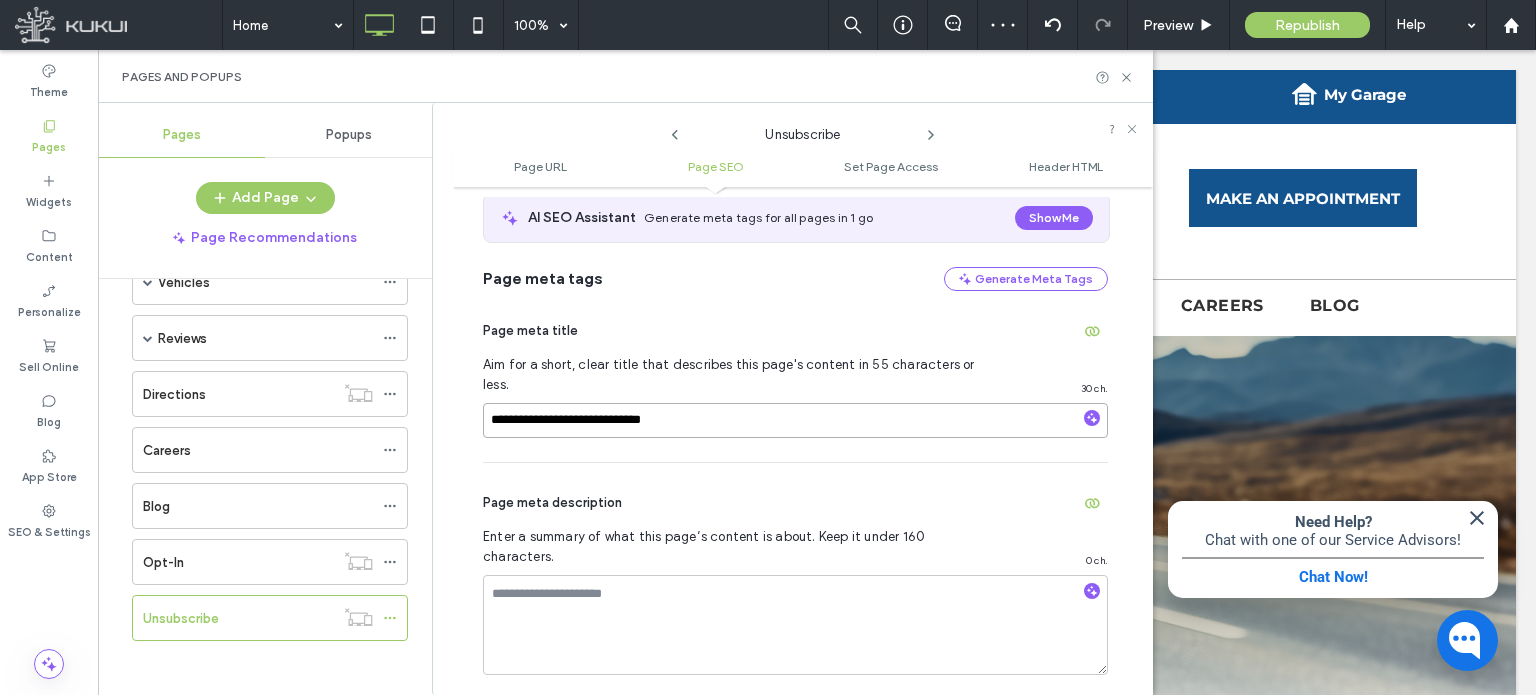 type on "**********" 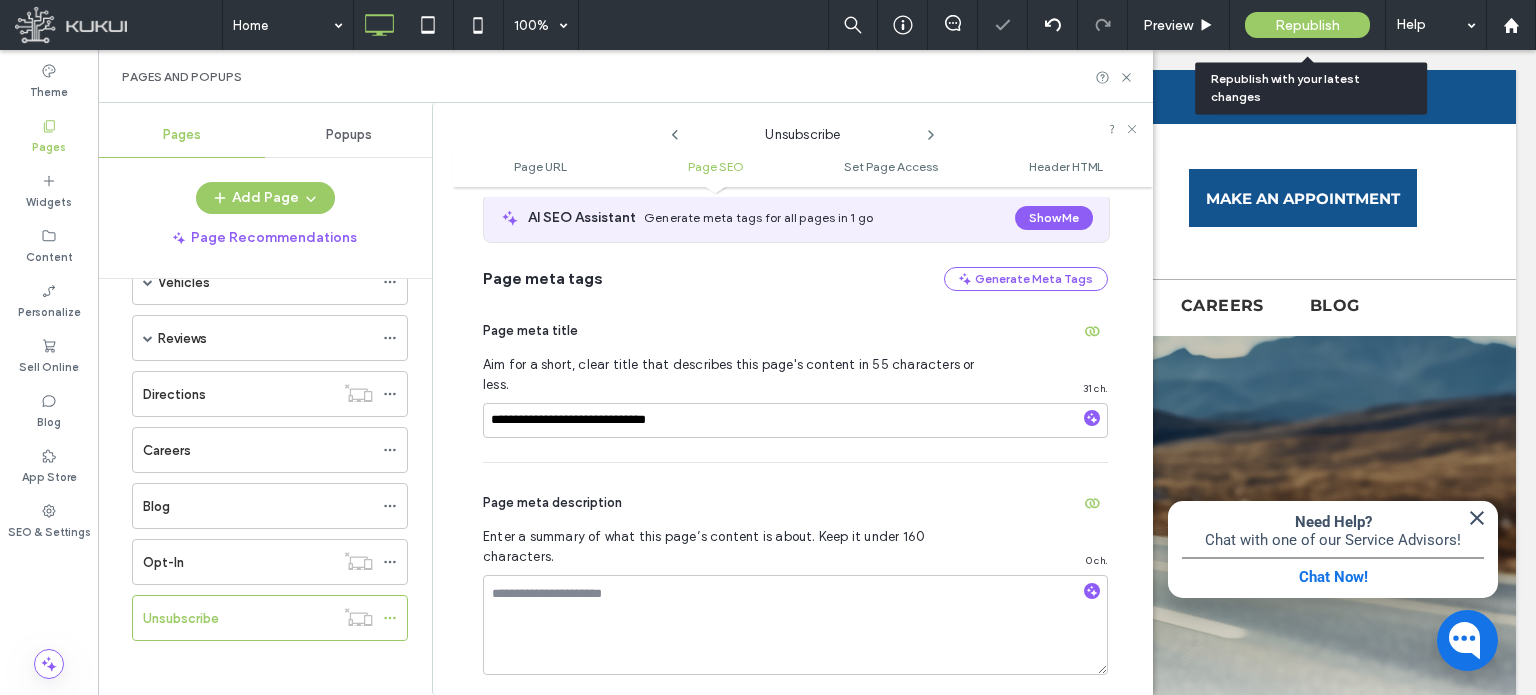 click on "Republish" at bounding box center [1307, 25] 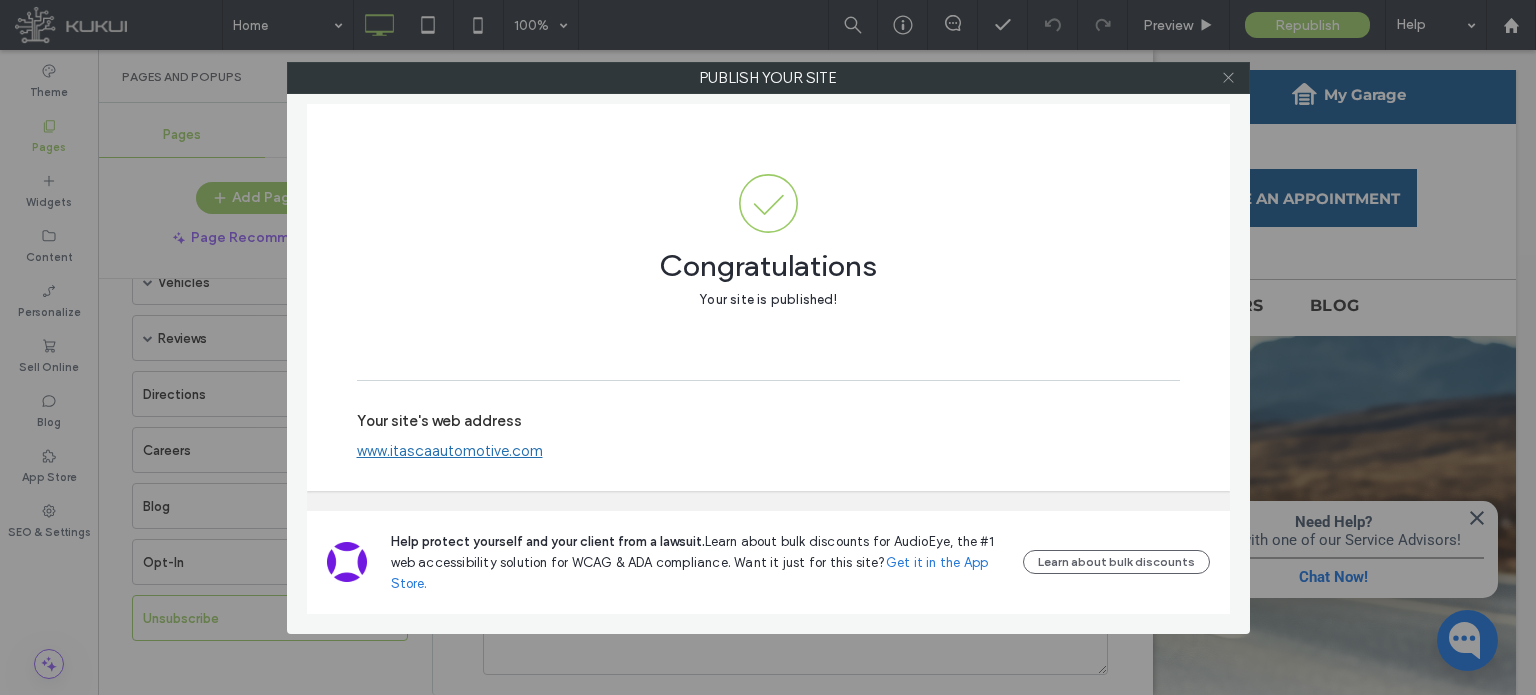 click 